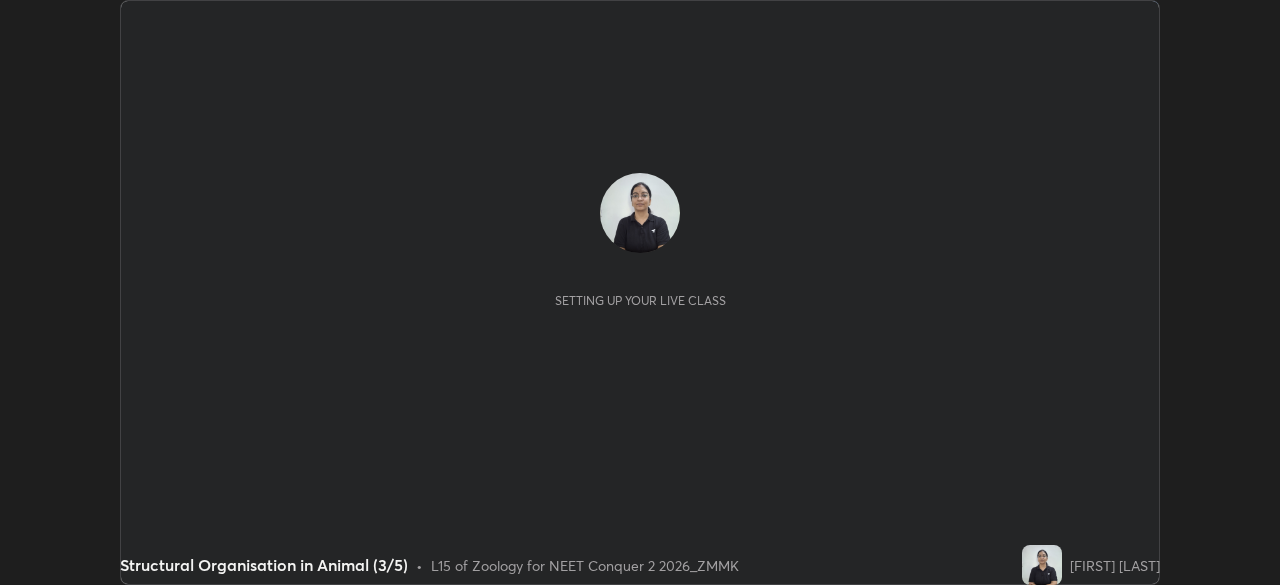 scroll, scrollTop: 0, scrollLeft: 0, axis: both 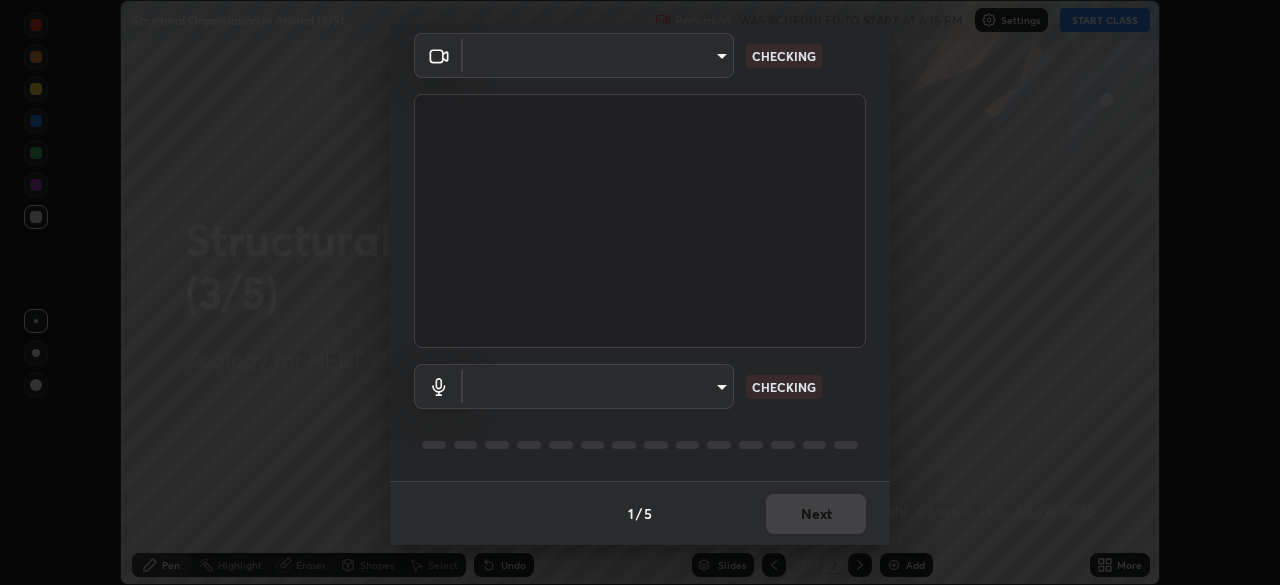 type on "f379f88c7eecd18b82443c427f5097107980474ccb0a7da4b49bb88eac045dbe" 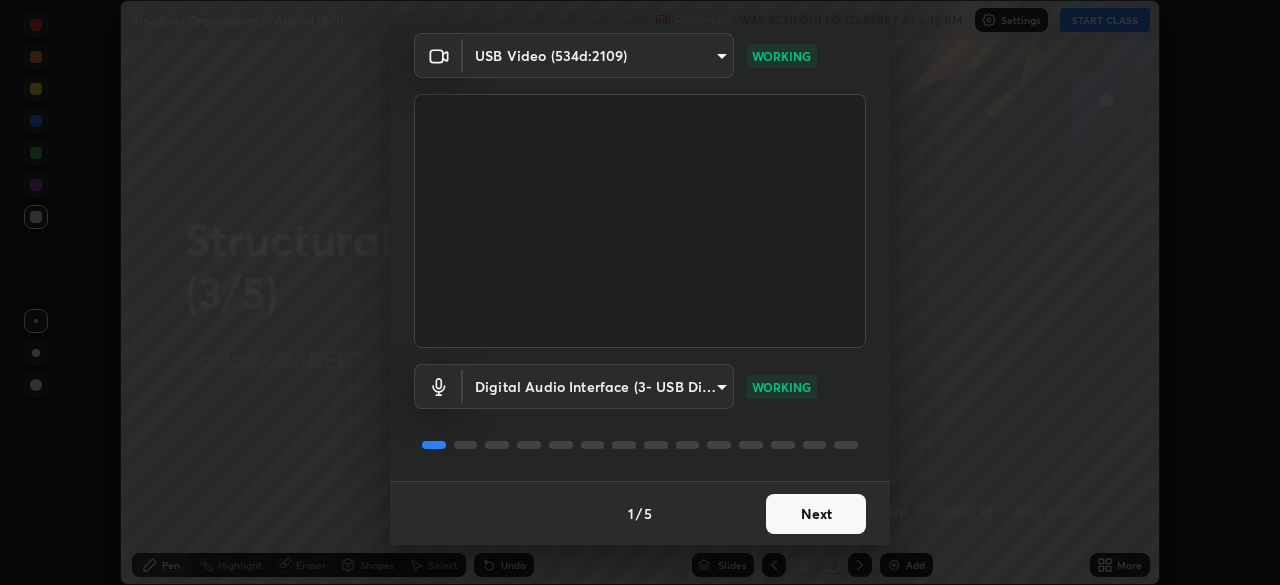 click on "Next" at bounding box center (816, 514) 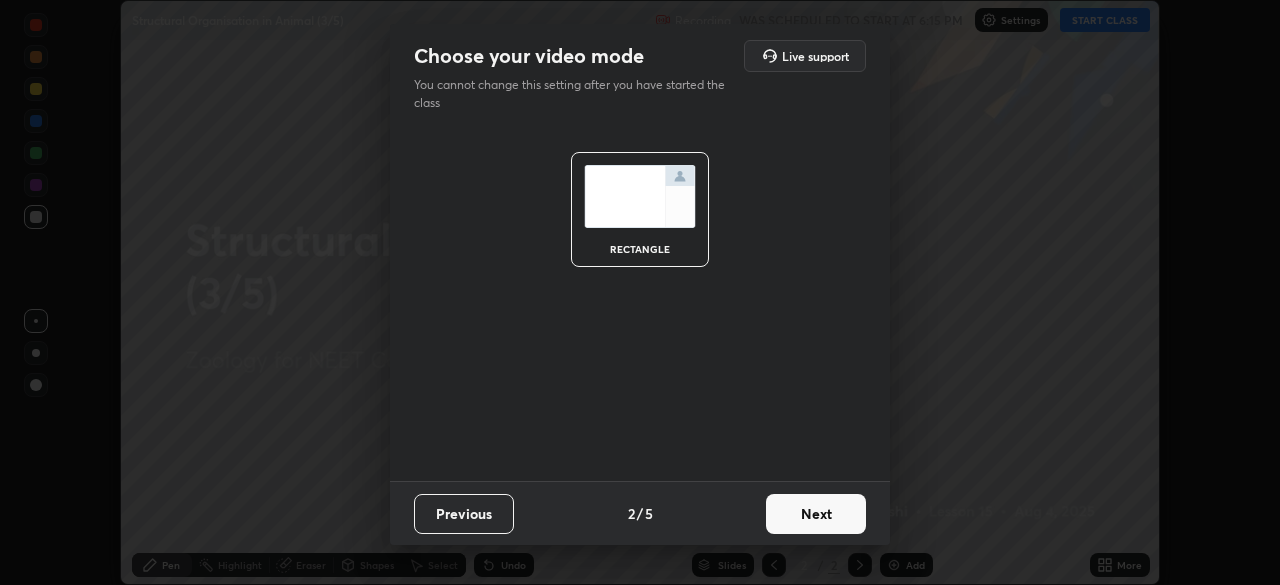 scroll, scrollTop: 0, scrollLeft: 0, axis: both 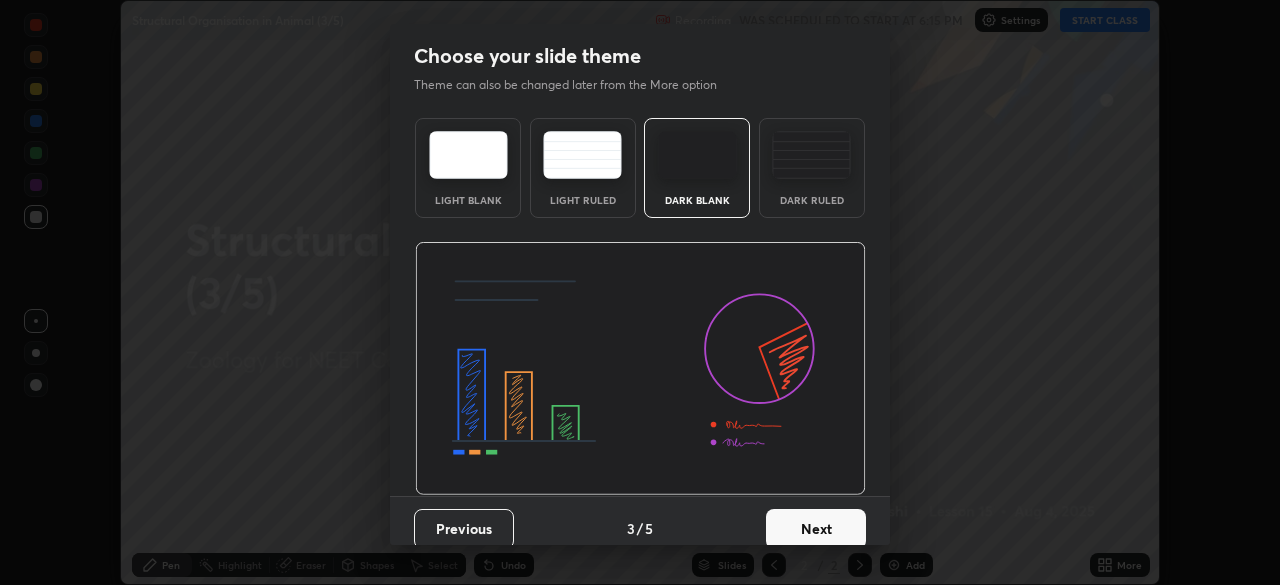 click on "Next" at bounding box center [816, 529] 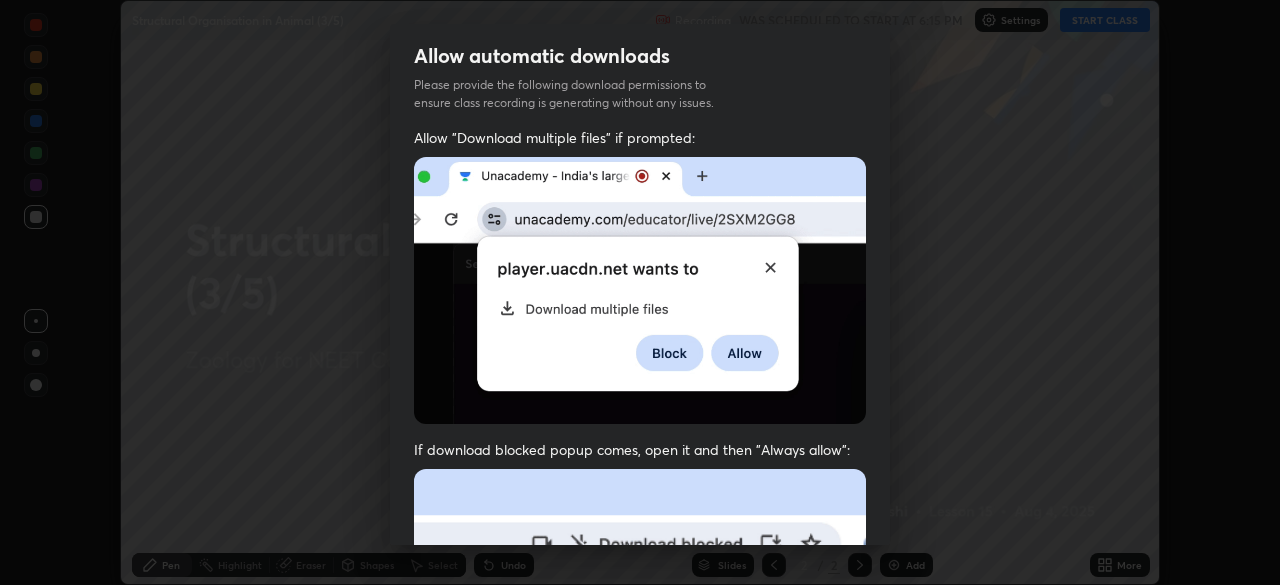 click at bounding box center (640, 687) 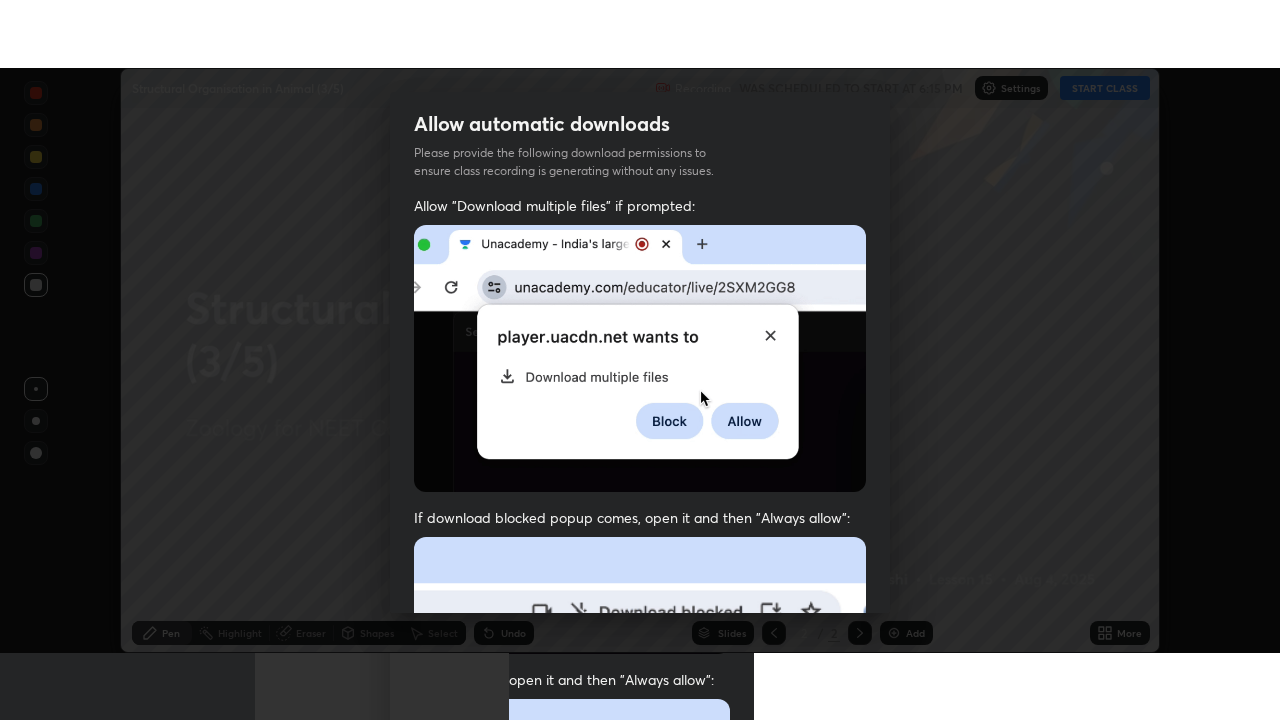 scroll, scrollTop: 479, scrollLeft: 0, axis: vertical 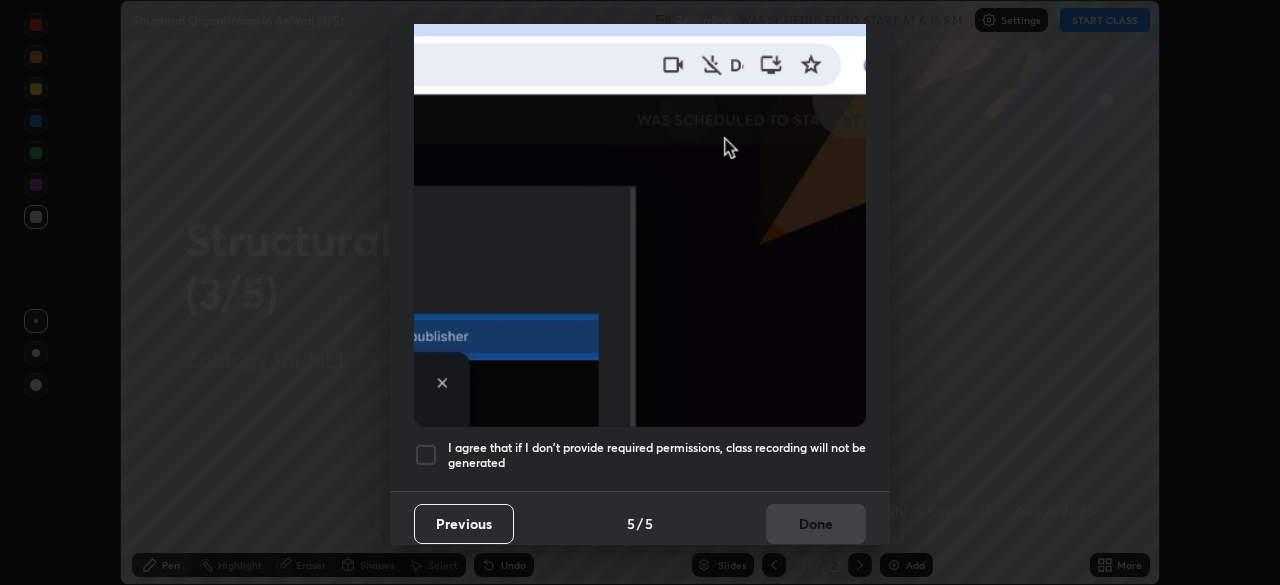 click at bounding box center (426, 455) 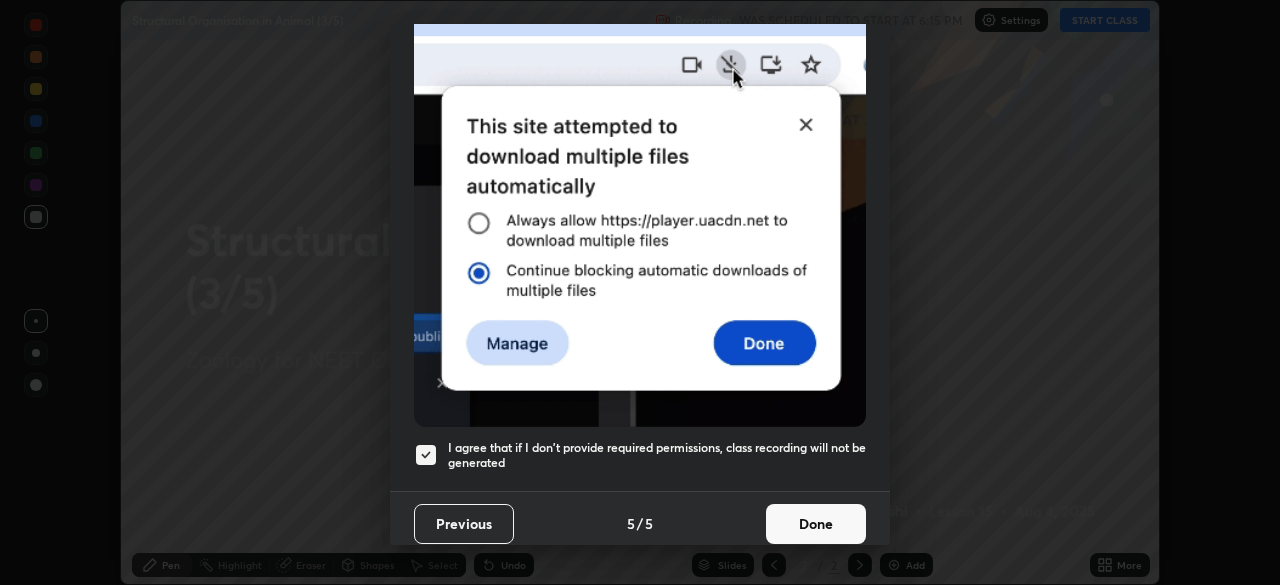 click on "Done" at bounding box center (816, 524) 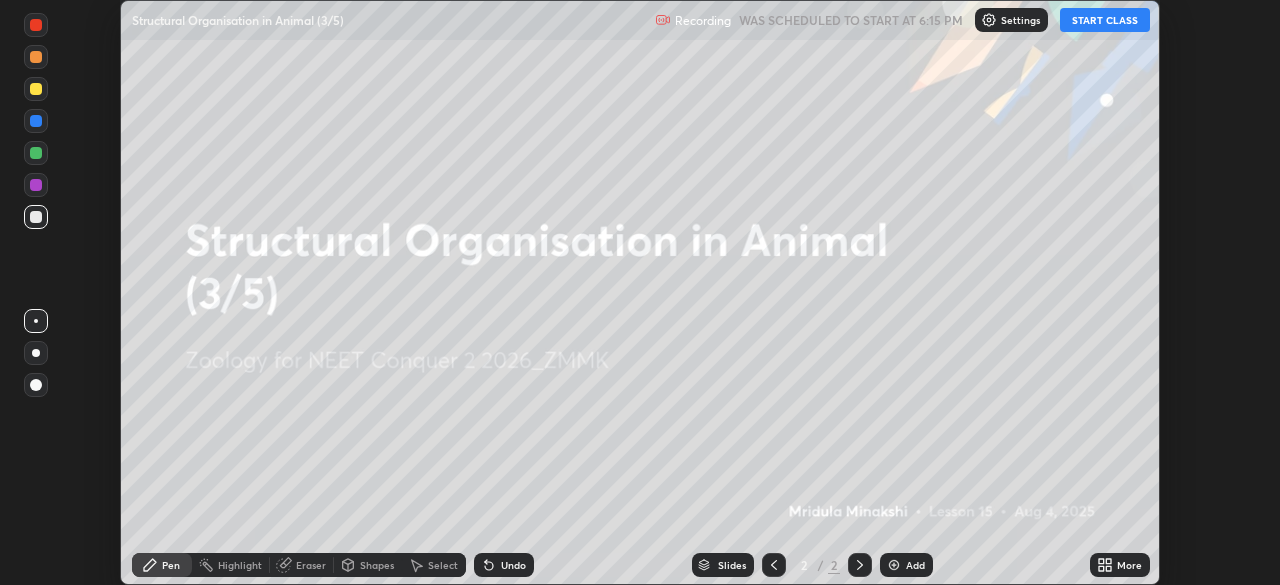 click 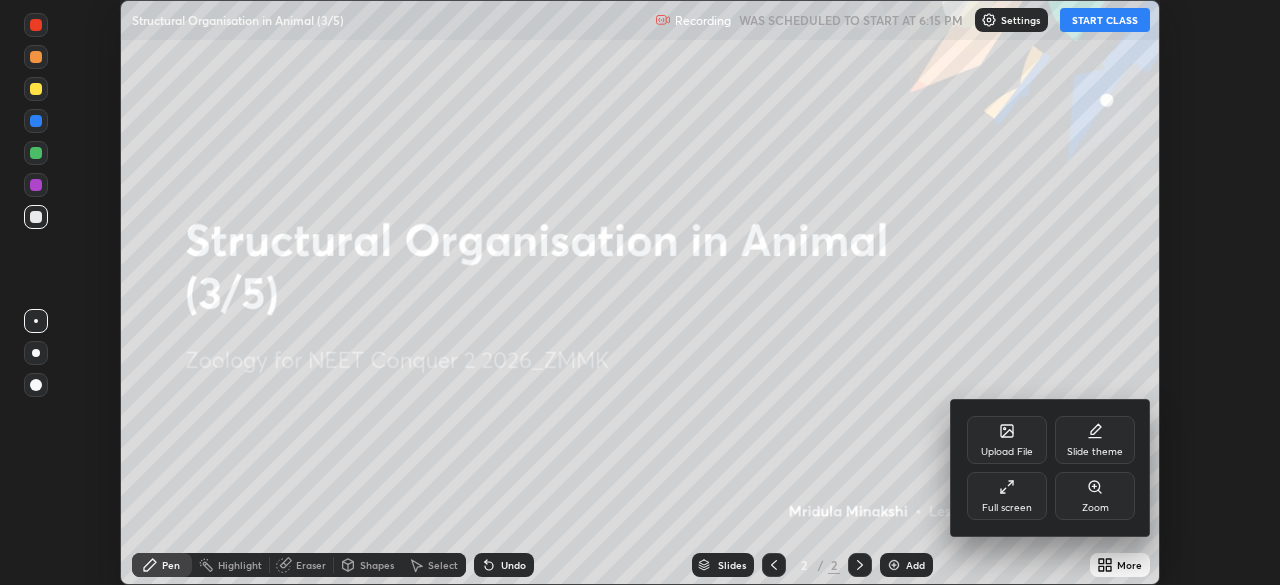 click on "Full screen" at bounding box center [1007, 508] 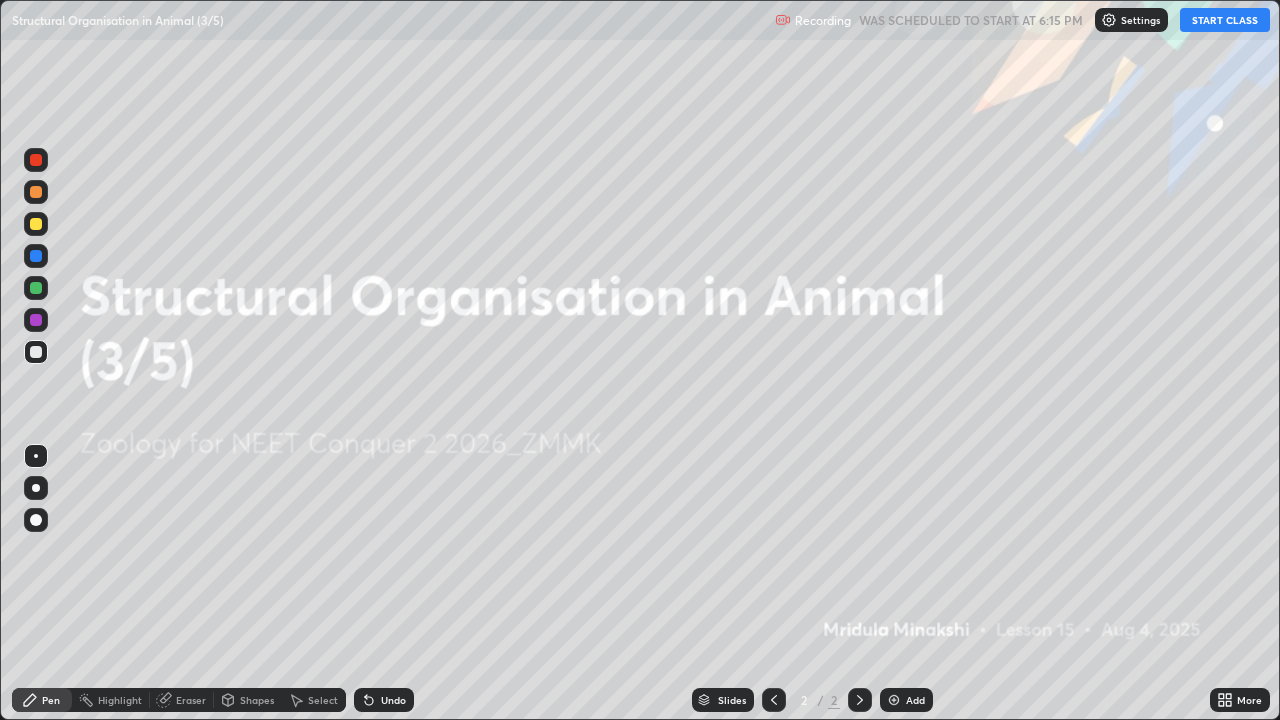 scroll, scrollTop: 99280, scrollLeft: 98720, axis: both 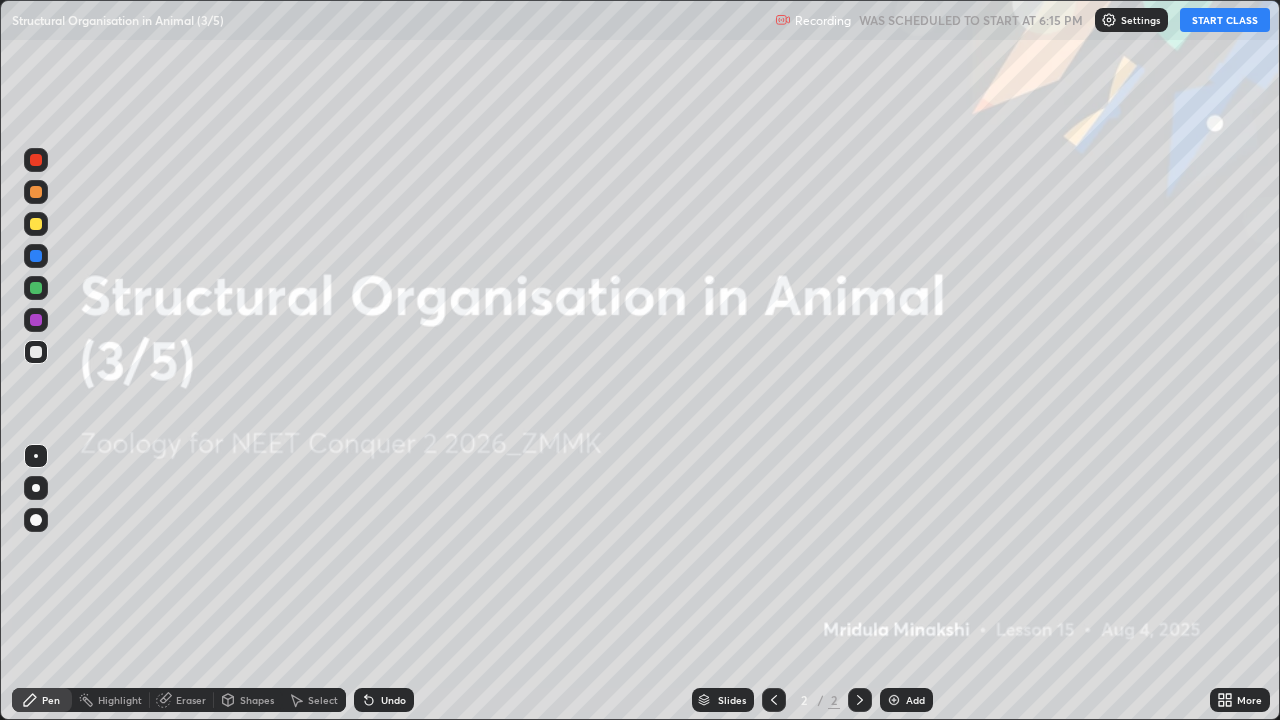 click on "START CLASS" at bounding box center [1225, 20] 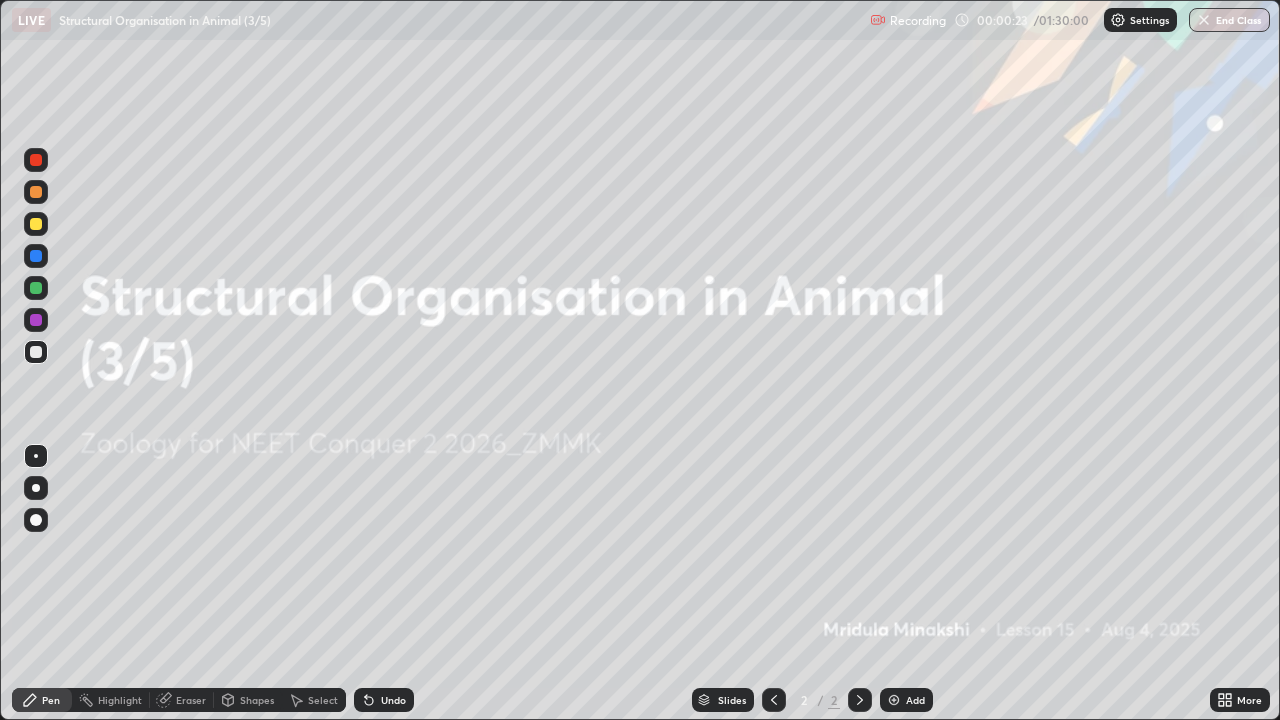 click on "Add" at bounding box center [915, 700] 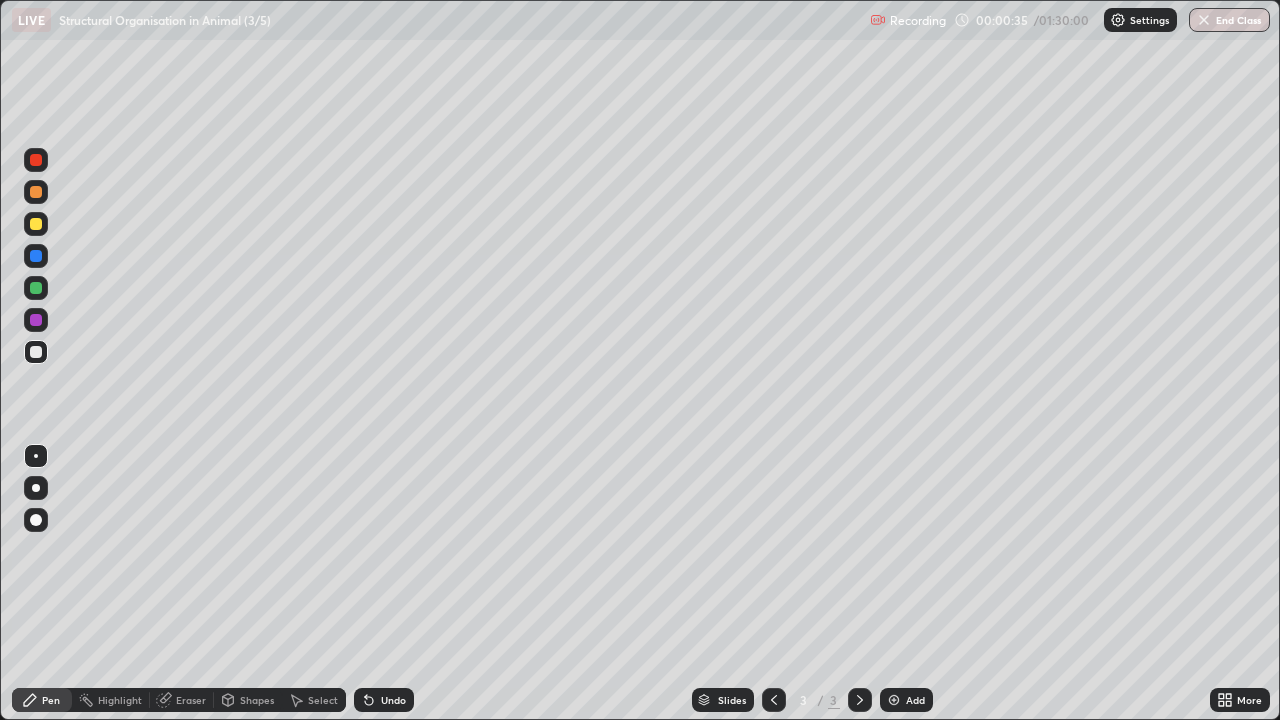 click at bounding box center (36, 288) 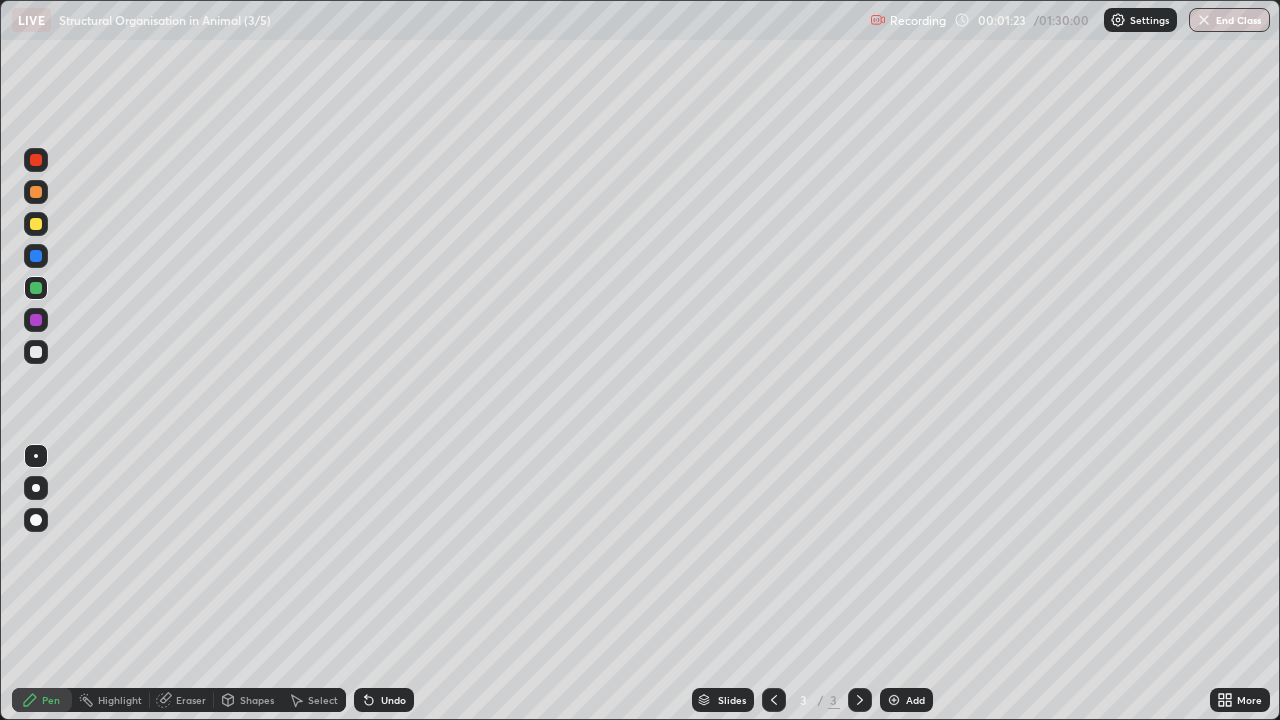 click at bounding box center [36, 288] 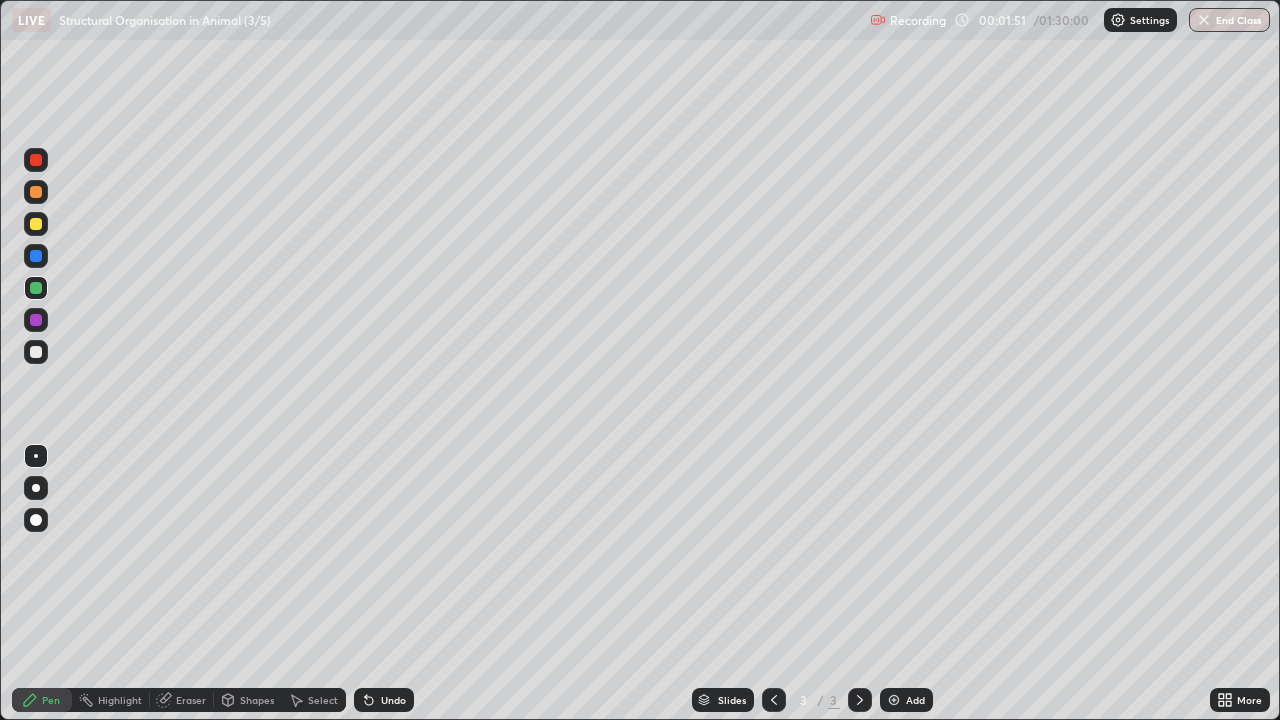 click at bounding box center (36, 352) 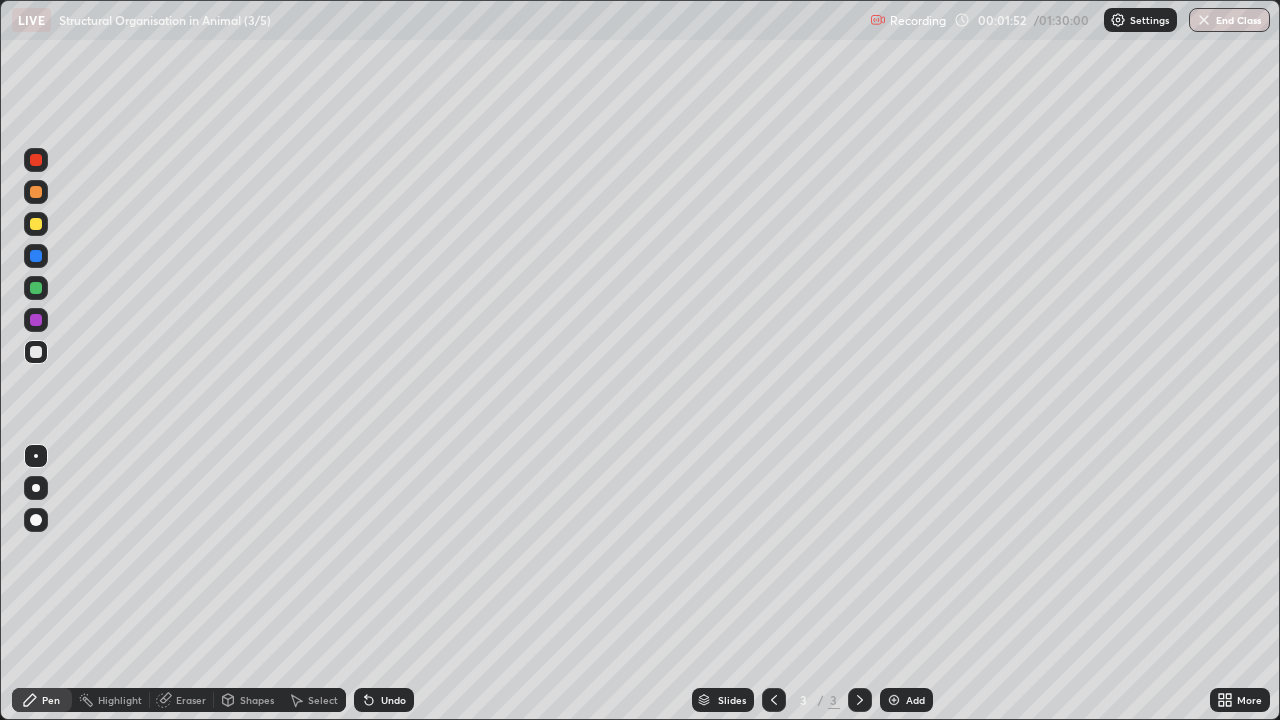click at bounding box center (36, 224) 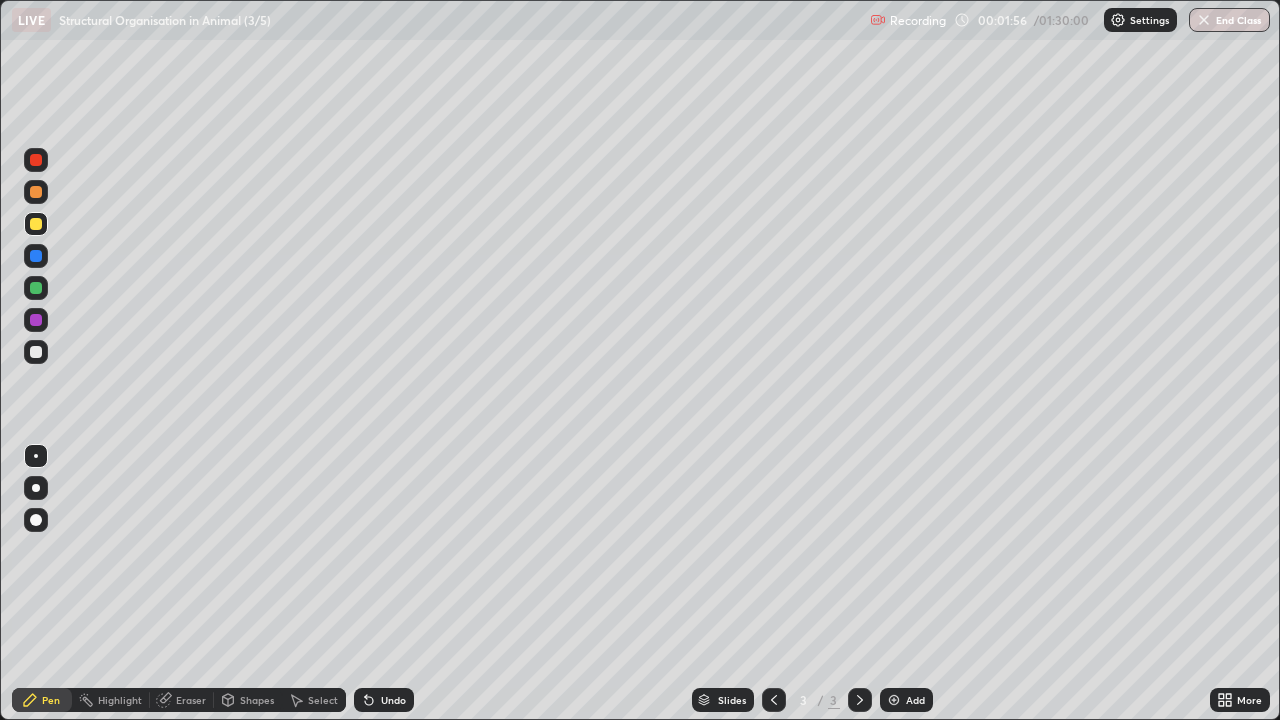 click at bounding box center (36, 352) 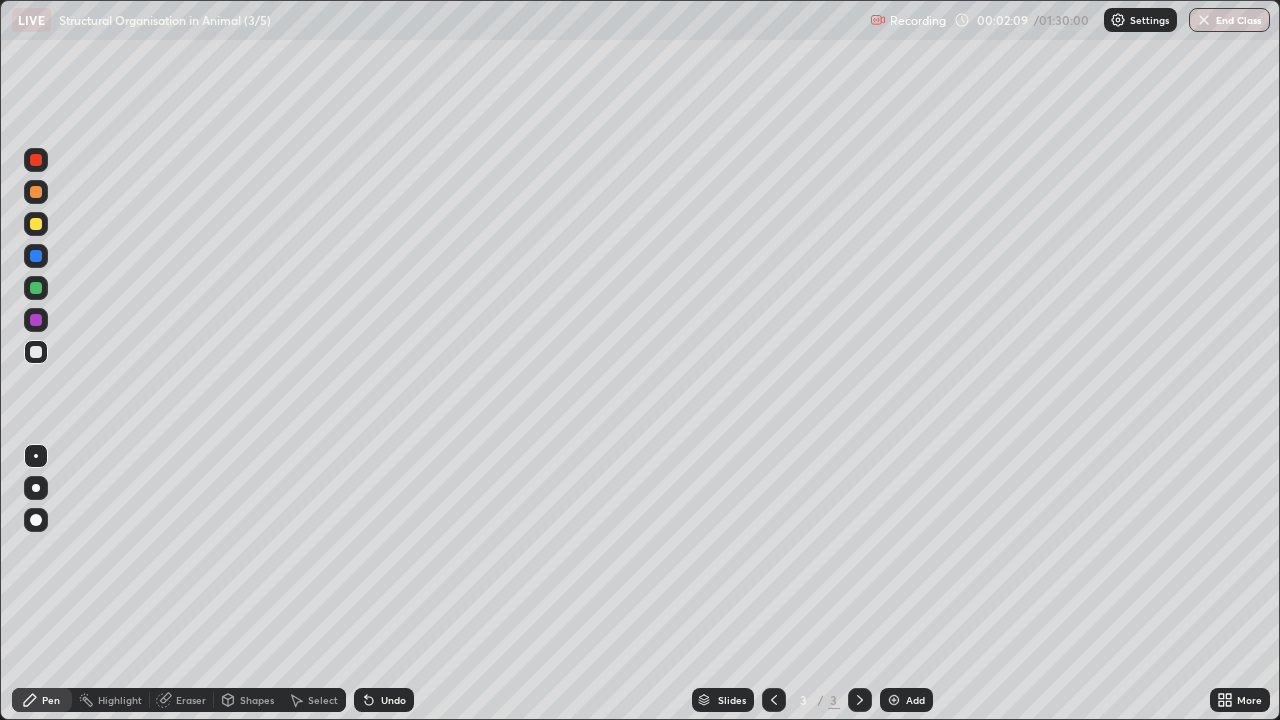 click at bounding box center (36, 224) 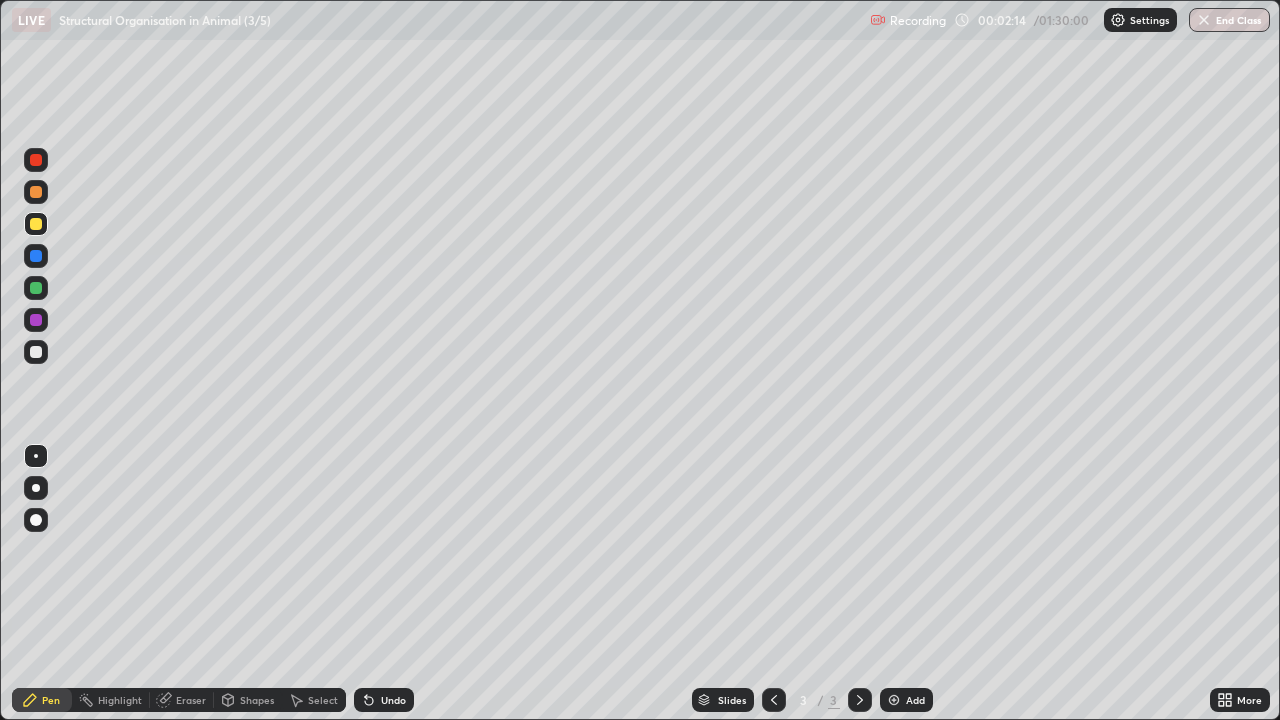 click at bounding box center (36, 352) 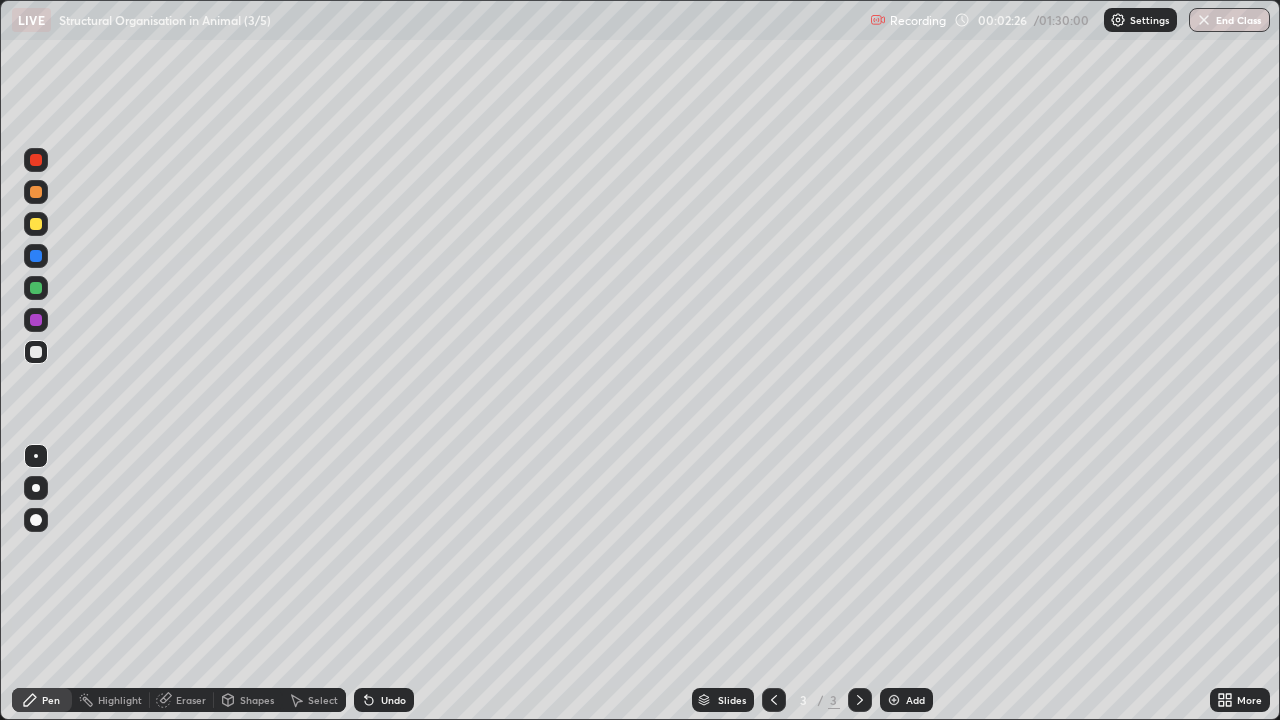 click at bounding box center [36, 352] 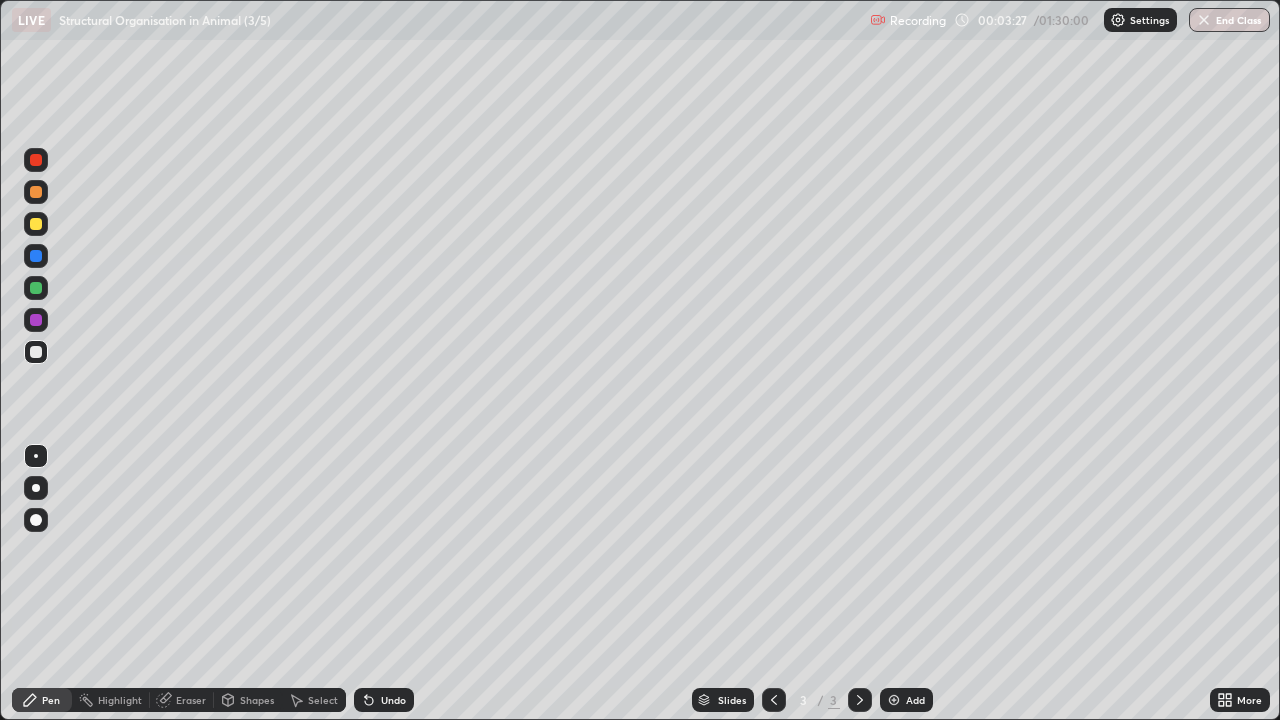 click at bounding box center [36, 160] 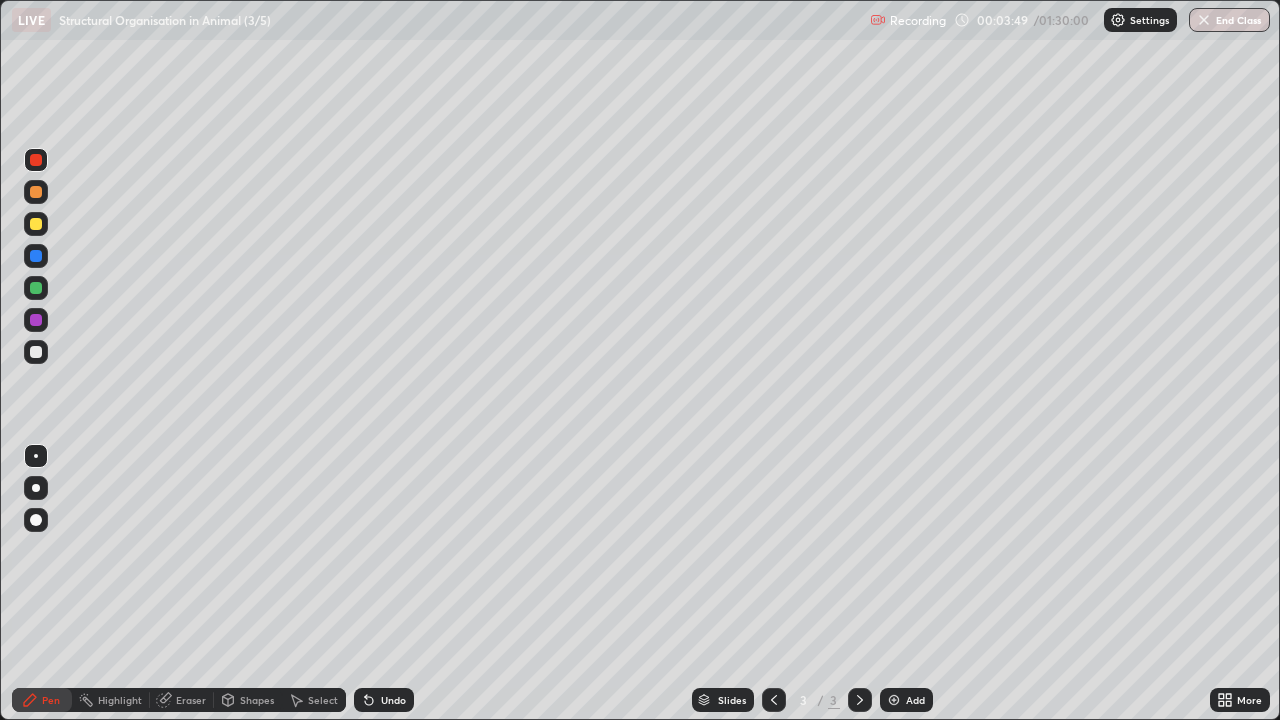 click on "Setting up your live class" at bounding box center (640, 360) 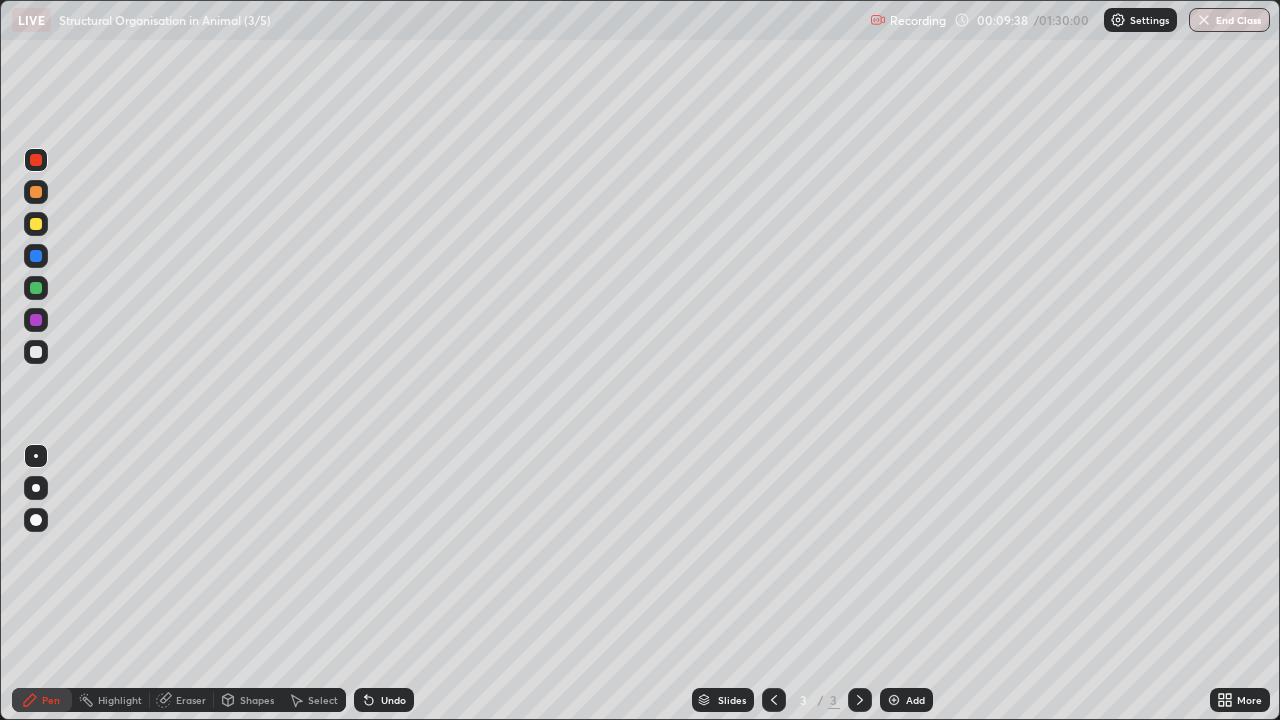 click on "Add" at bounding box center (915, 700) 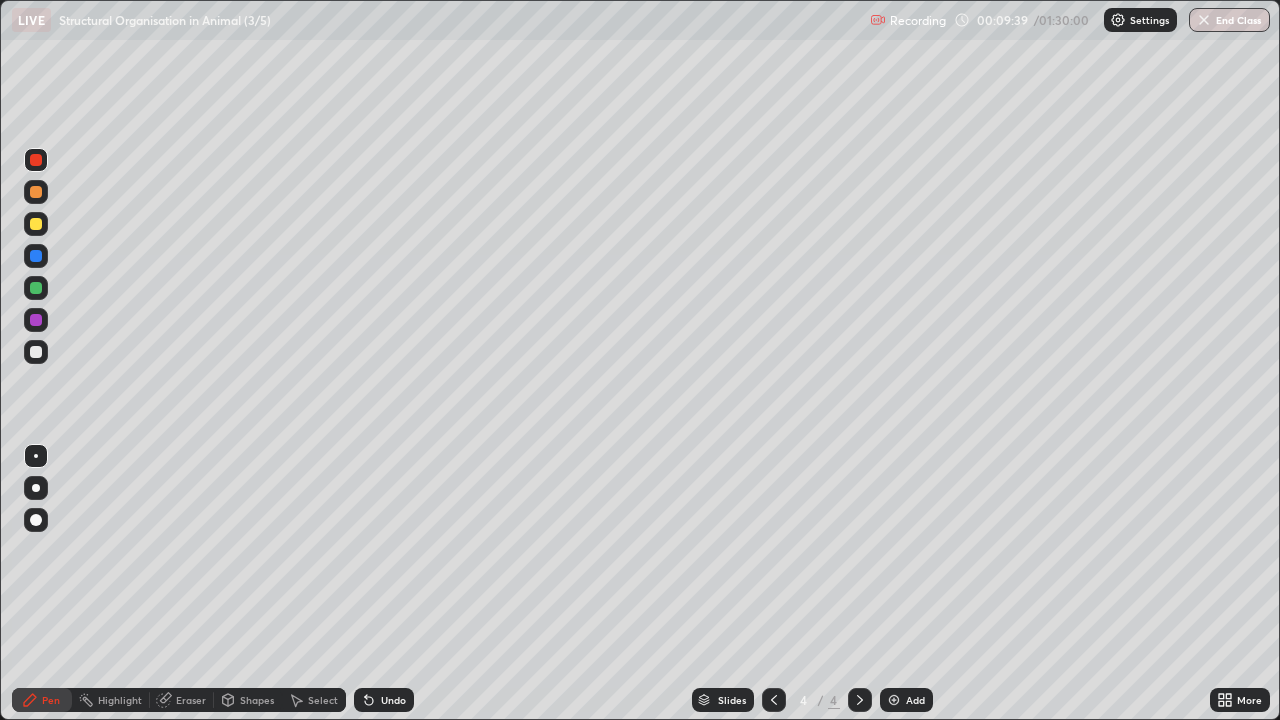 click at bounding box center (36, 288) 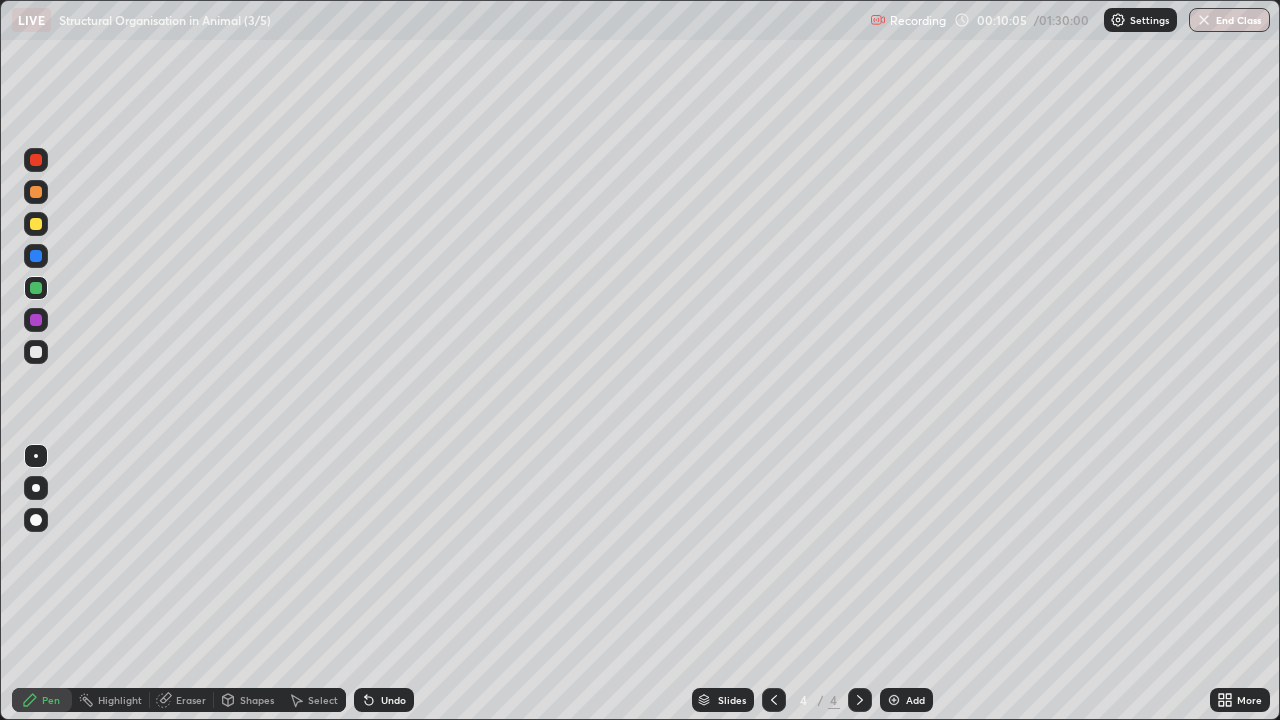 click at bounding box center (36, 352) 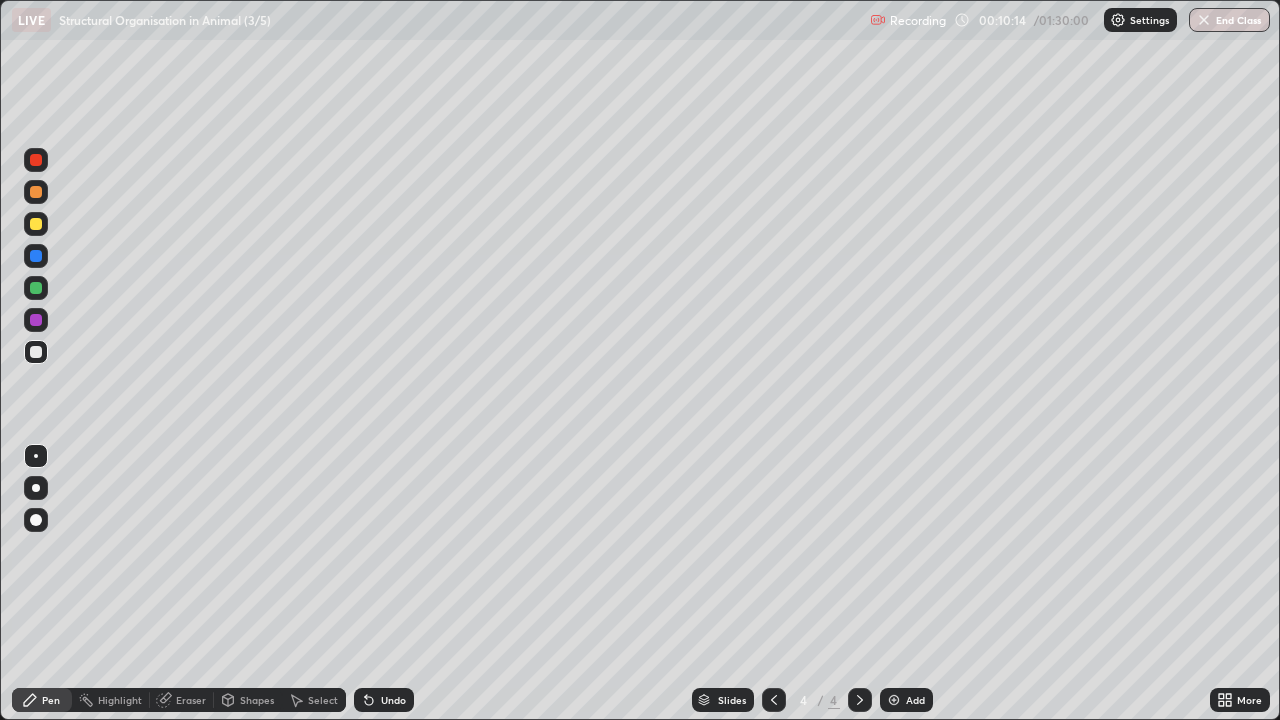 click at bounding box center [36, 288] 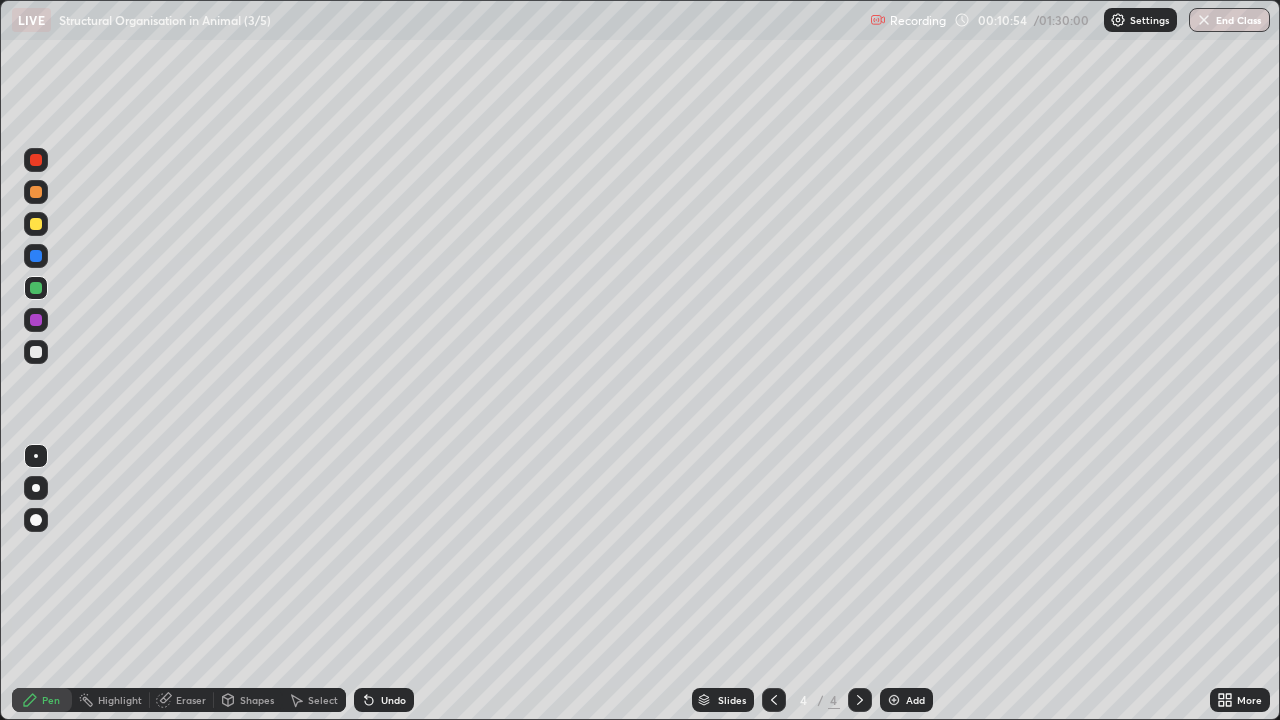 click at bounding box center (36, 352) 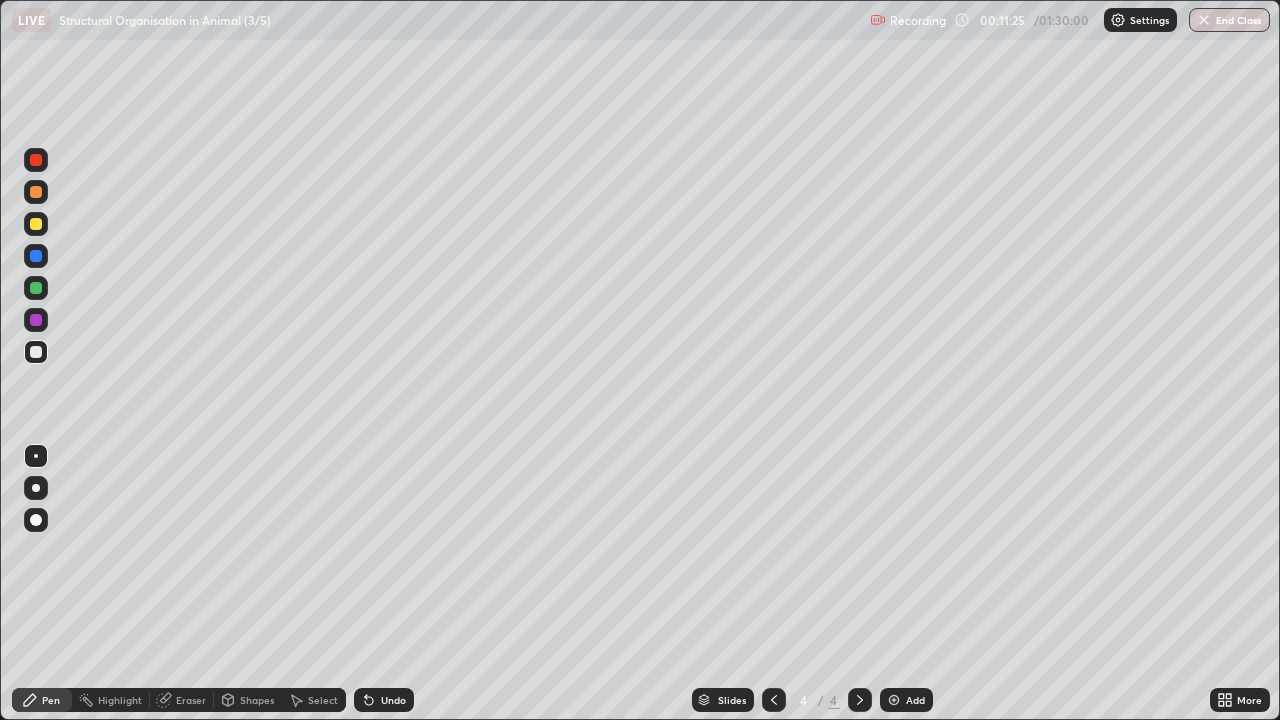 click at bounding box center (36, 288) 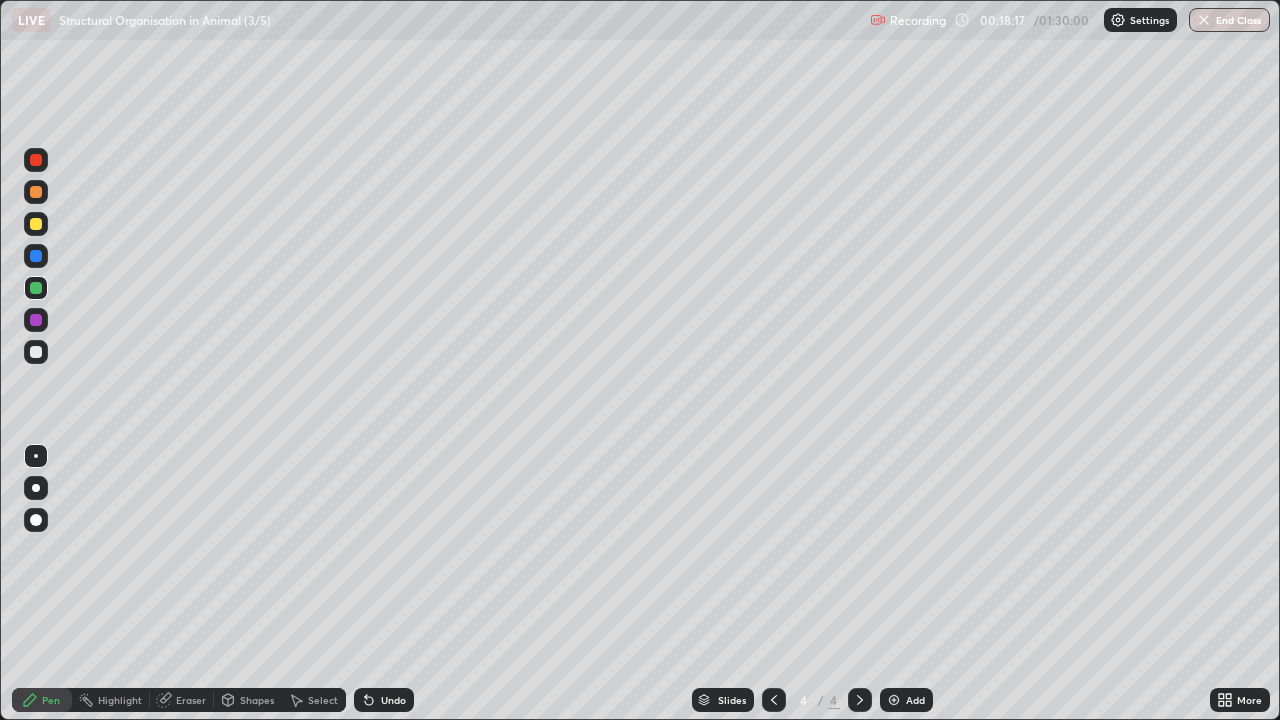 click on "Add" at bounding box center [915, 700] 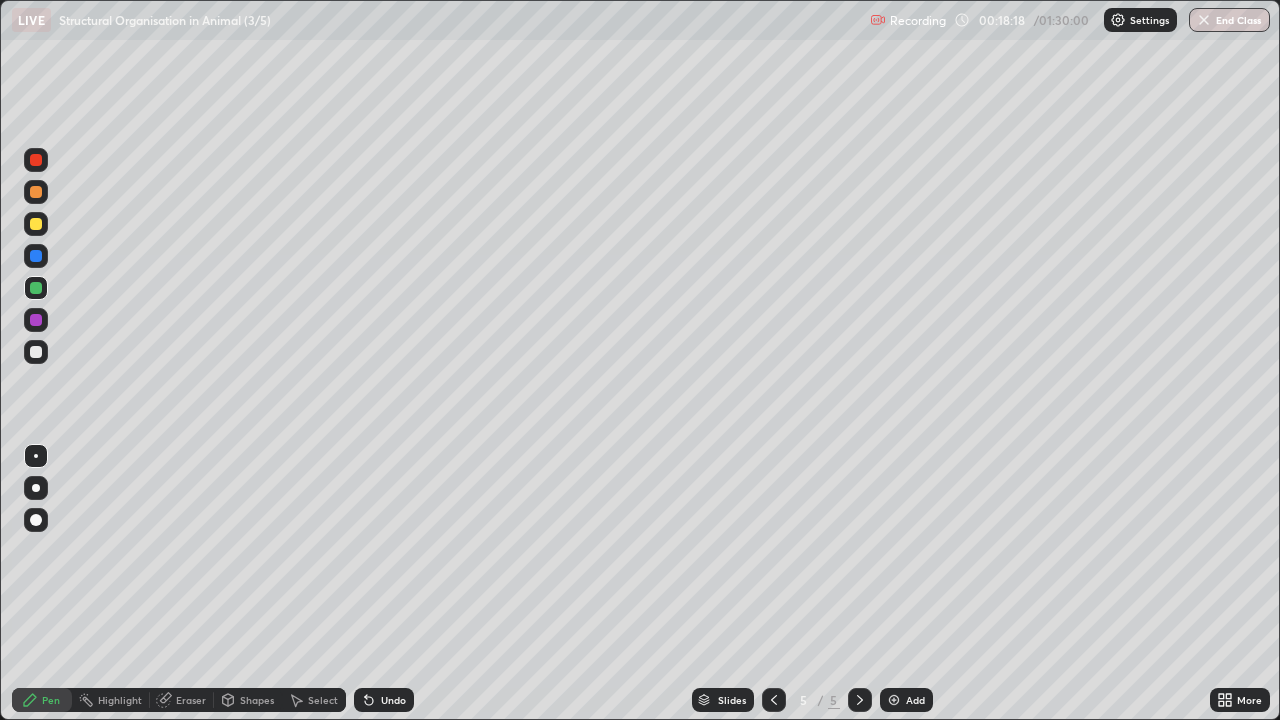 click at bounding box center [36, 224] 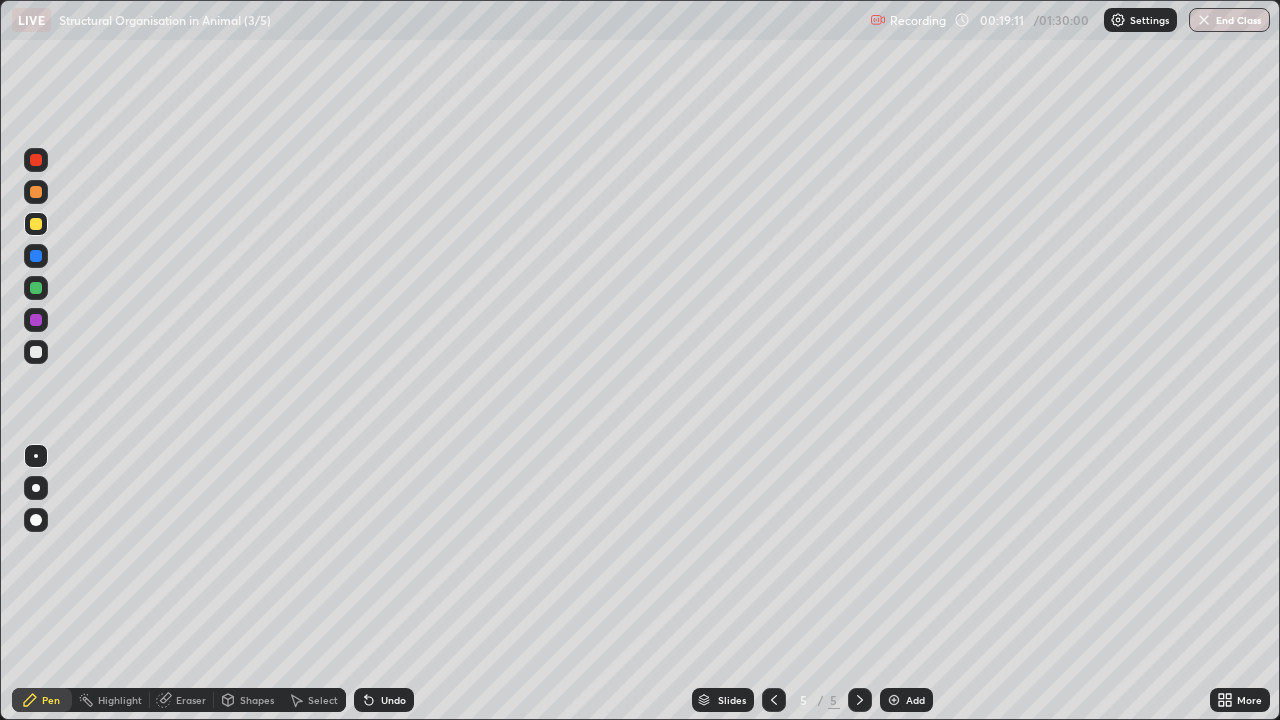 click at bounding box center [36, 288] 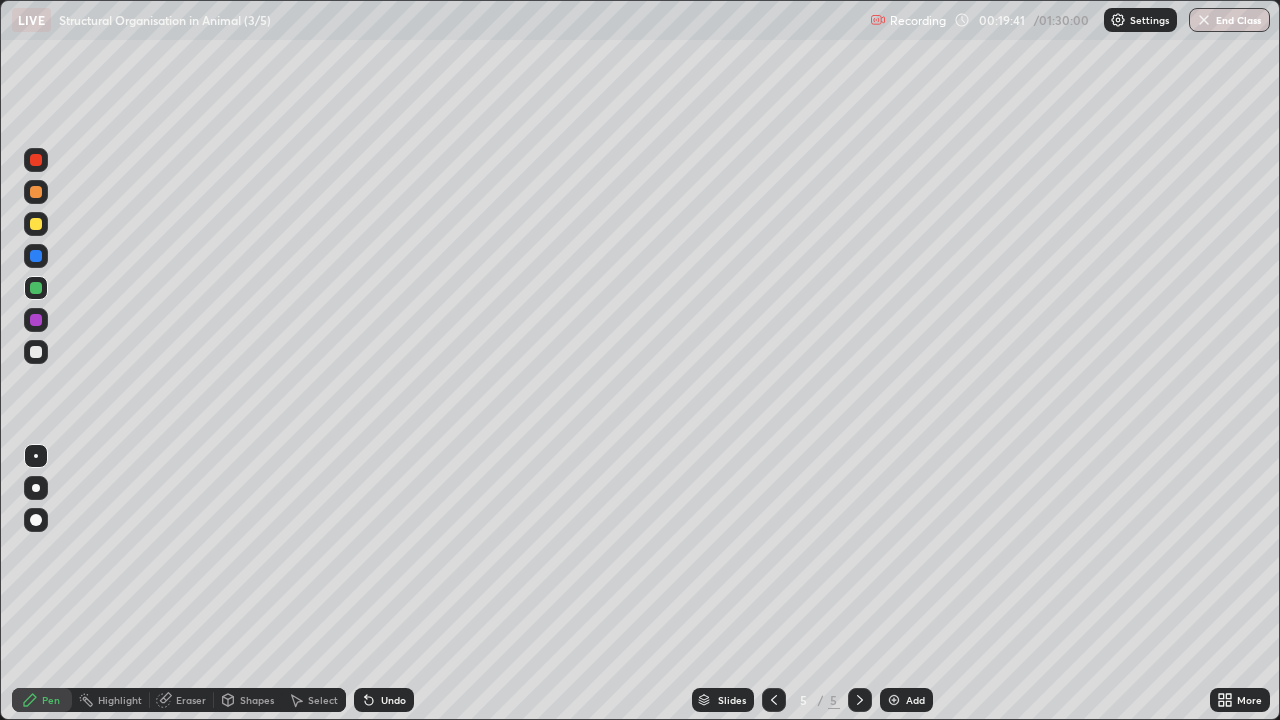 click at bounding box center [36, 256] 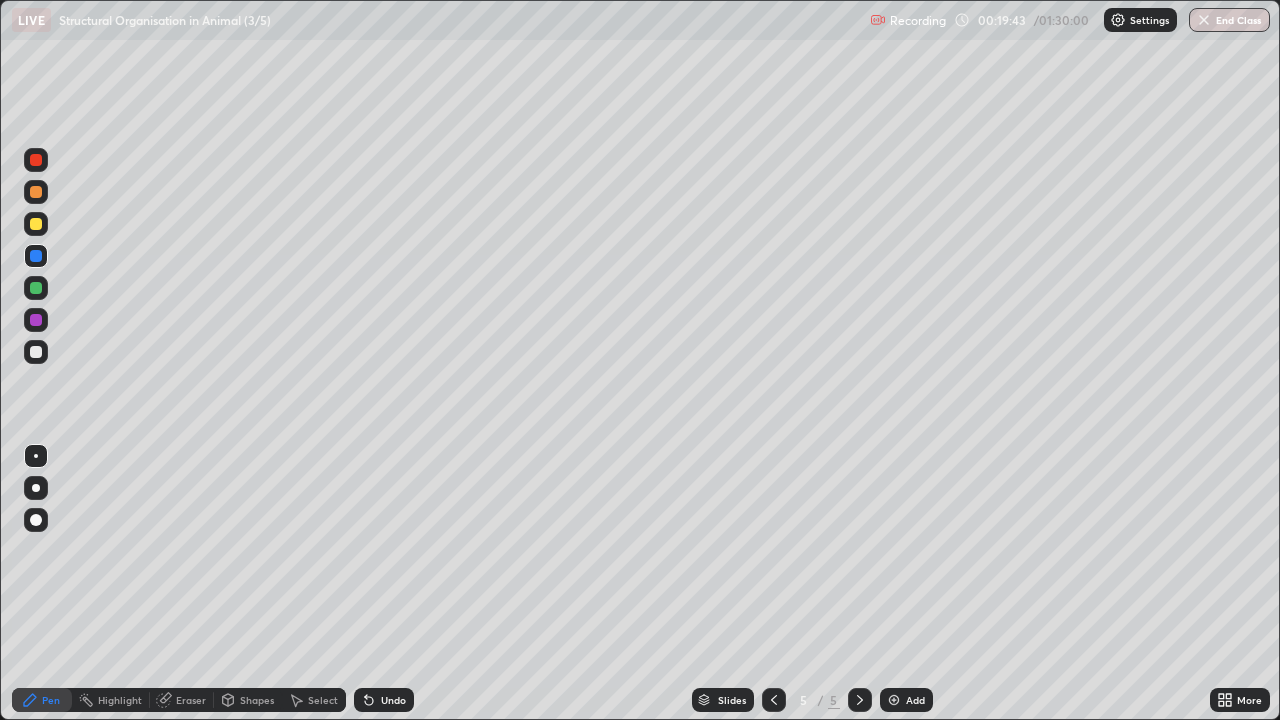 click at bounding box center (36, 256) 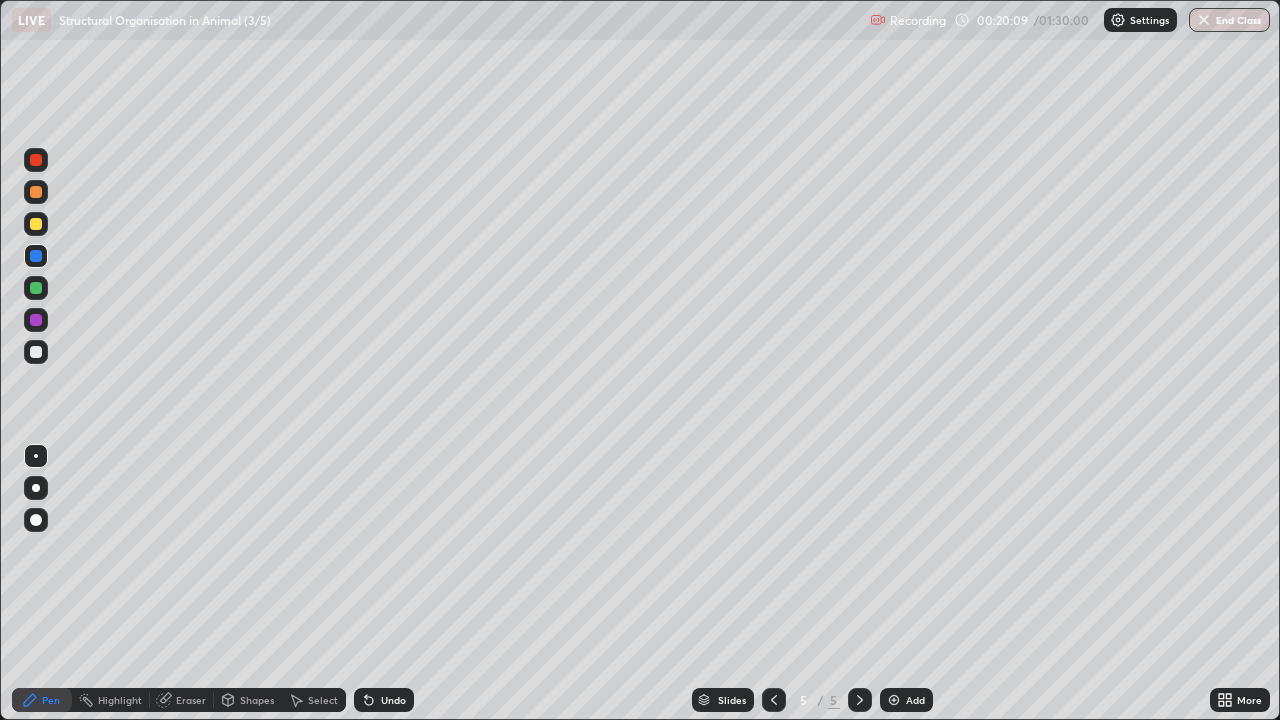 click at bounding box center (36, 288) 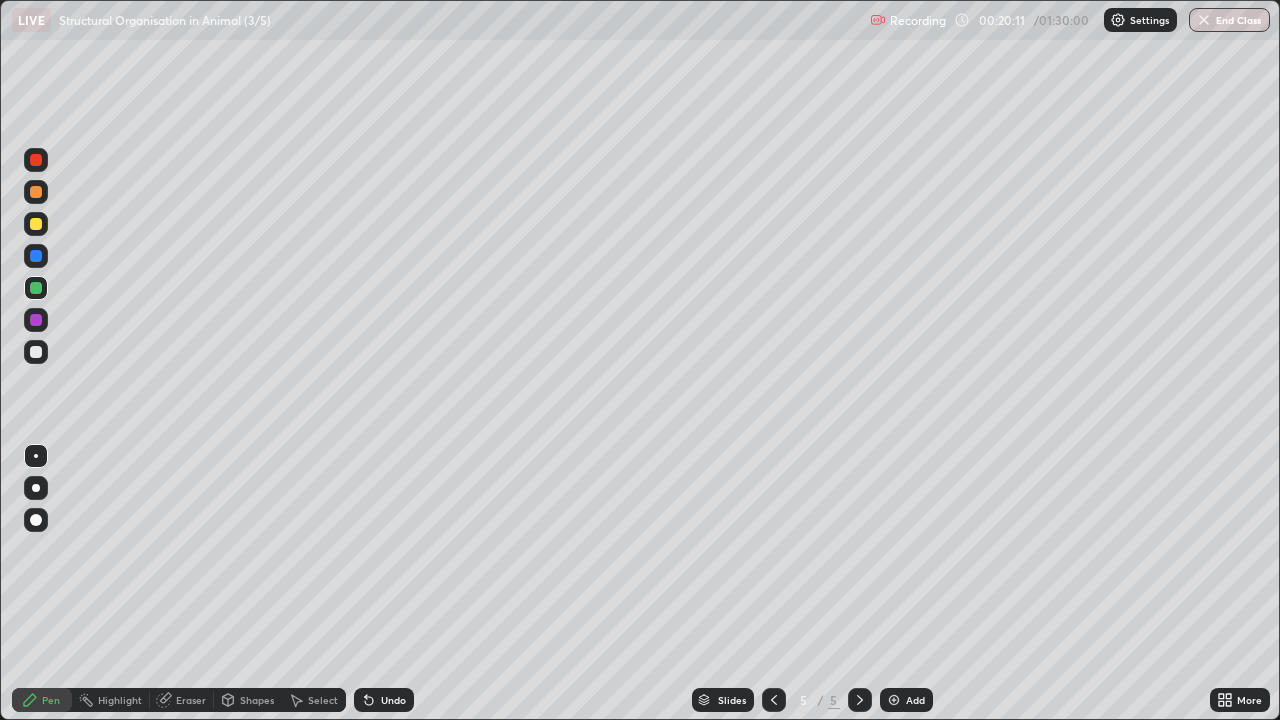 click at bounding box center (36, 256) 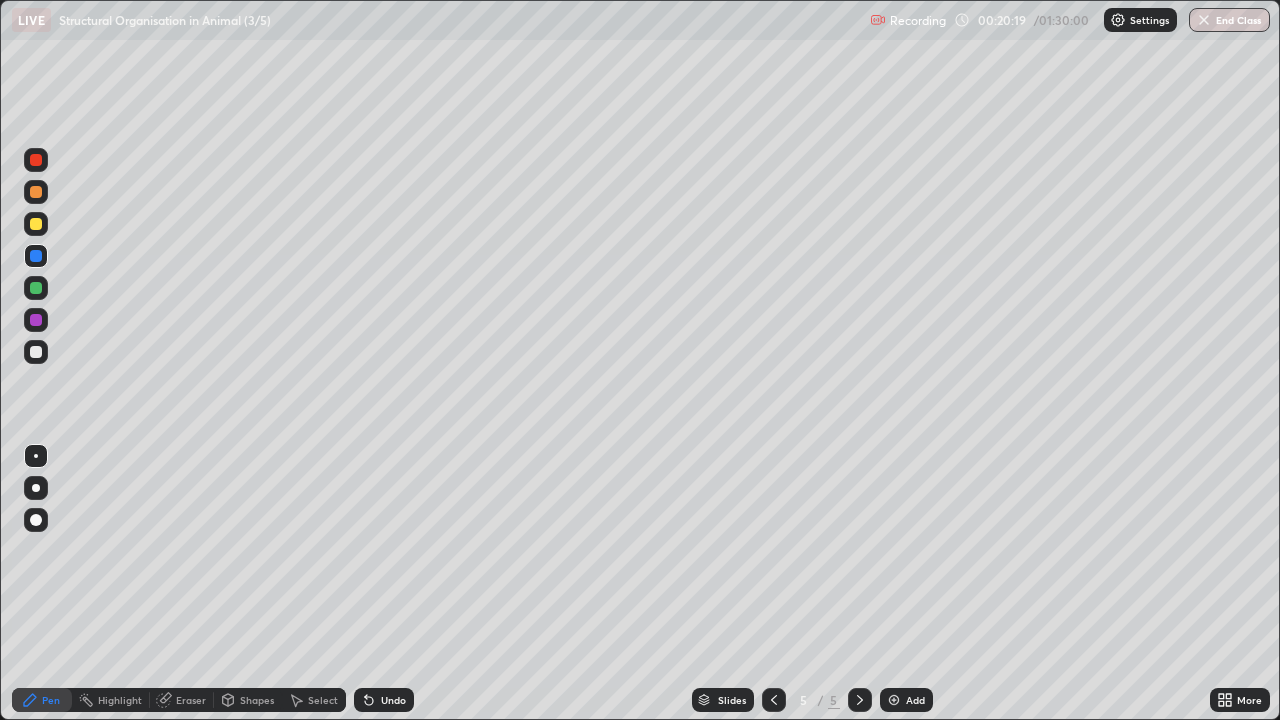 click at bounding box center (36, 288) 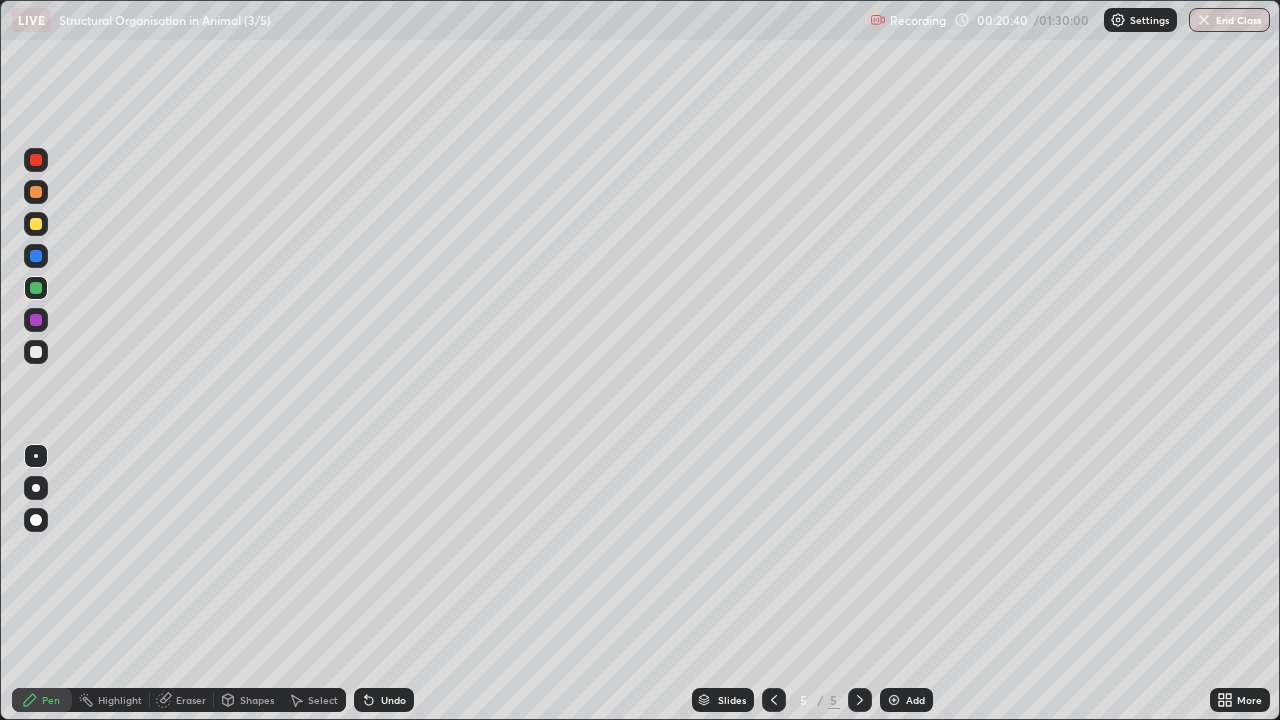 click at bounding box center [36, 224] 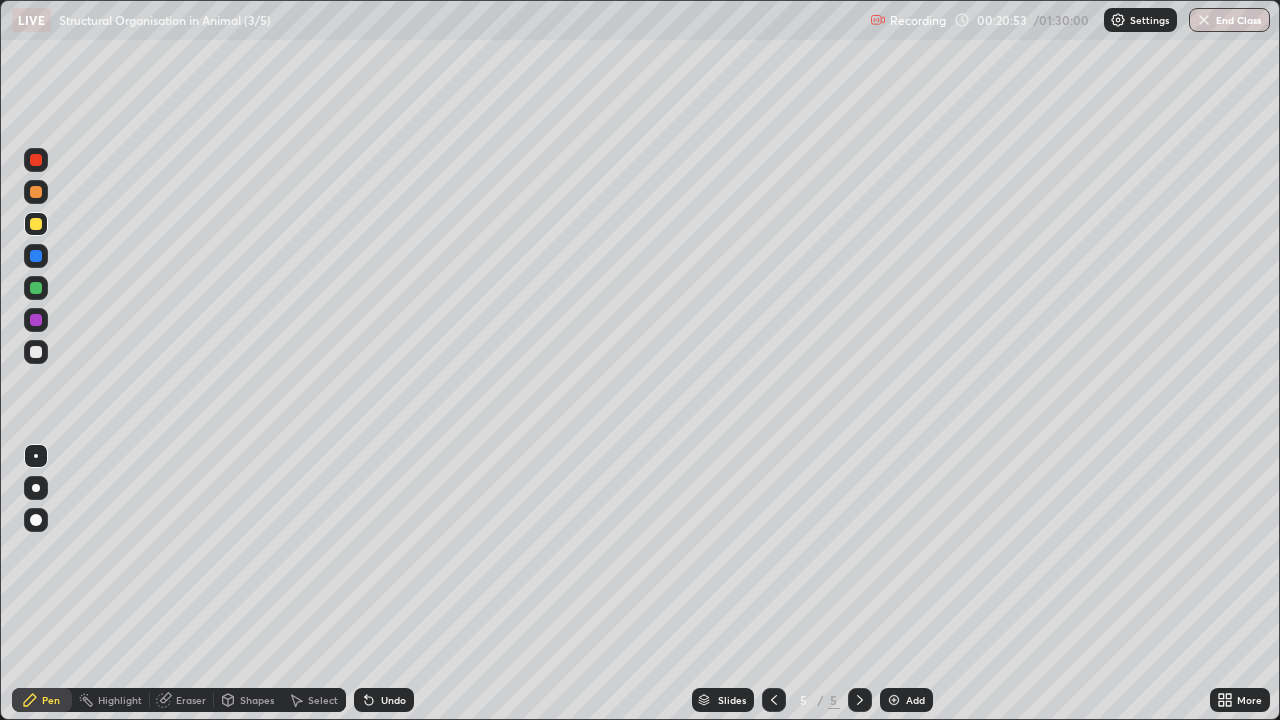 click at bounding box center [36, 288] 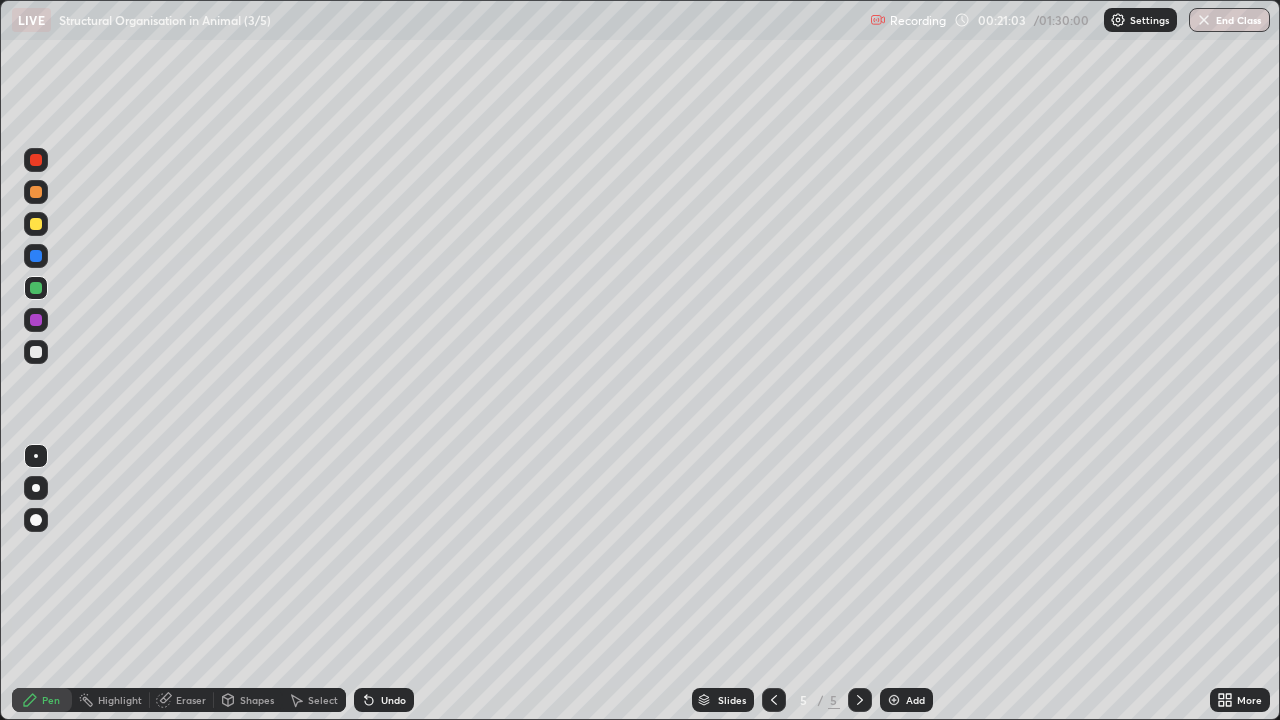 click at bounding box center (36, 352) 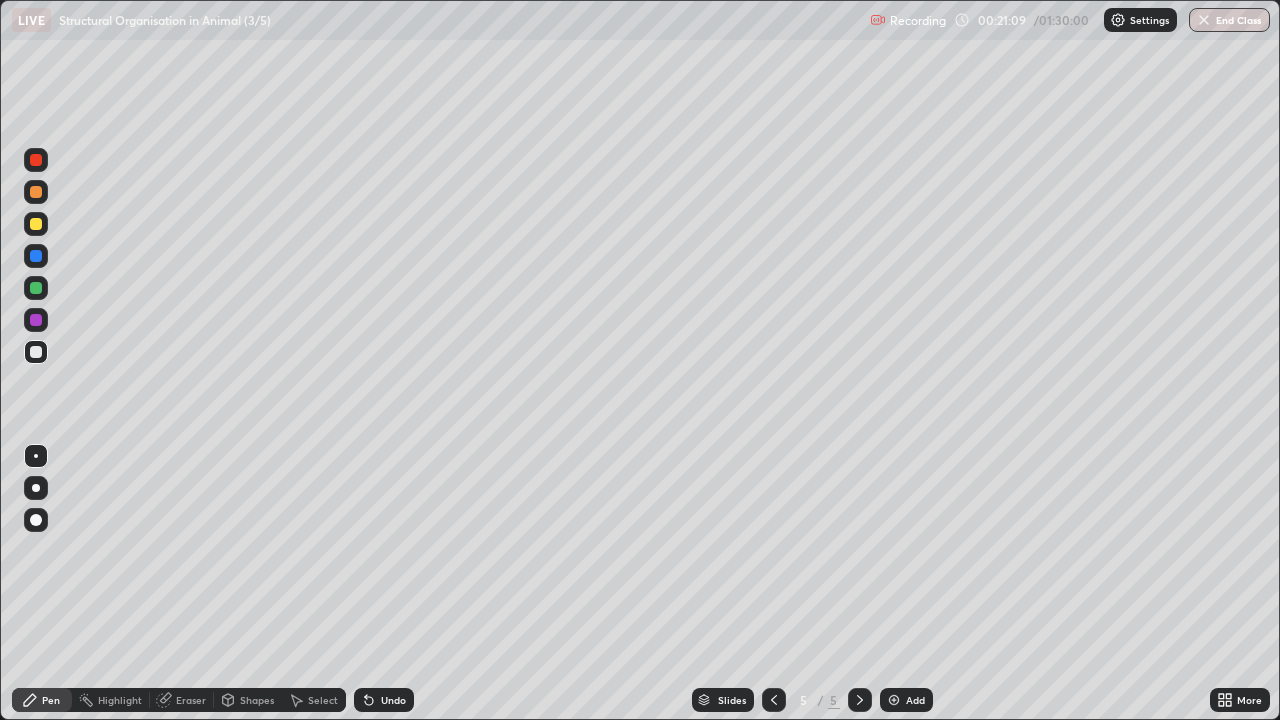 click at bounding box center [36, 288] 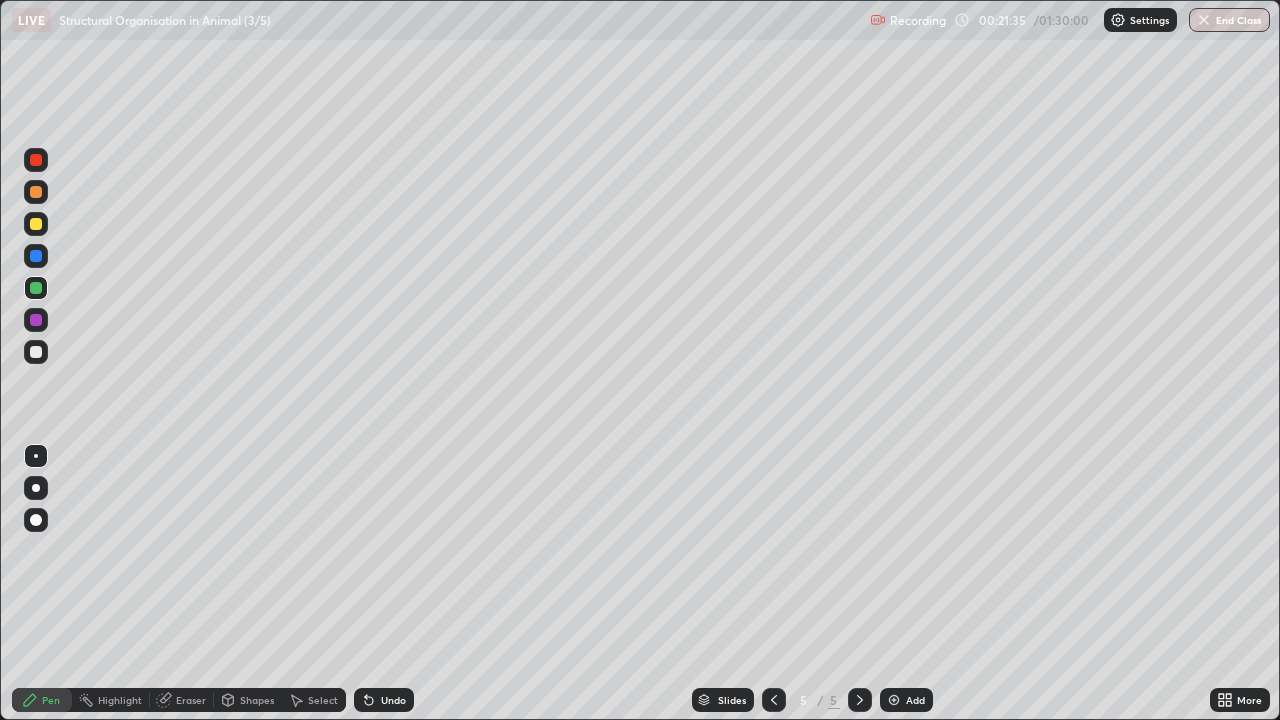 click at bounding box center [36, 160] 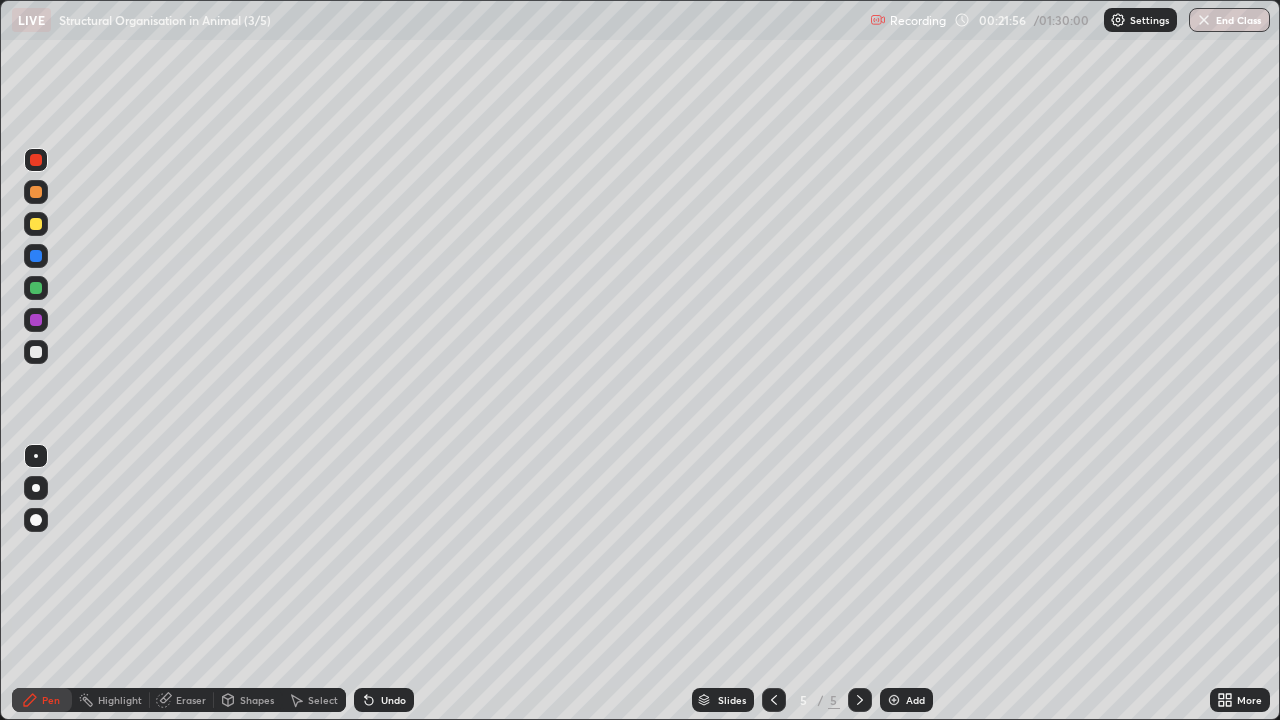 click at bounding box center (36, 288) 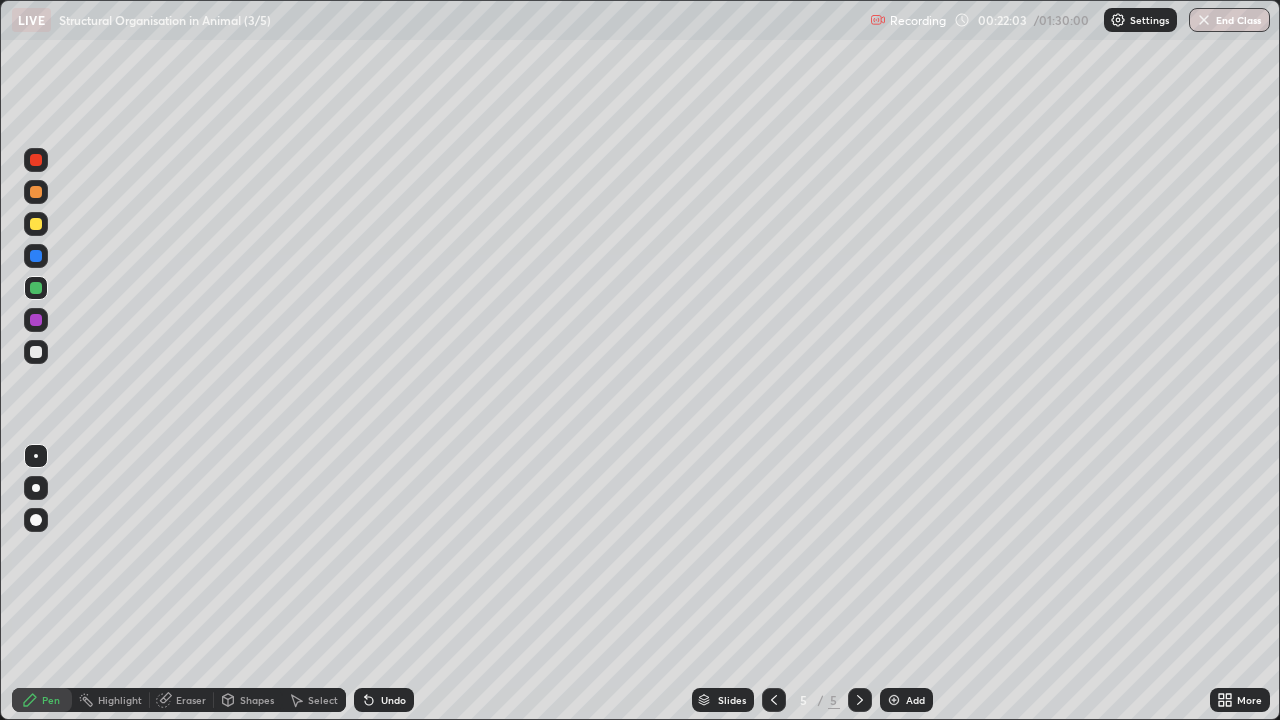 click at bounding box center [36, 352] 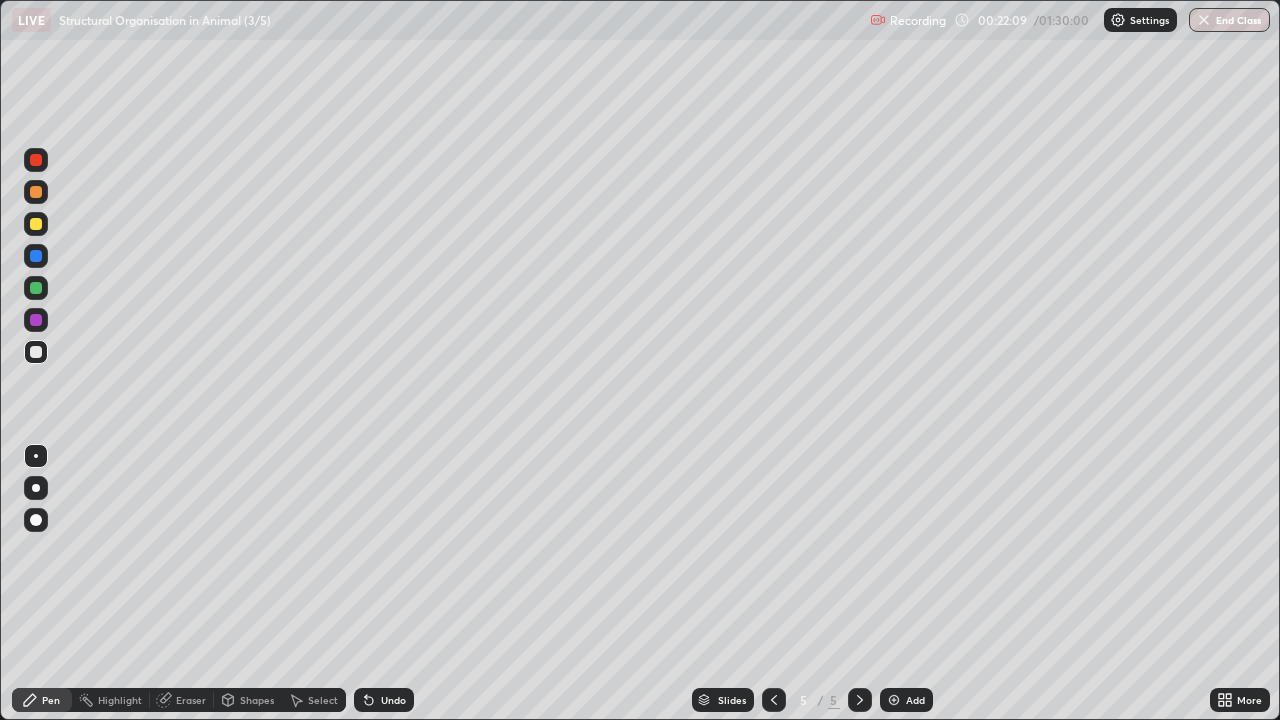 click at bounding box center [36, 288] 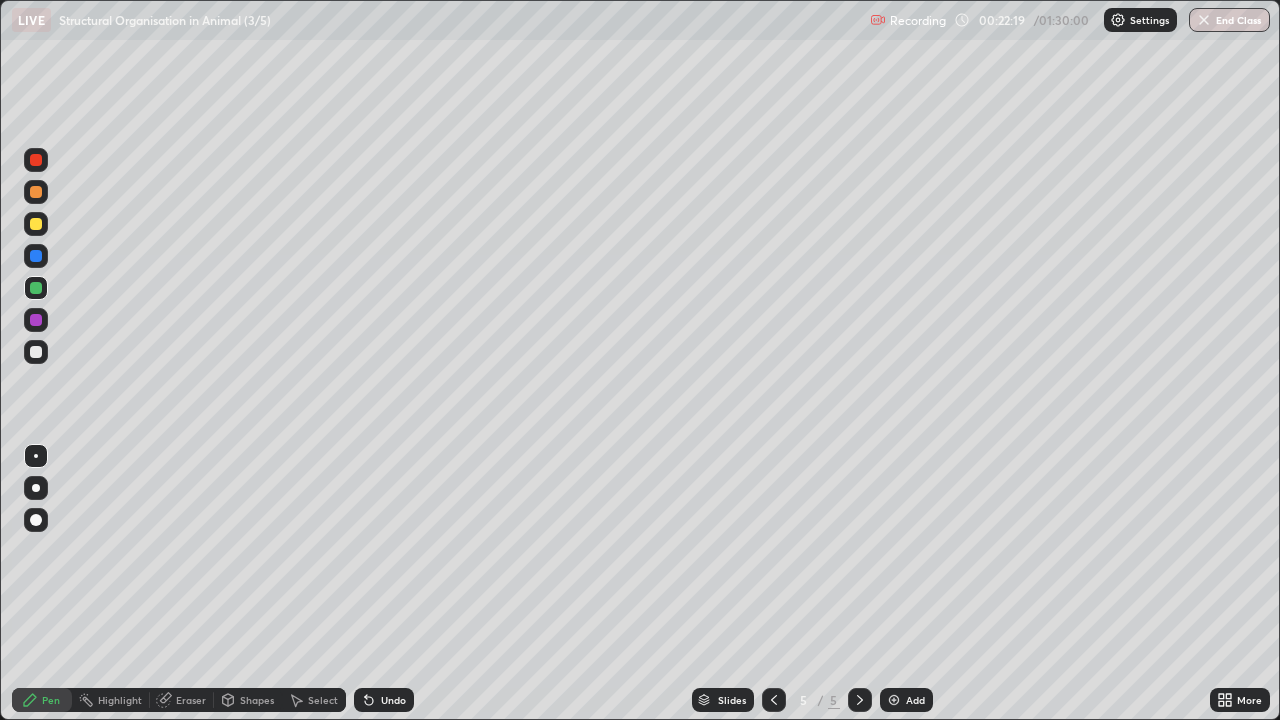 click at bounding box center (36, 160) 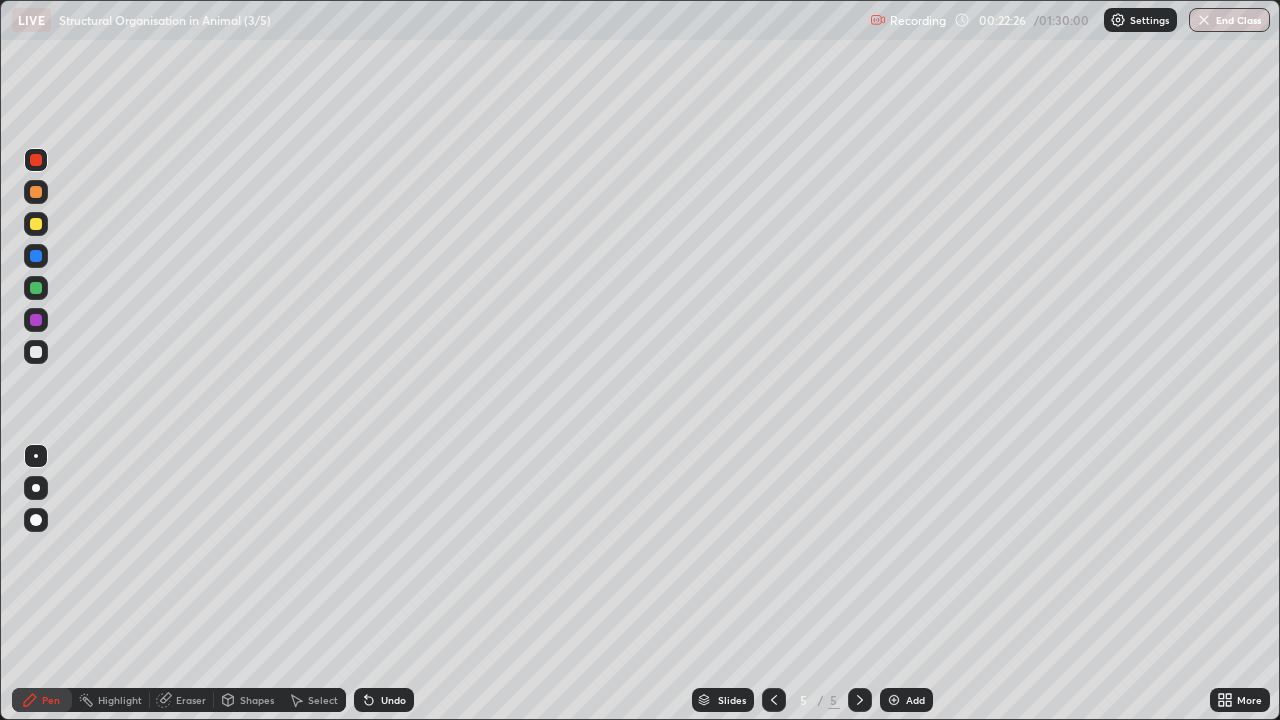 click at bounding box center [36, 288] 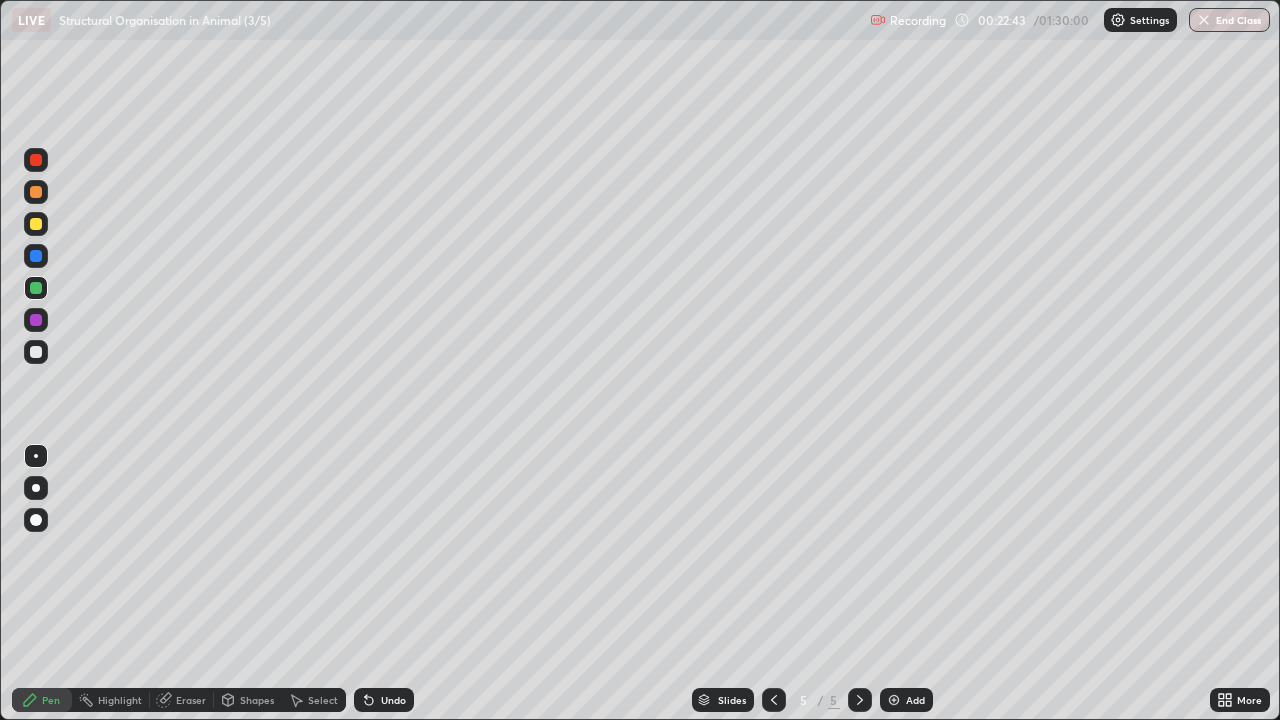 click at bounding box center (36, 320) 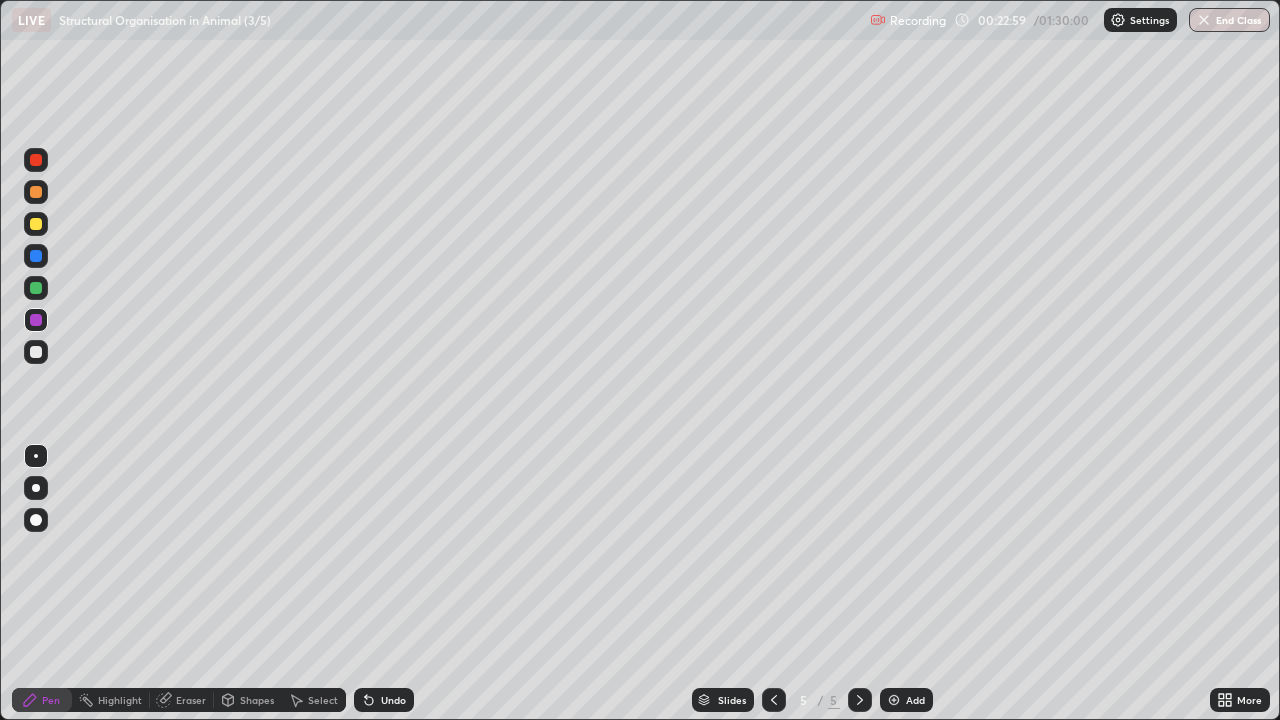 click at bounding box center (36, 288) 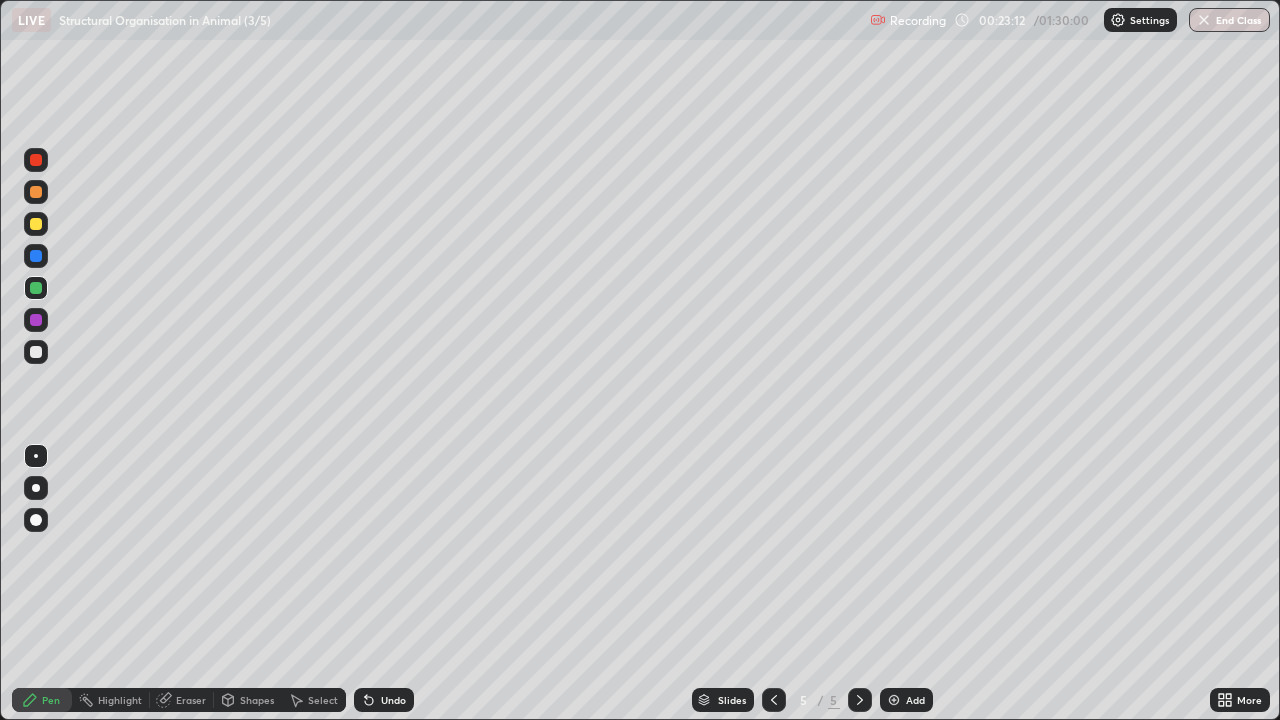 click at bounding box center (36, 352) 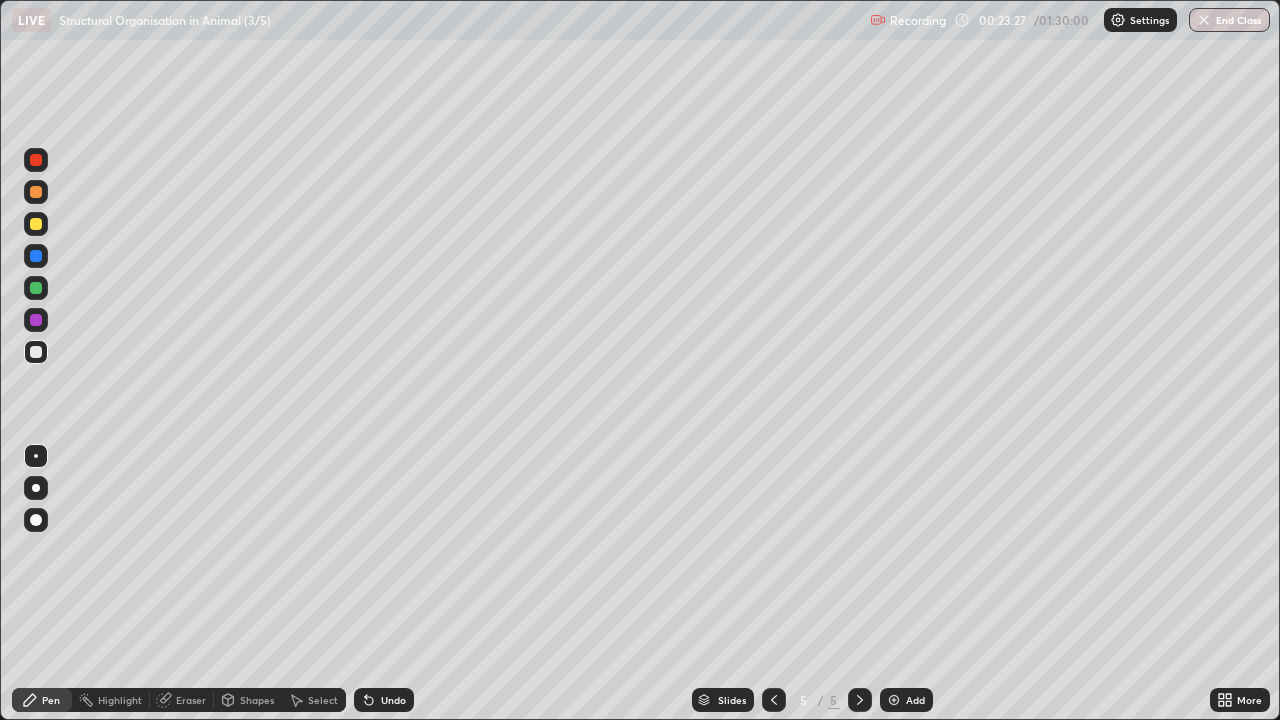 click at bounding box center [36, 288] 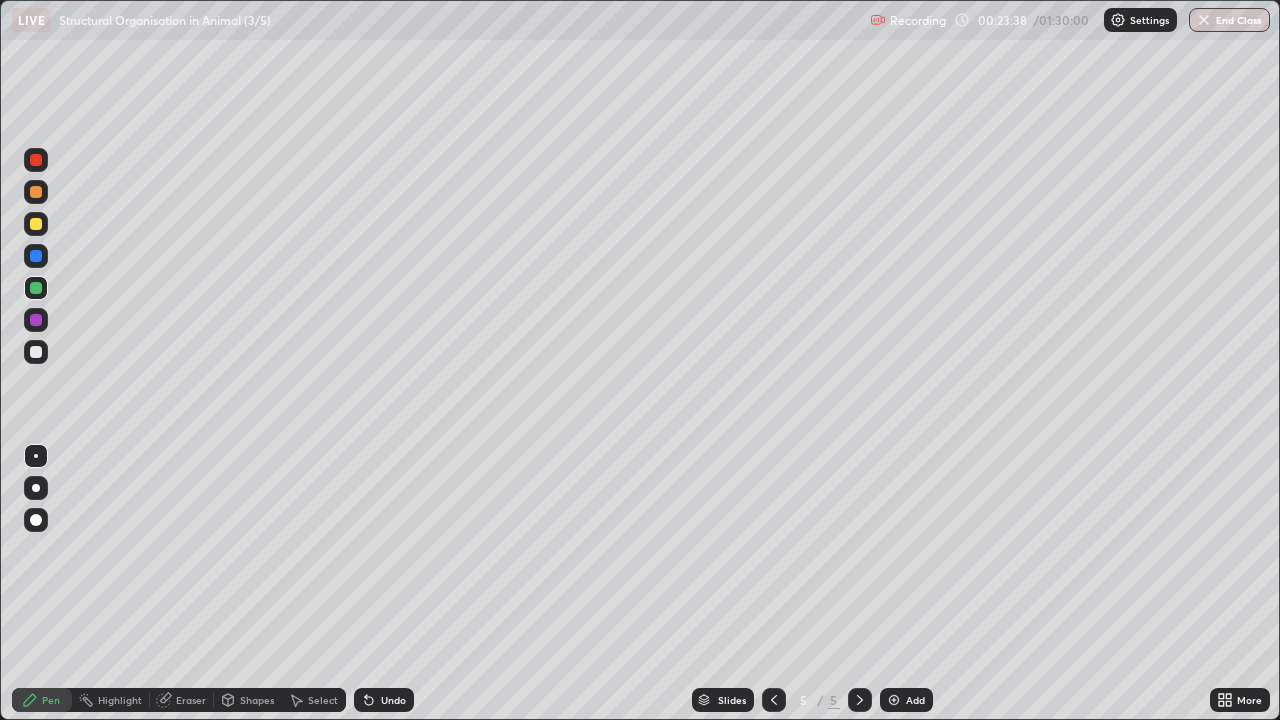 click at bounding box center (36, 160) 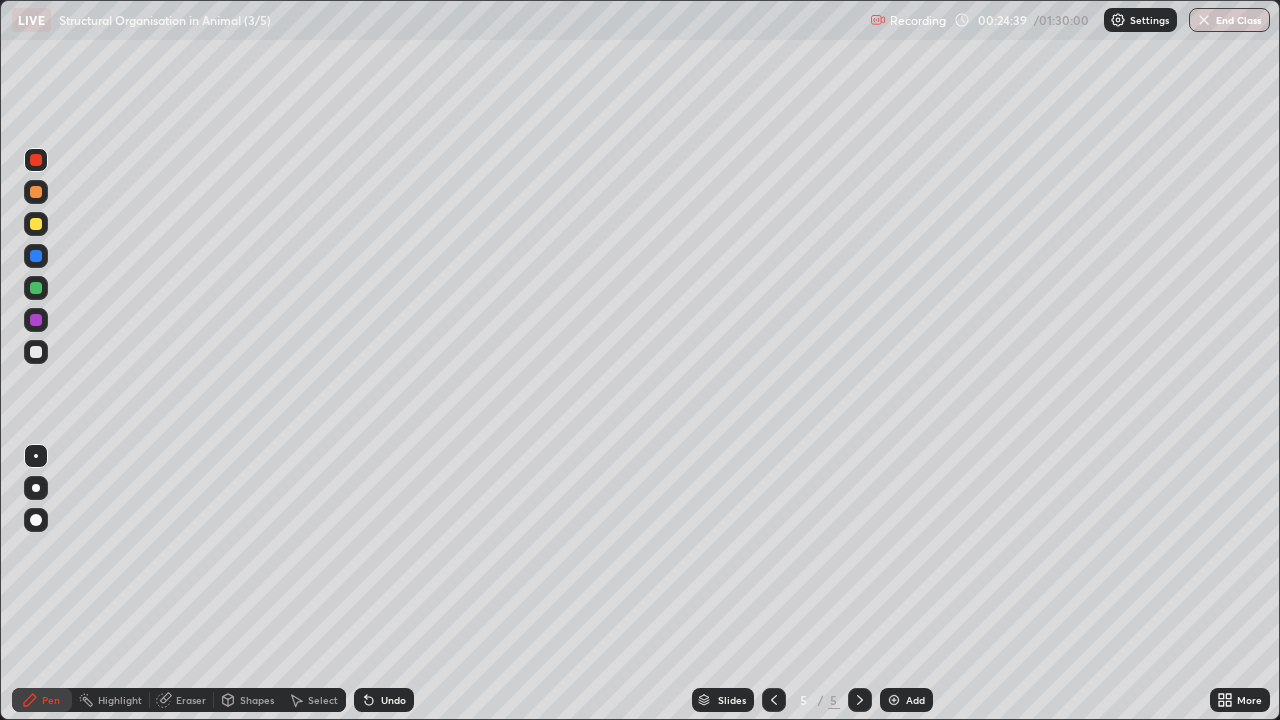 click at bounding box center [36, 224] 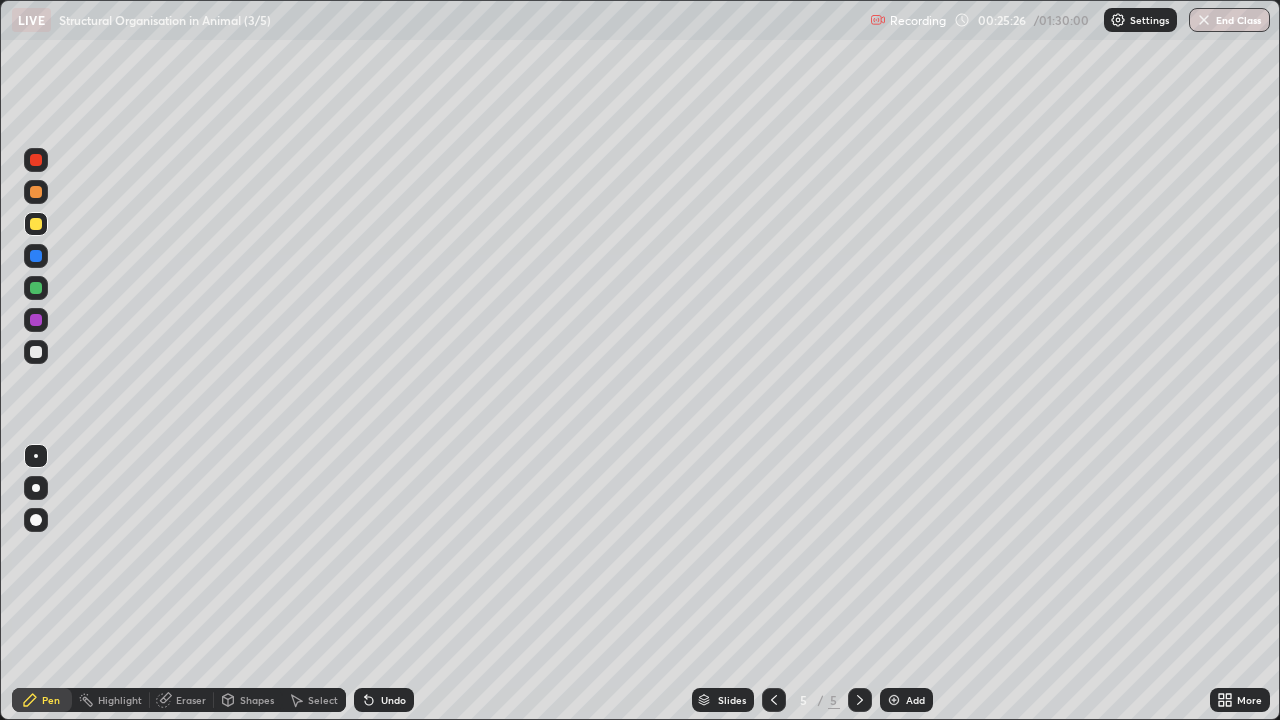 click at bounding box center [36, 288] 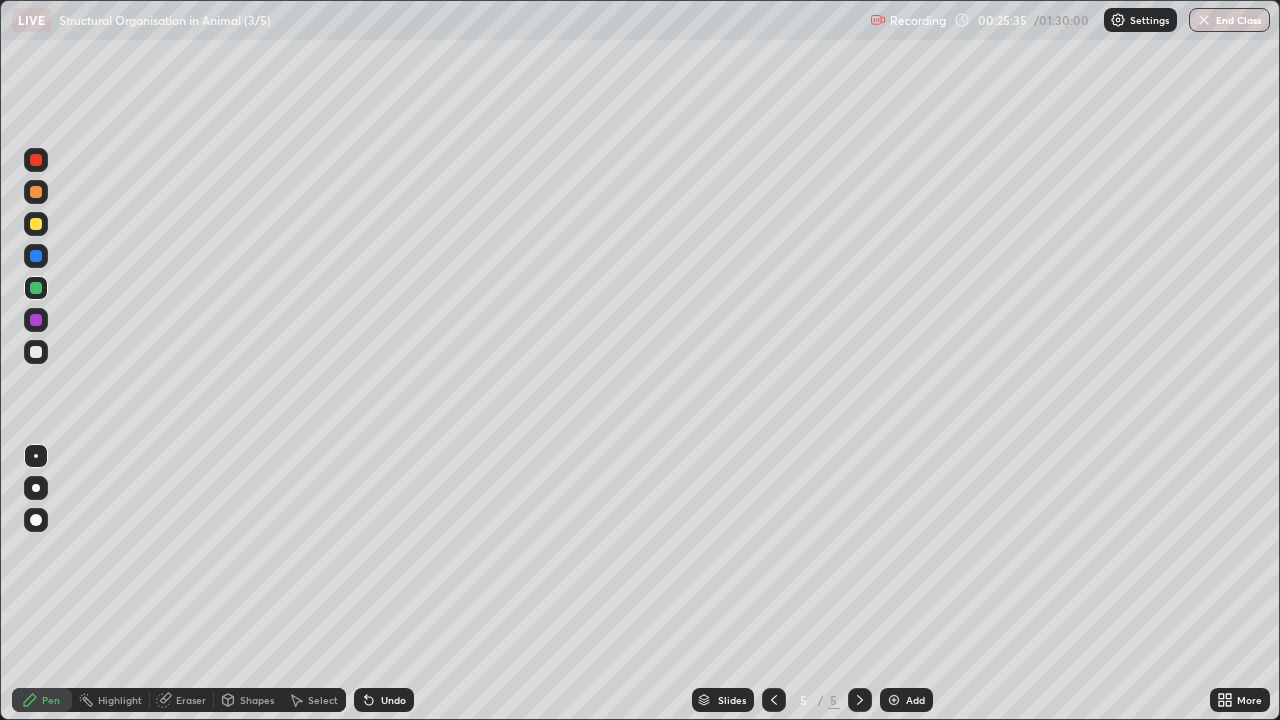 click on "Eraser" at bounding box center [191, 700] 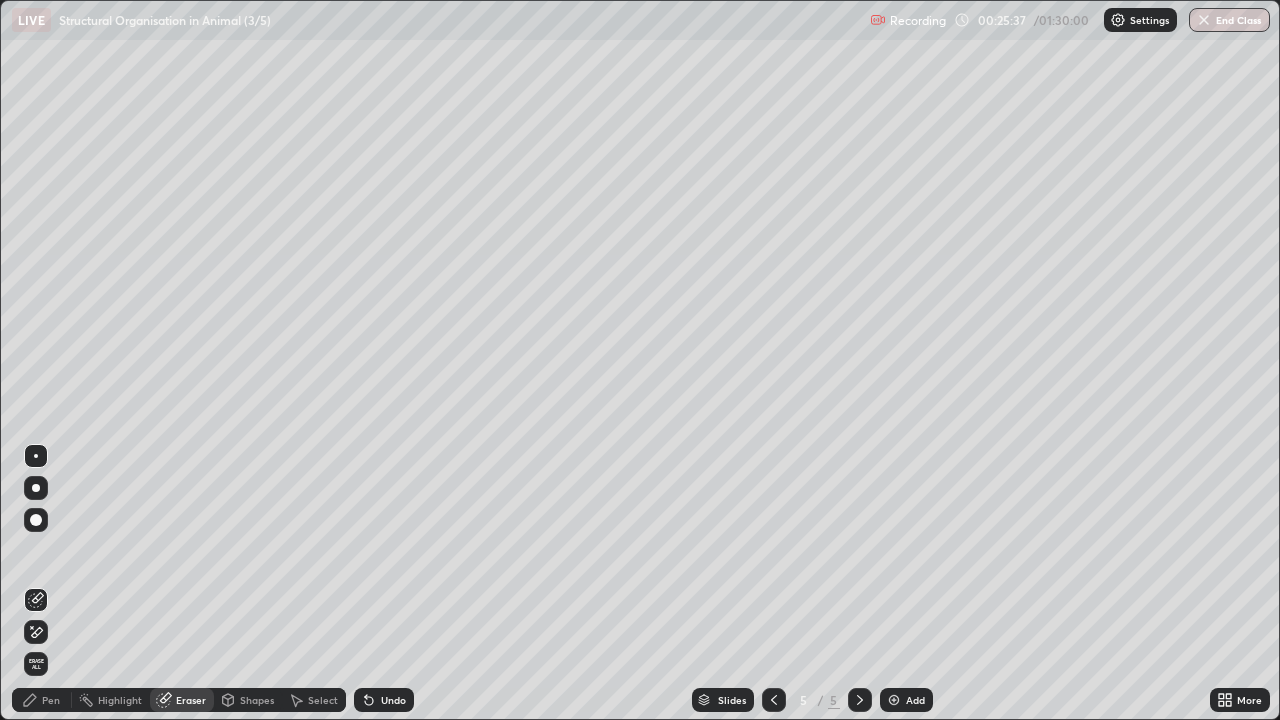 click on "Pen" at bounding box center [51, 700] 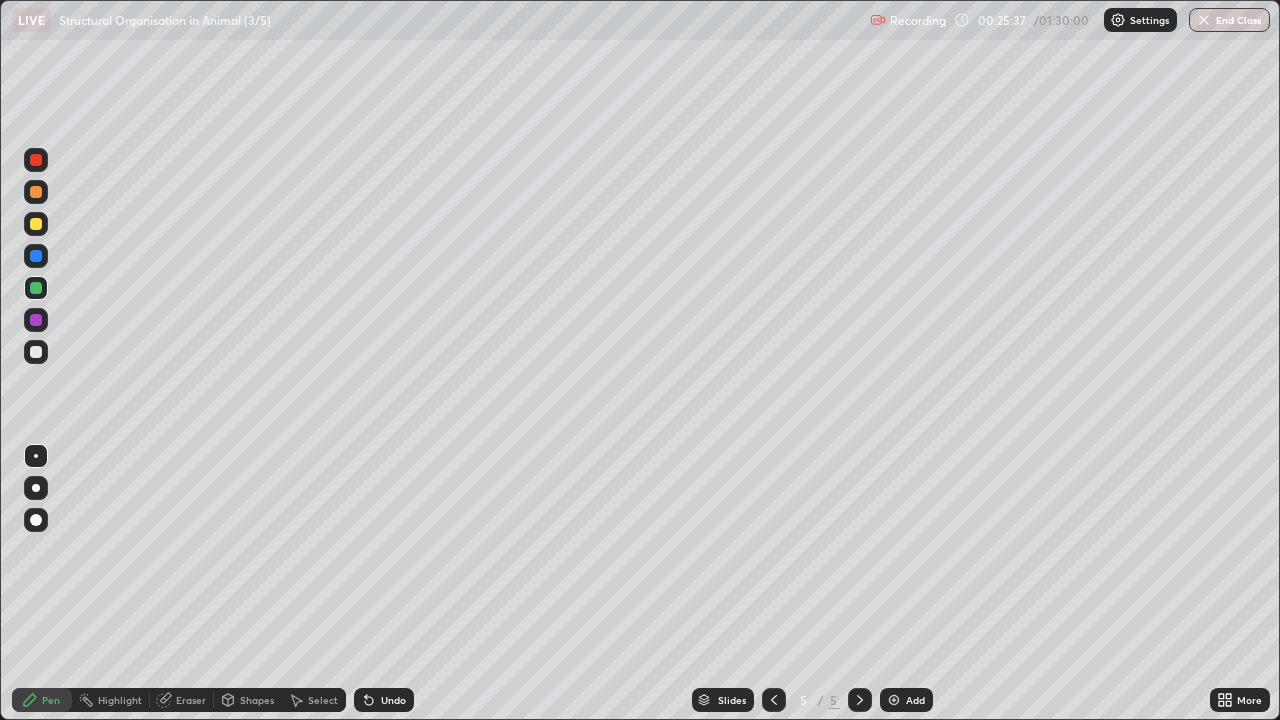 click at bounding box center (36, 224) 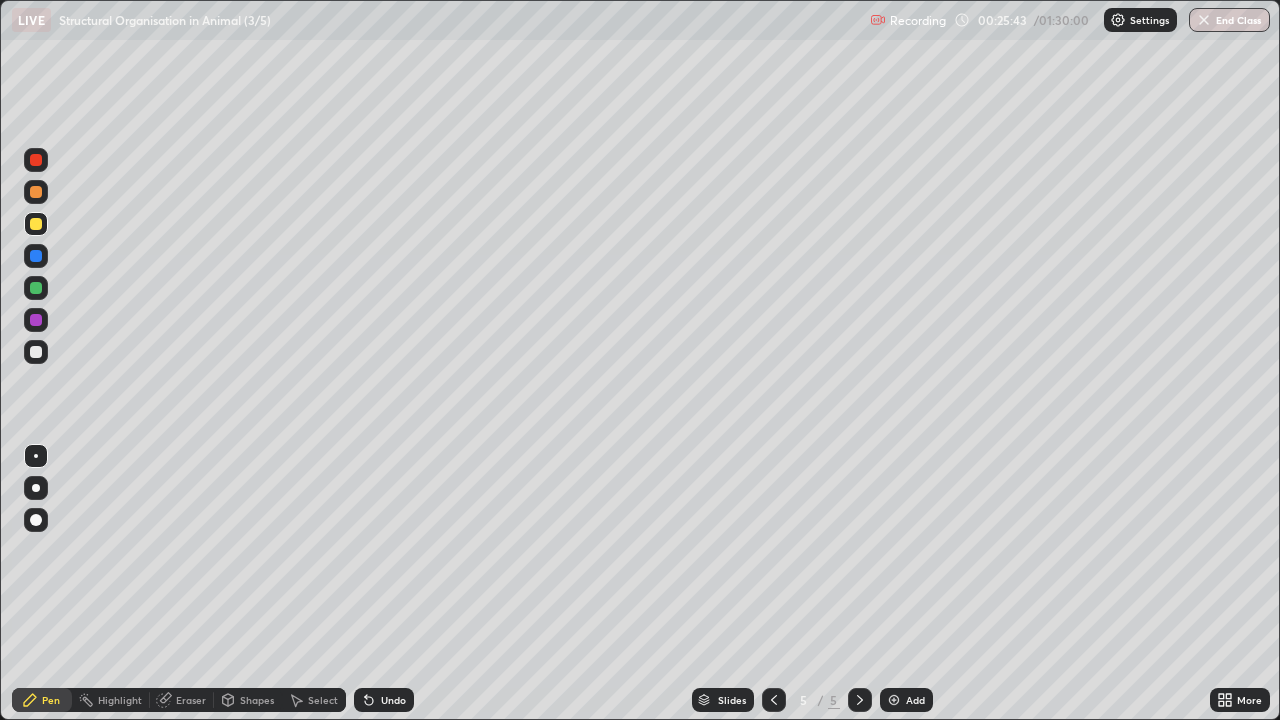 click at bounding box center (36, 288) 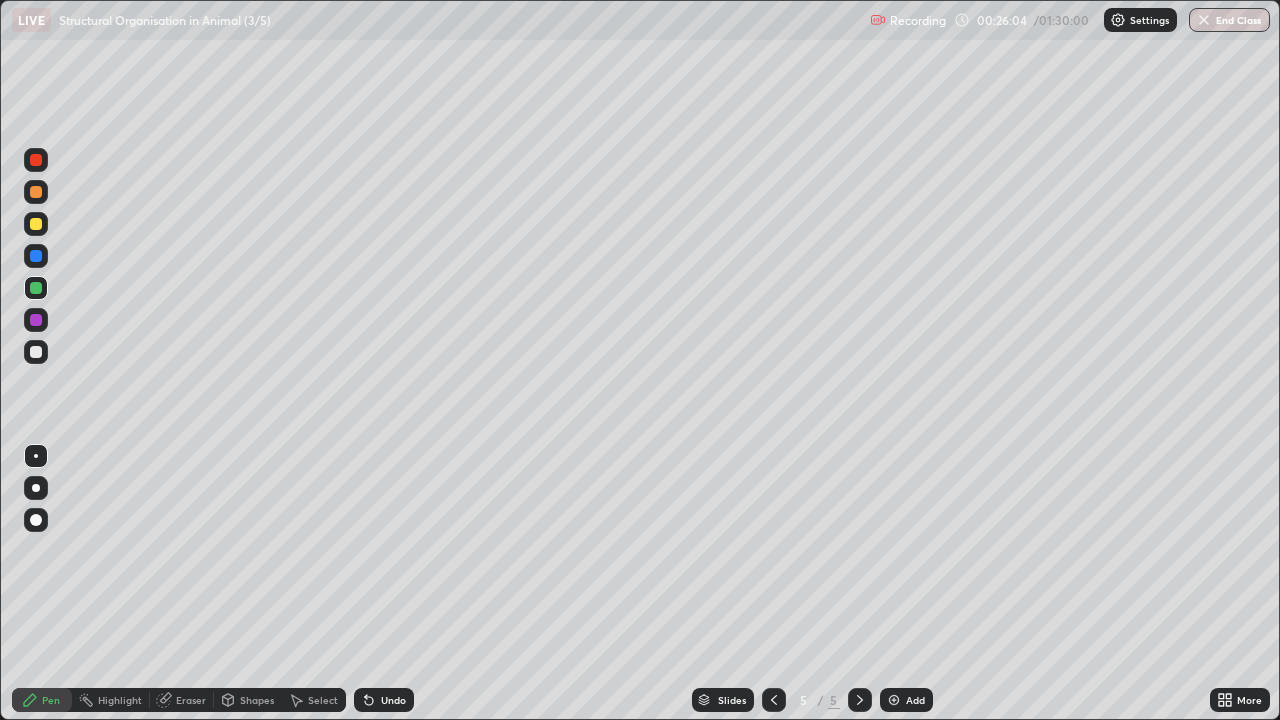 click at bounding box center [36, 256] 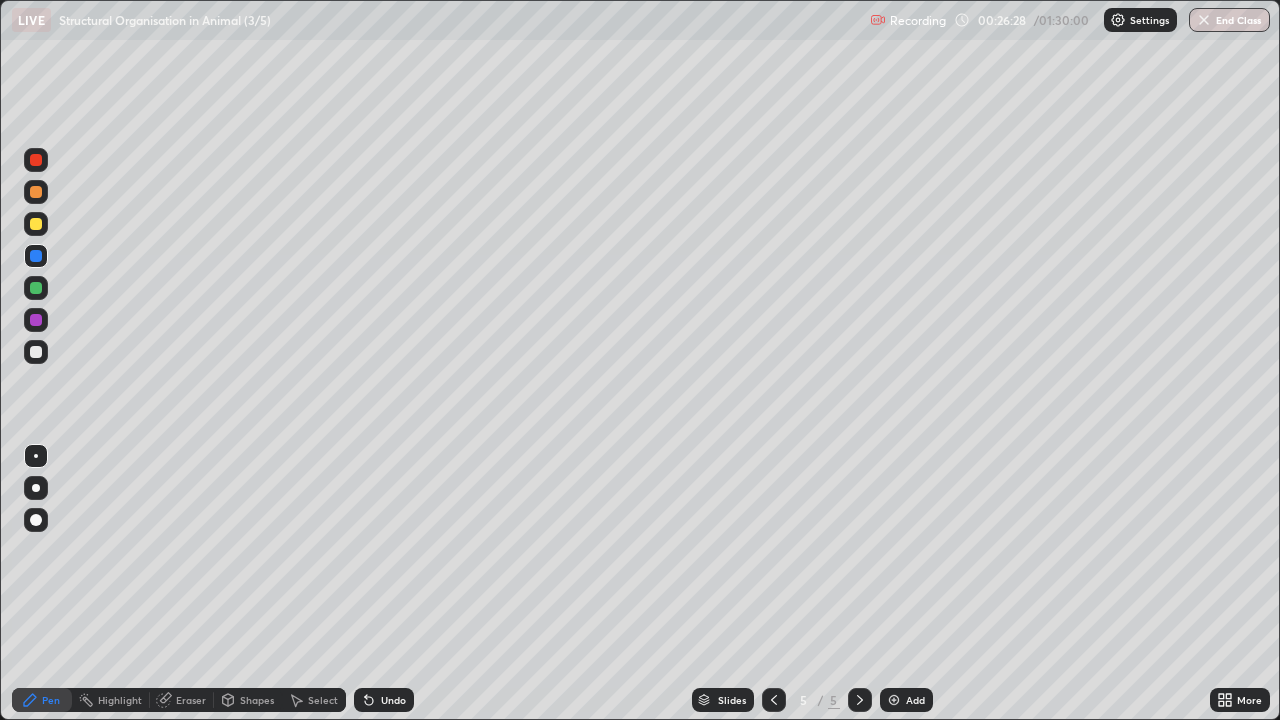 click at bounding box center [36, 320] 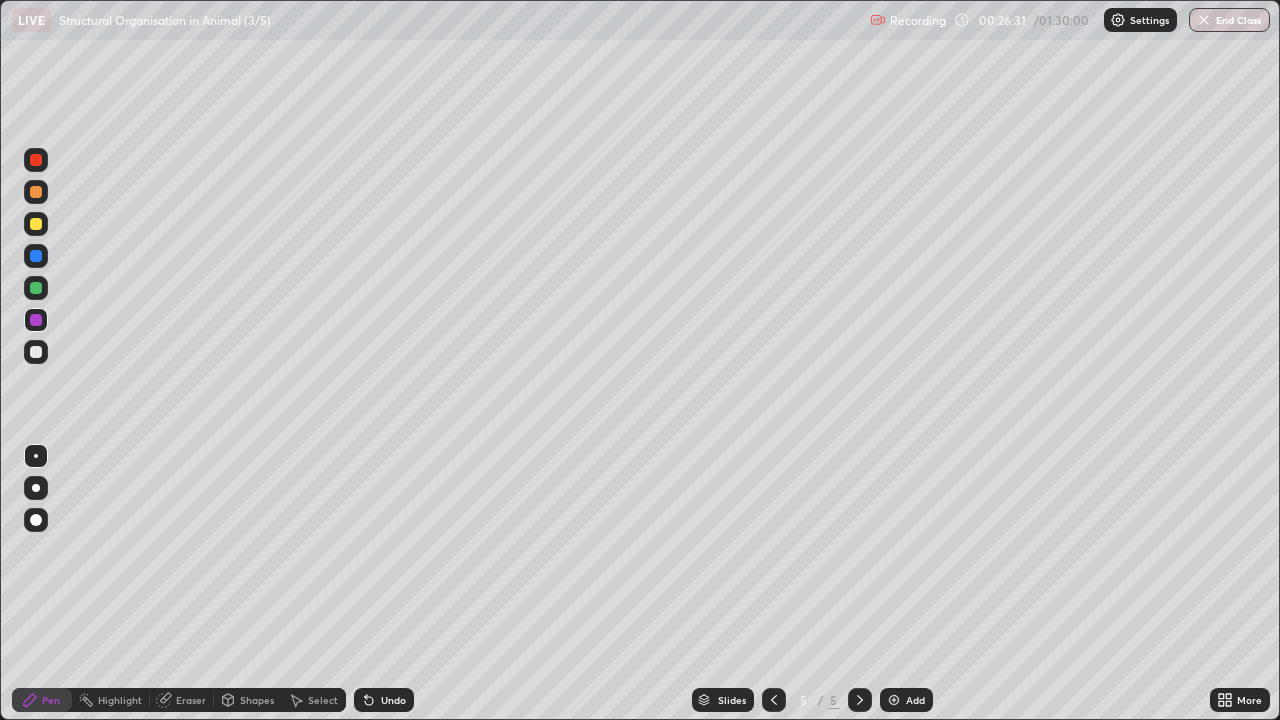 click at bounding box center (36, 288) 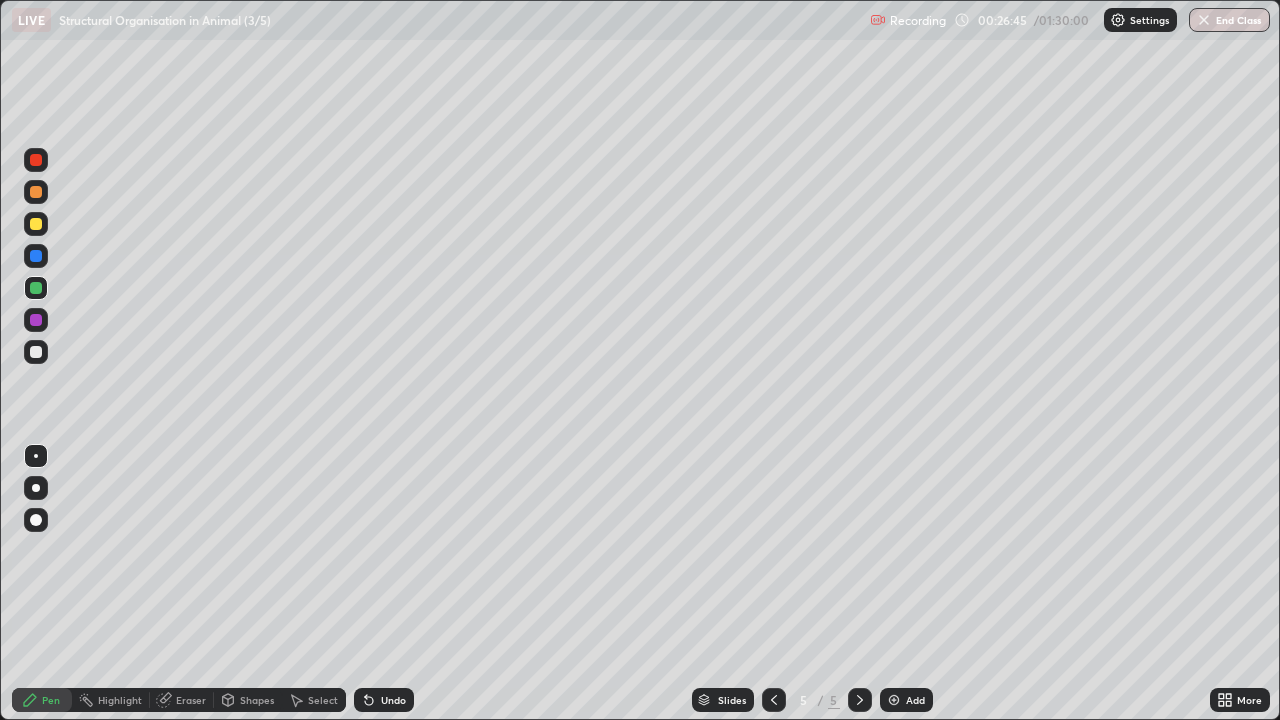 click at bounding box center [36, 160] 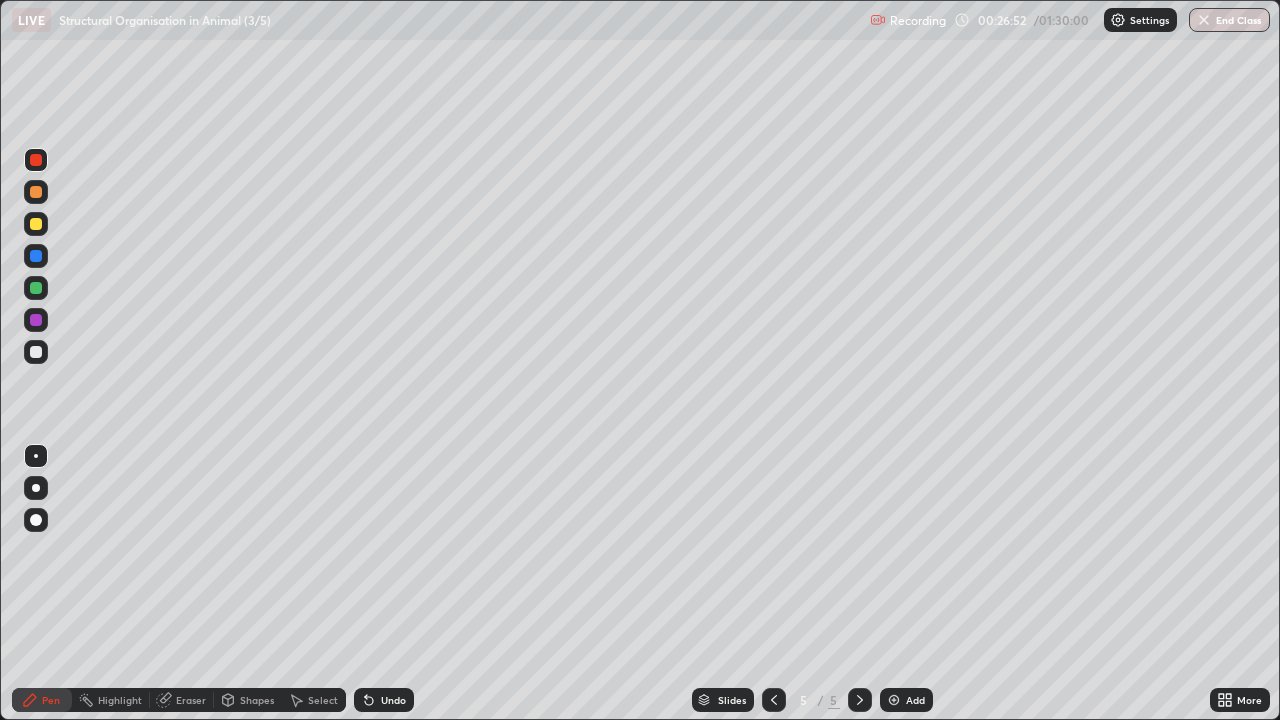 click at bounding box center (36, 288) 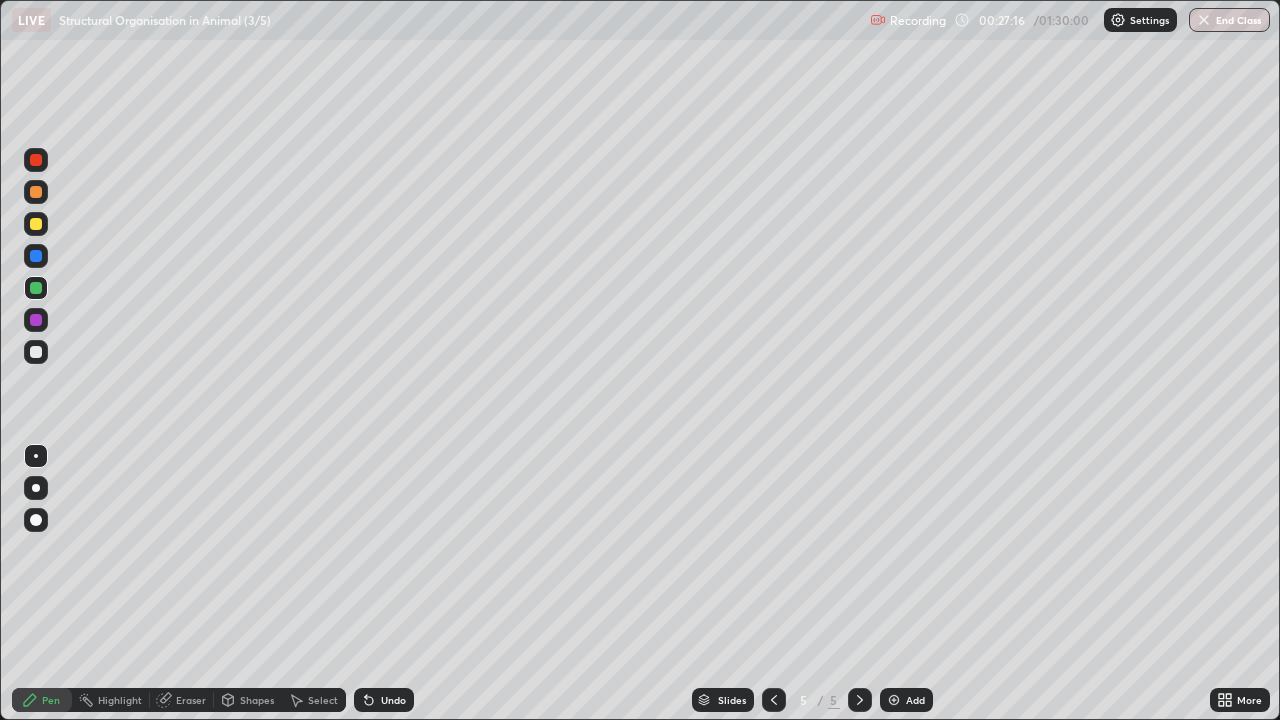 click at bounding box center (36, 352) 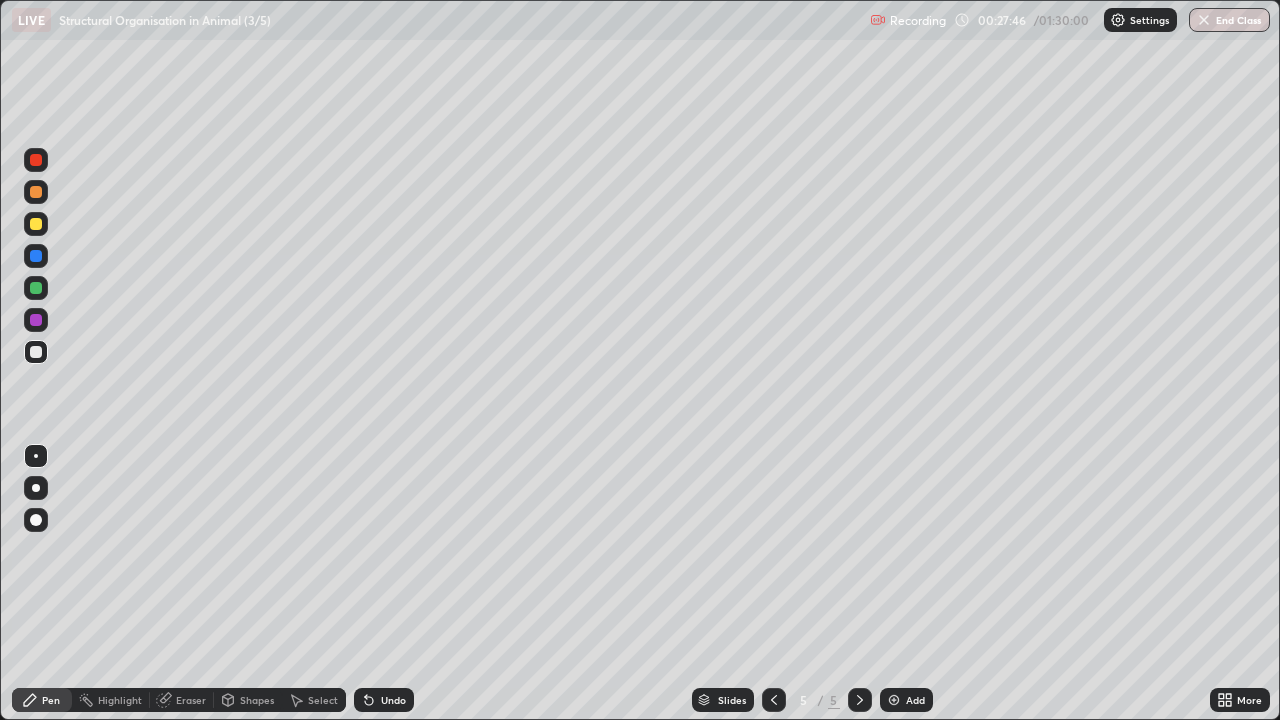 click at bounding box center [36, 288] 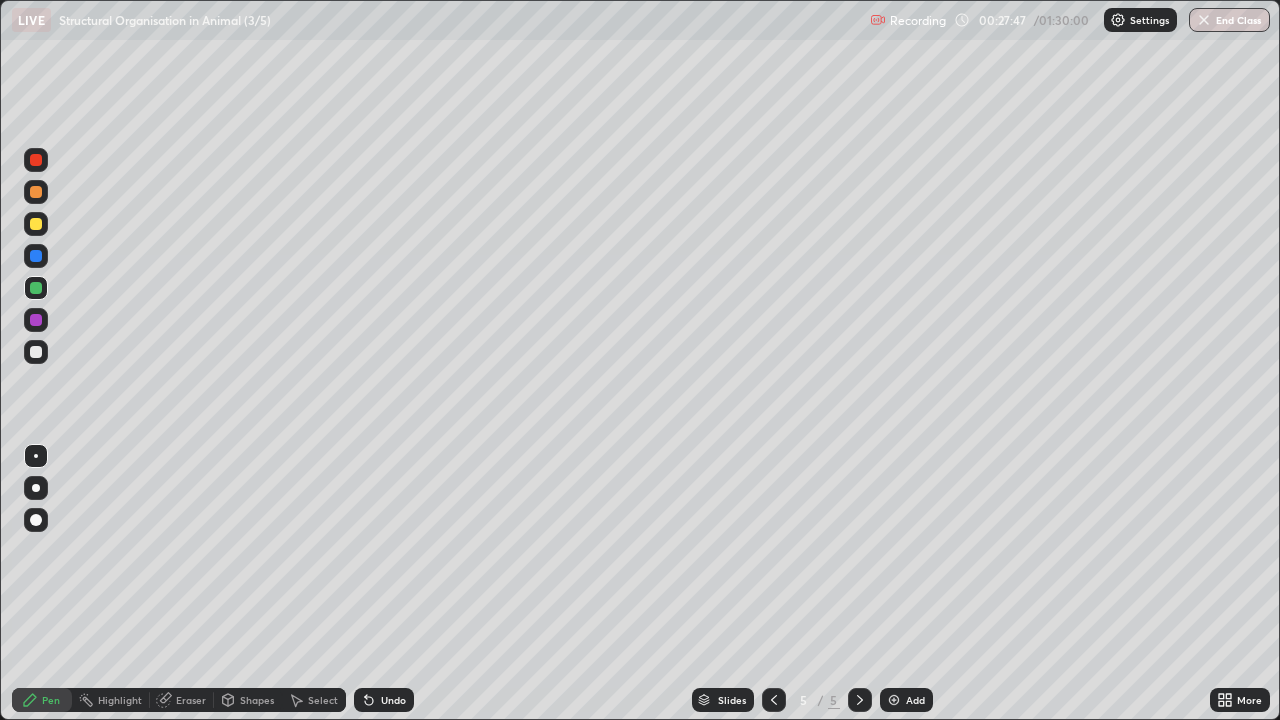 click at bounding box center [36, 160] 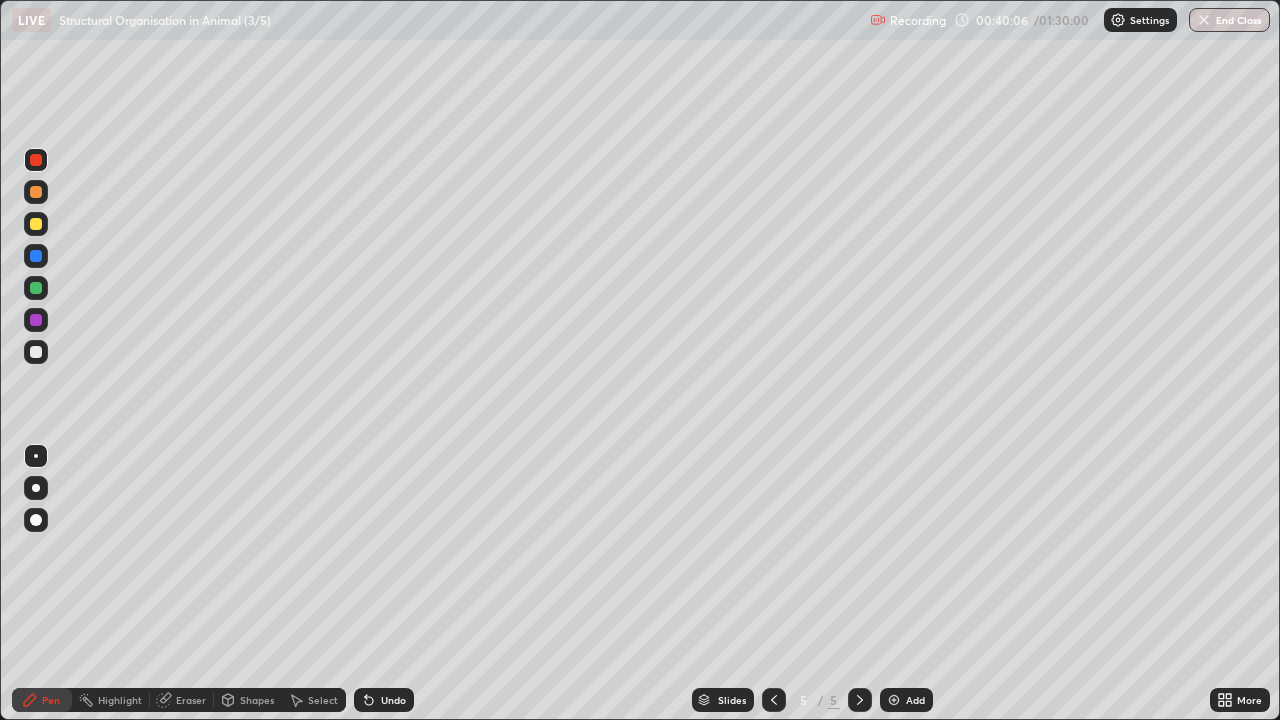 click on "Add" at bounding box center (906, 700) 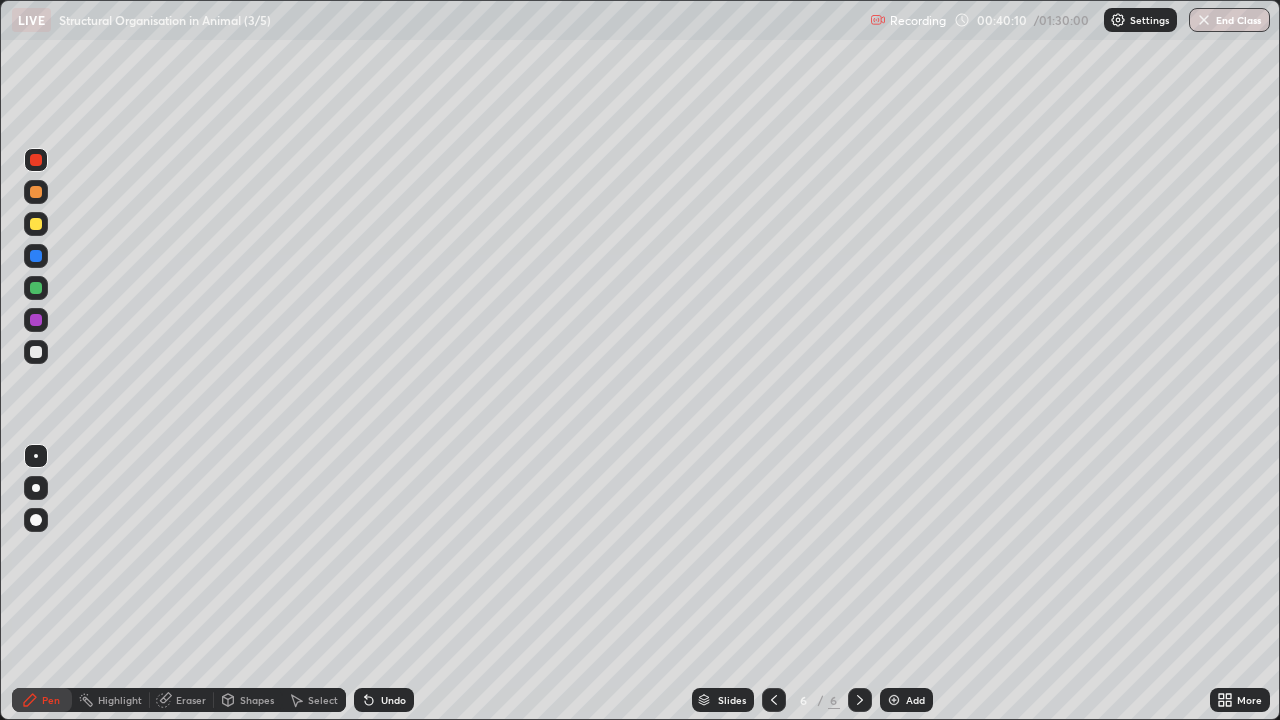click 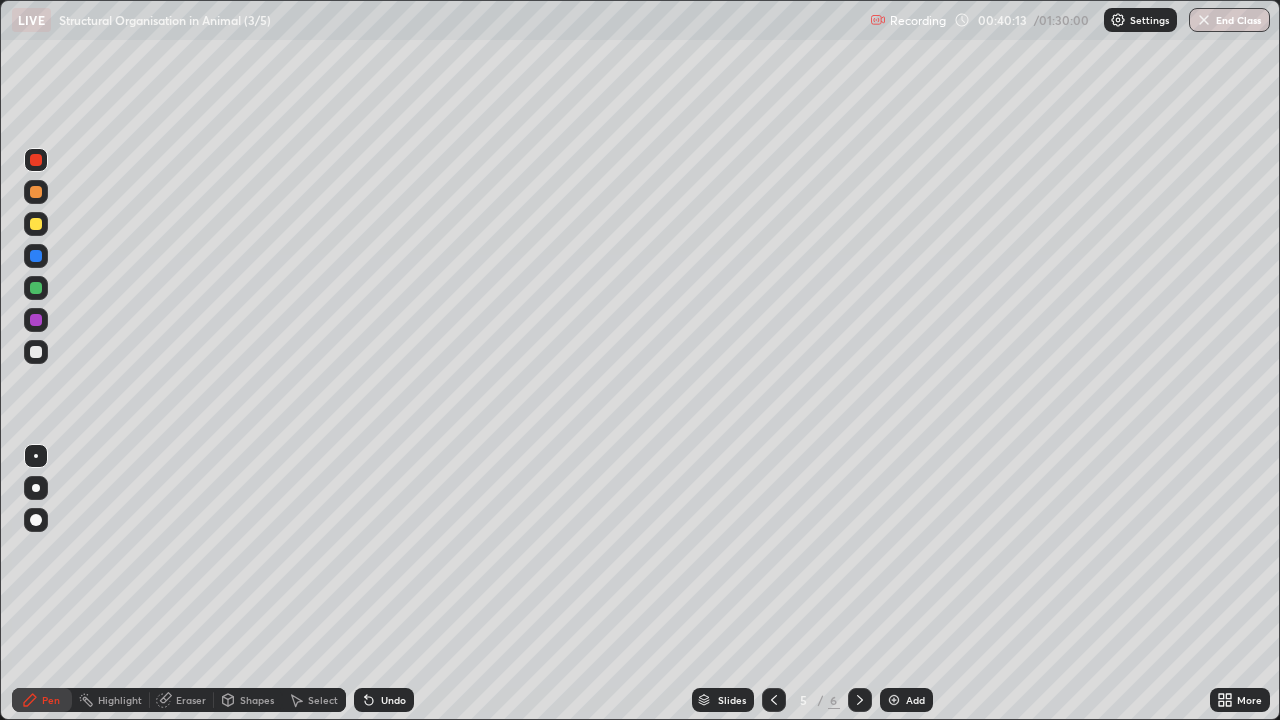 click 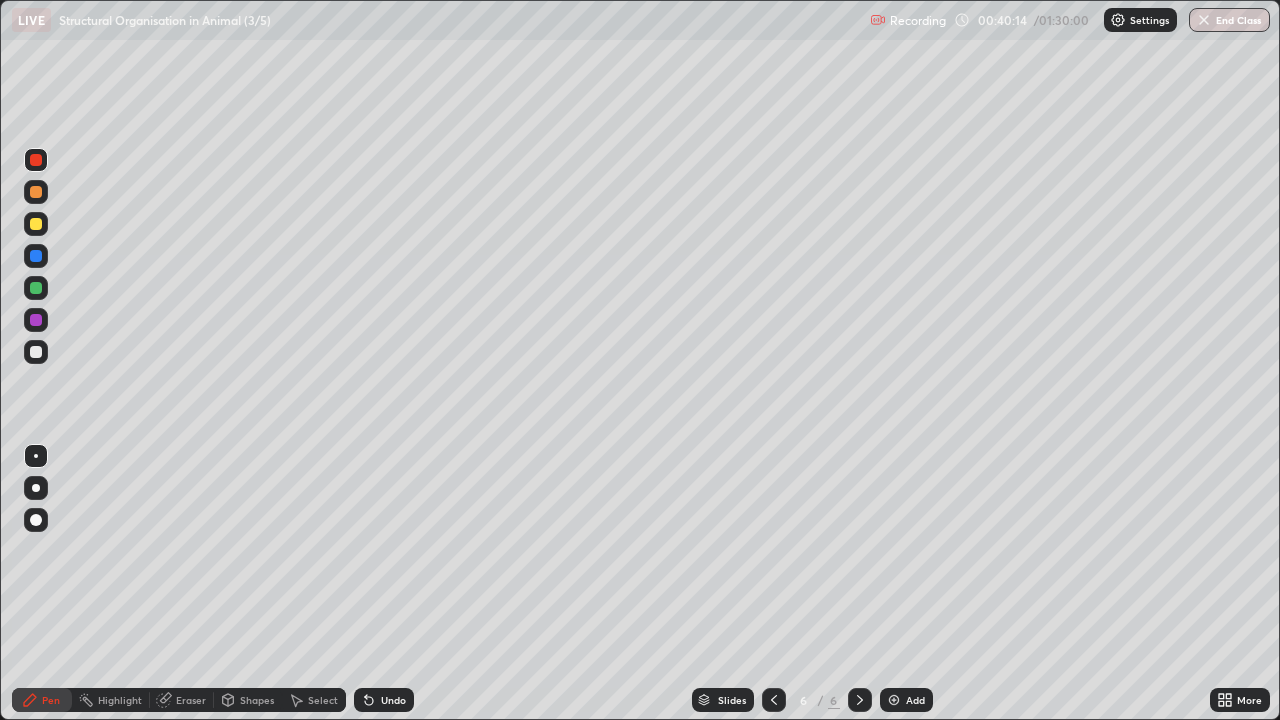 click at bounding box center (36, 288) 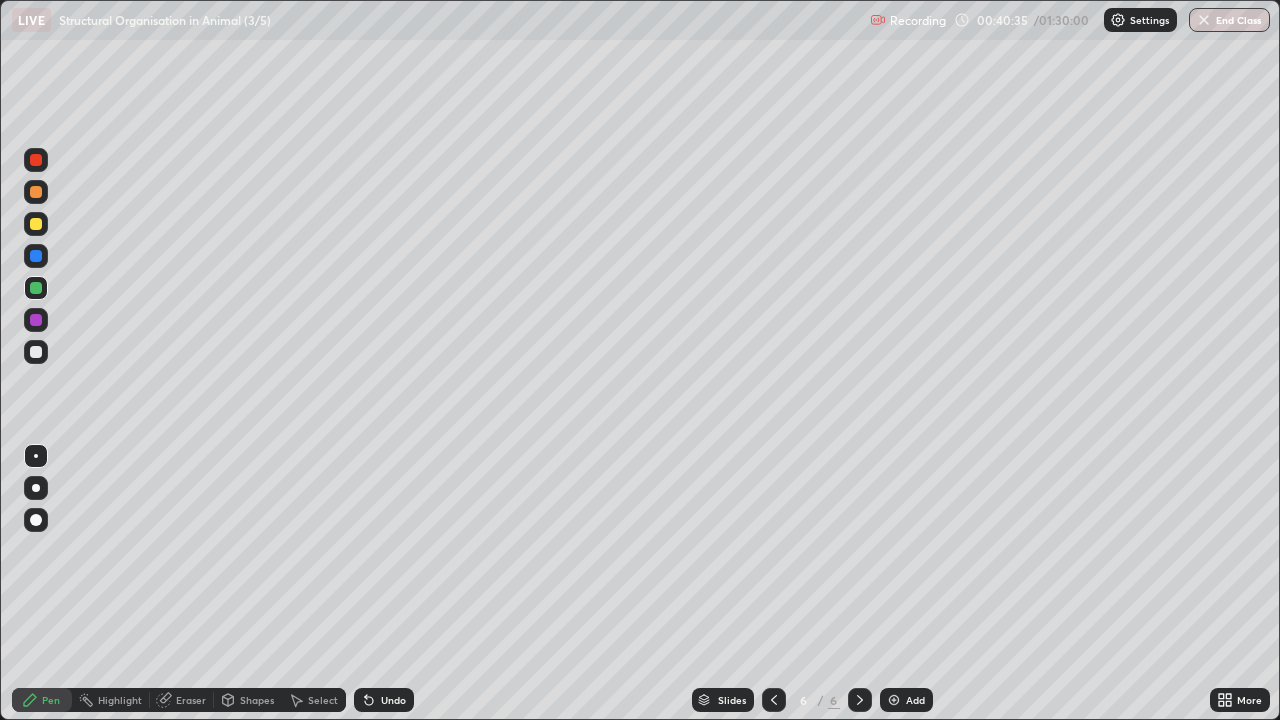 click at bounding box center (36, 352) 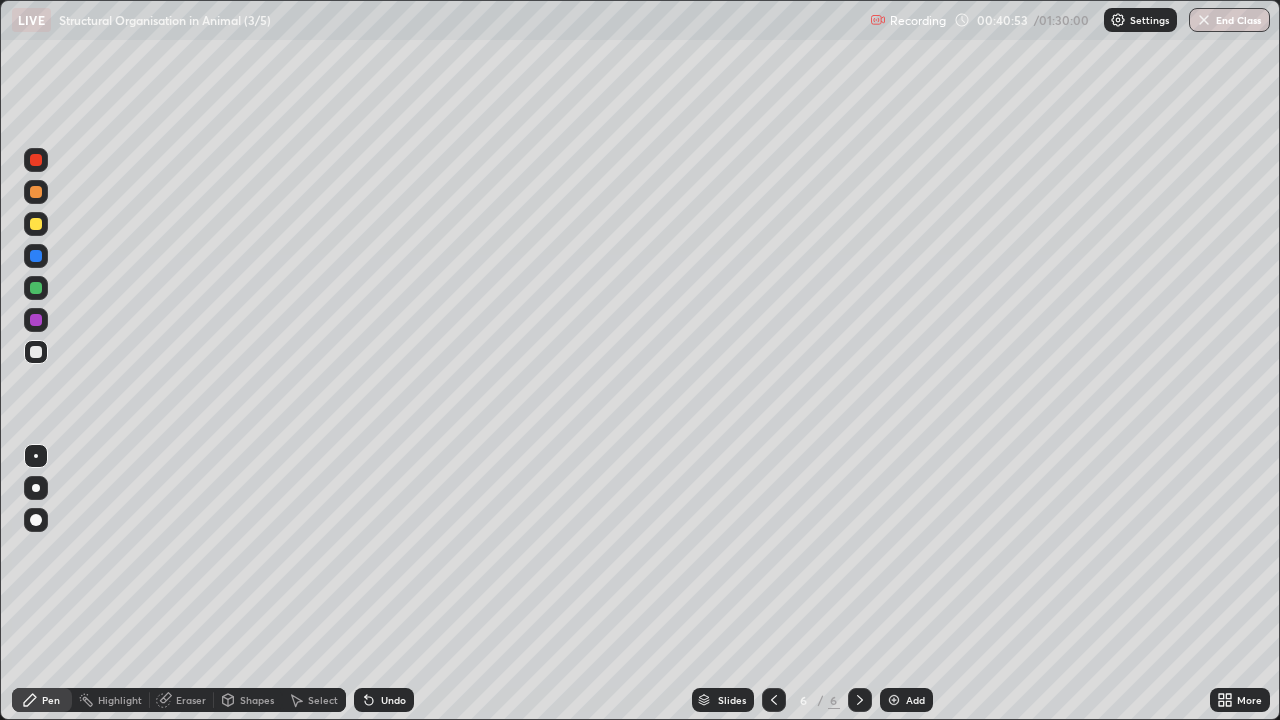 click at bounding box center (36, 288) 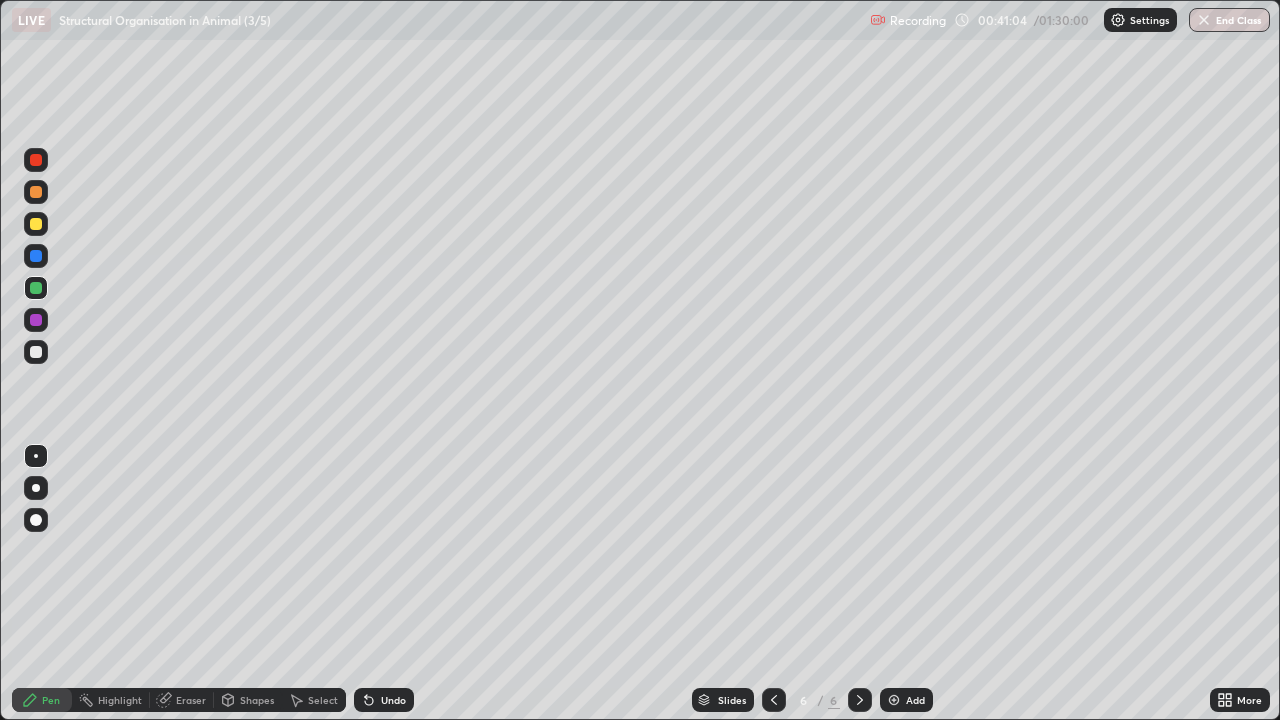 click at bounding box center (36, 352) 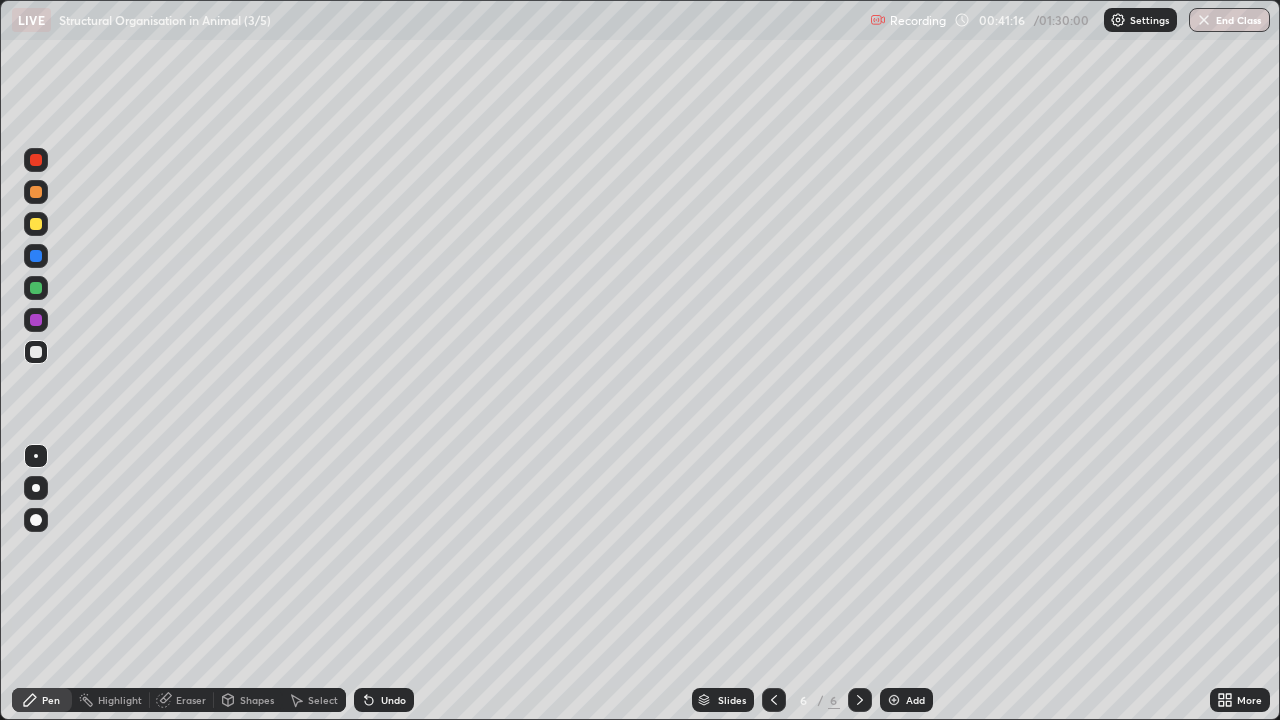 click at bounding box center [36, 160] 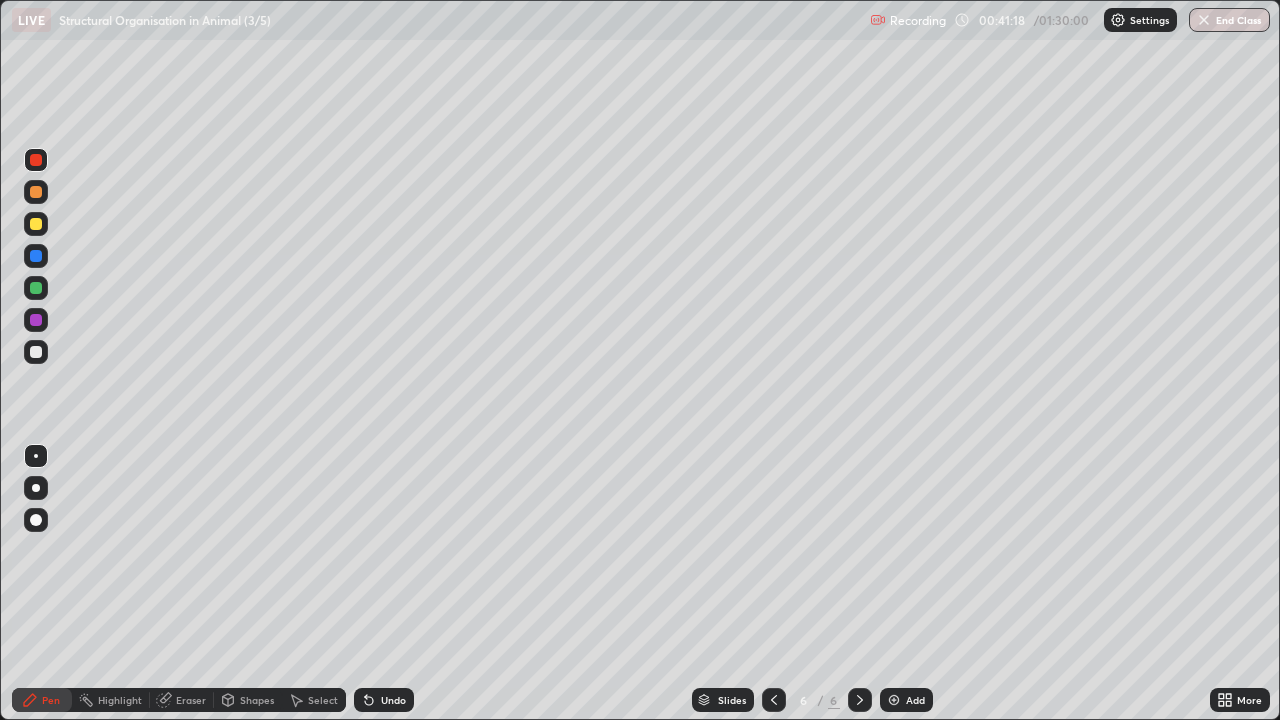 click at bounding box center (36, 352) 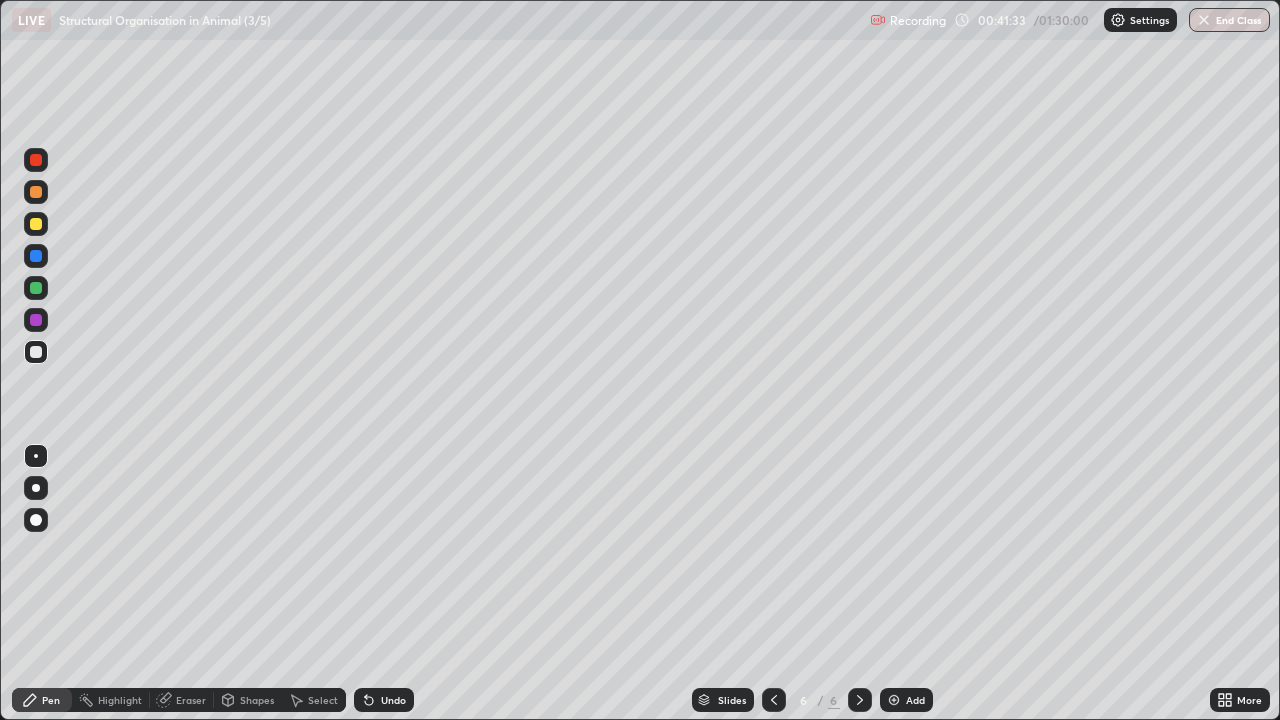 click at bounding box center [36, 160] 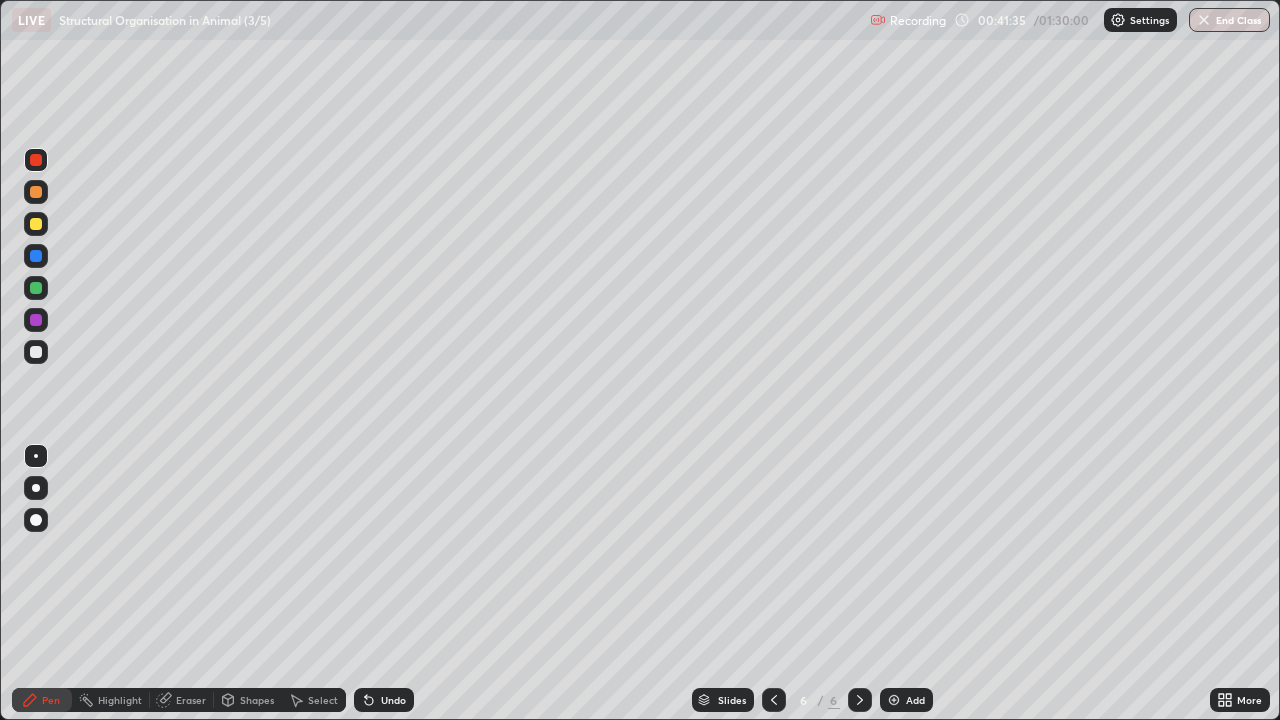 click at bounding box center [36, 352] 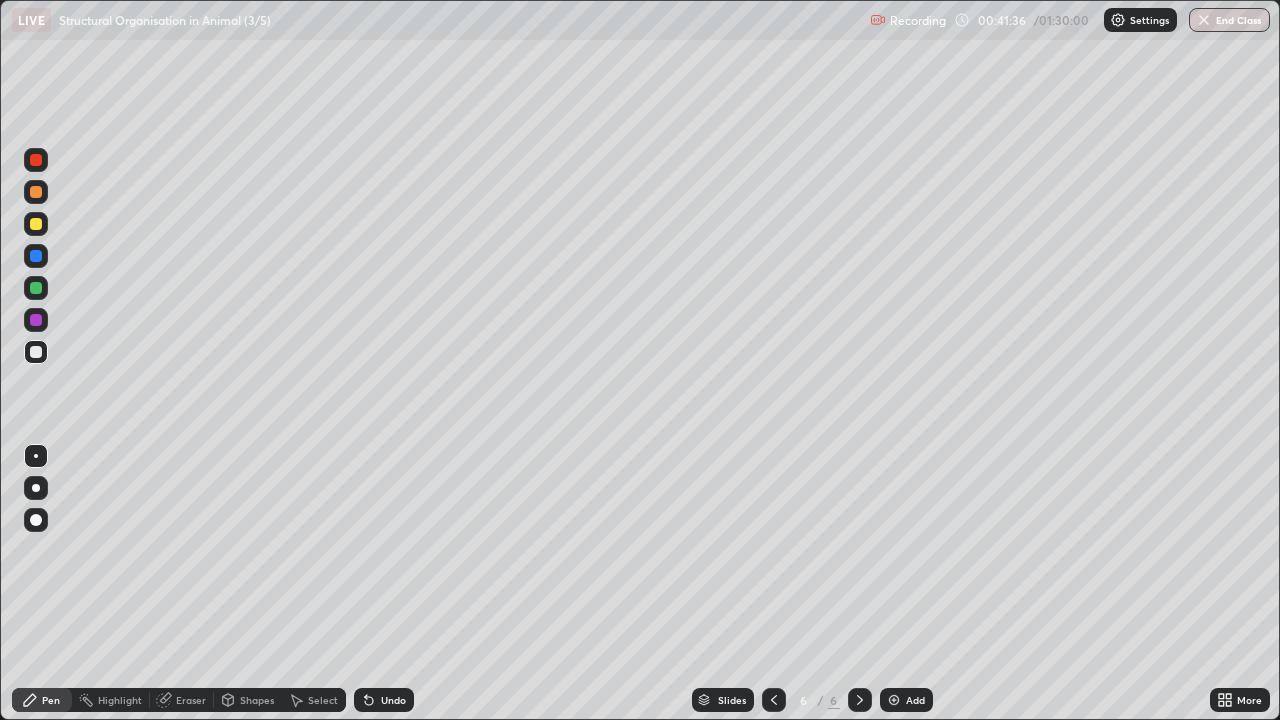 click at bounding box center (36, 288) 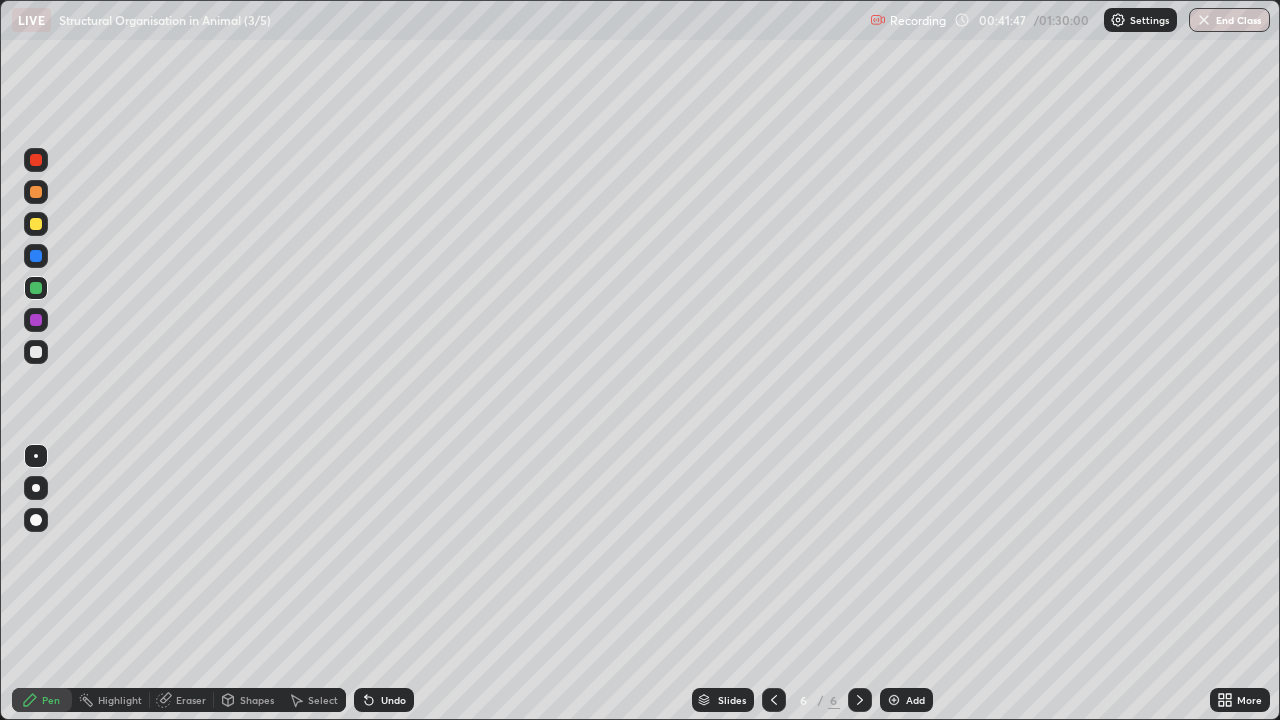 click at bounding box center [36, 352] 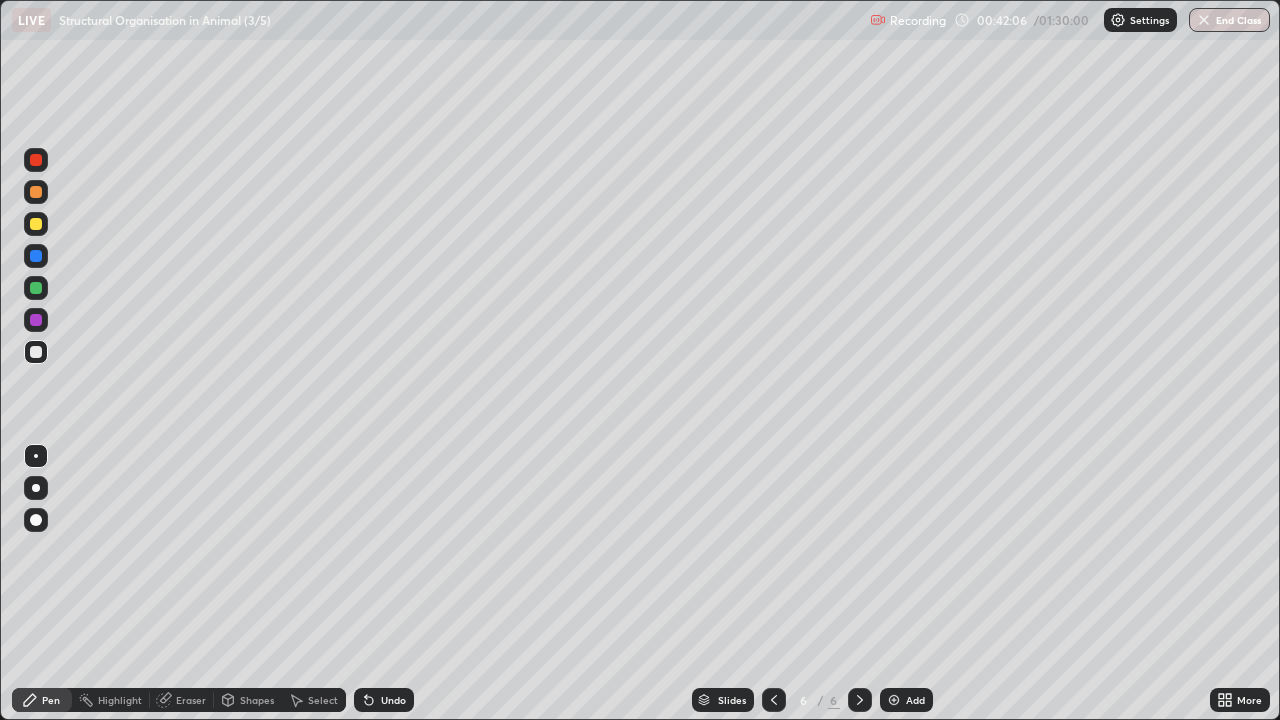 click at bounding box center (36, 160) 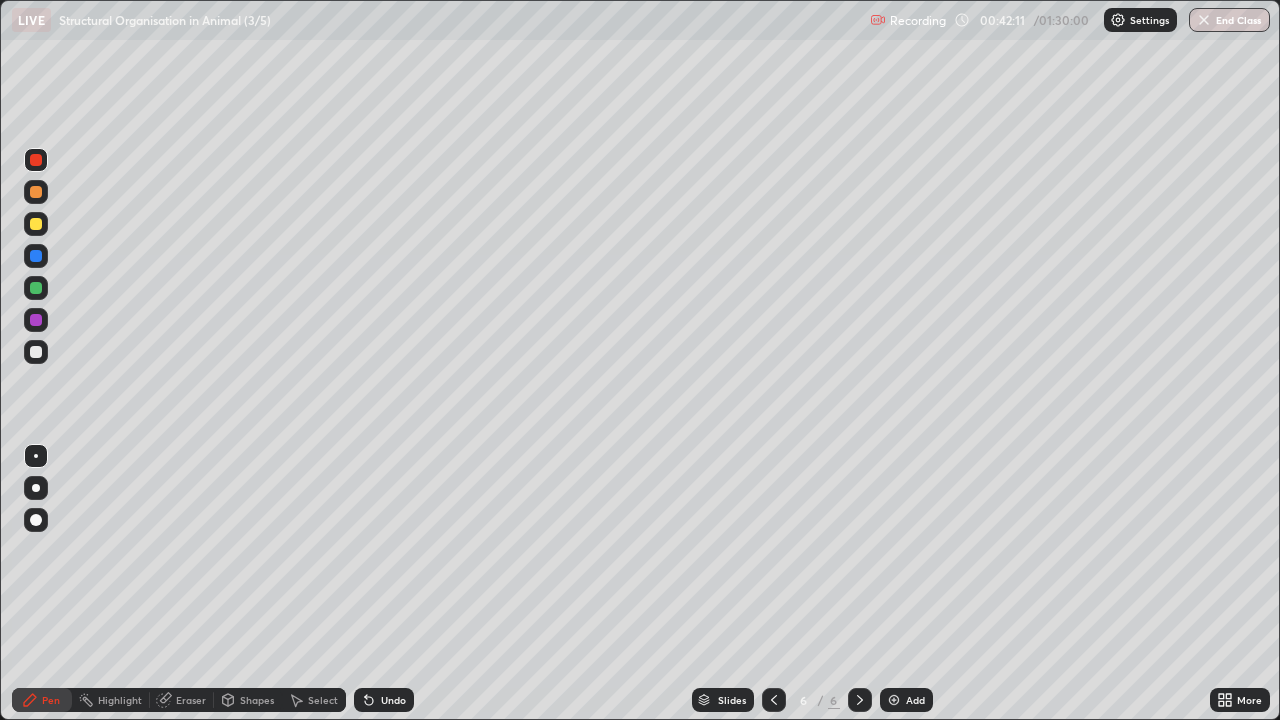 click at bounding box center [36, 352] 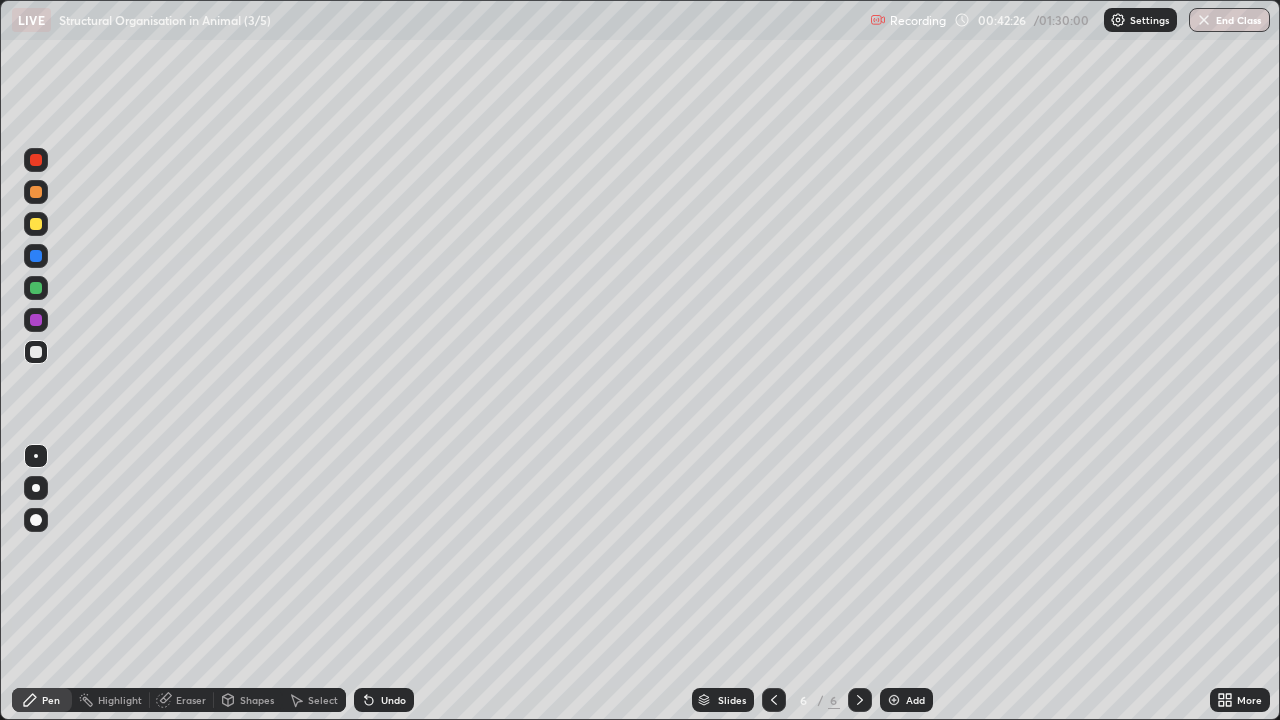 click on "Eraser" at bounding box center (191, 700) 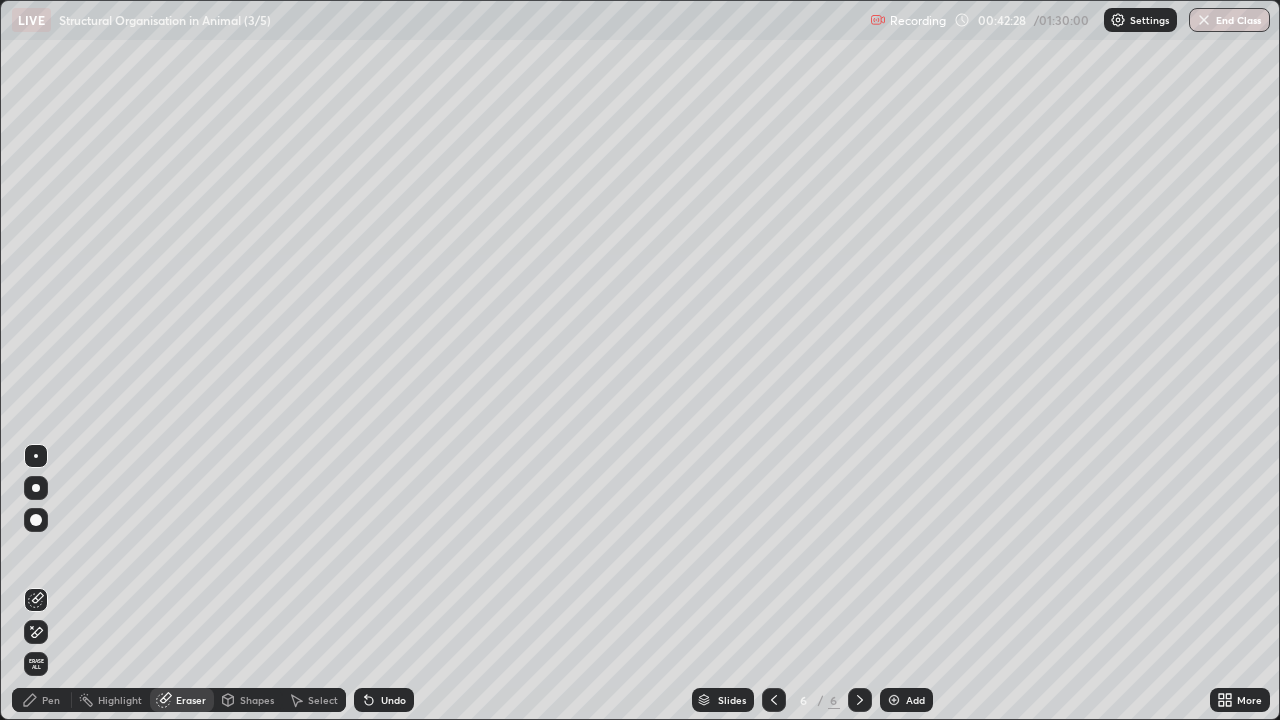 click on "Pen" at bounding box center (42, 700) 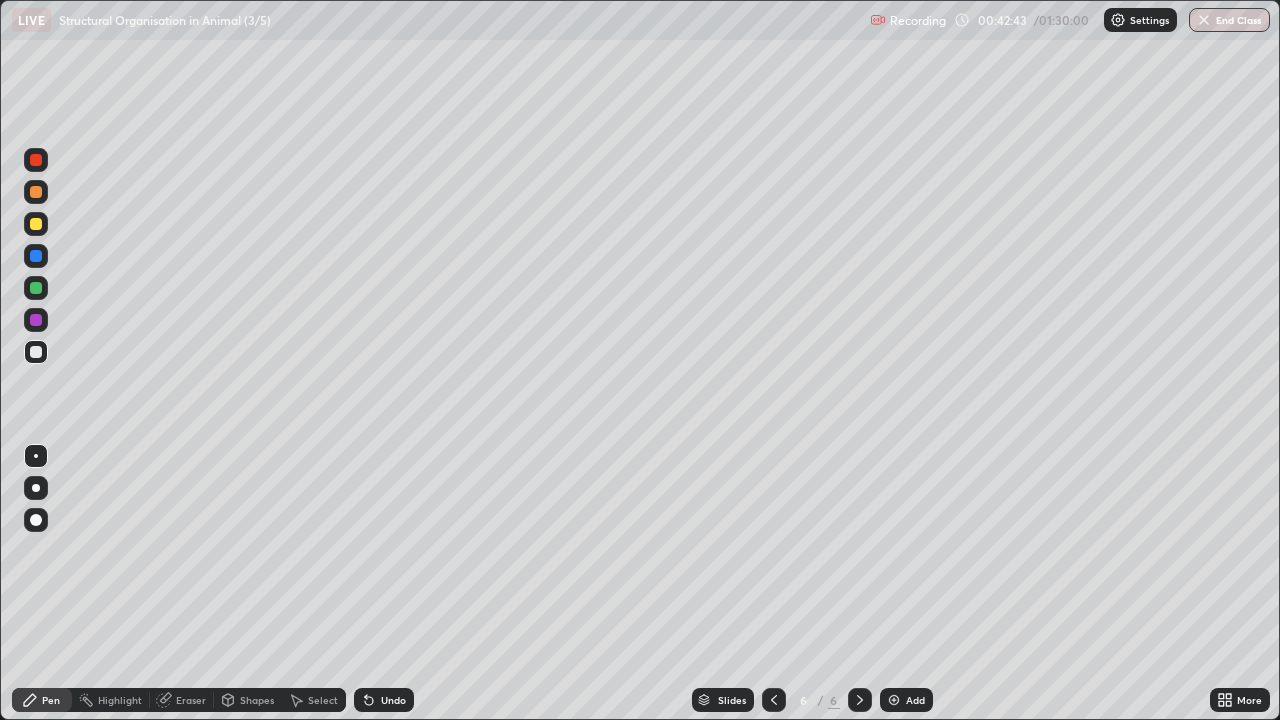 click at bounding box center [36, 288] 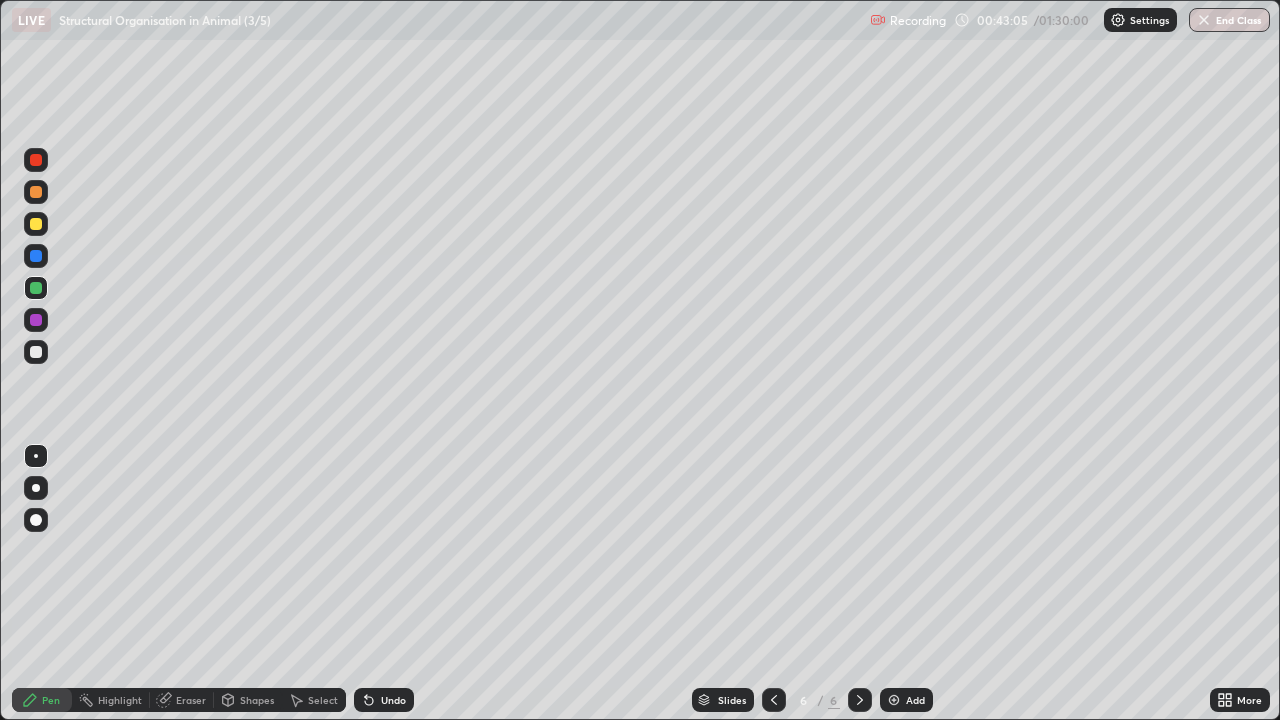 click at bounding box center [36, 352] 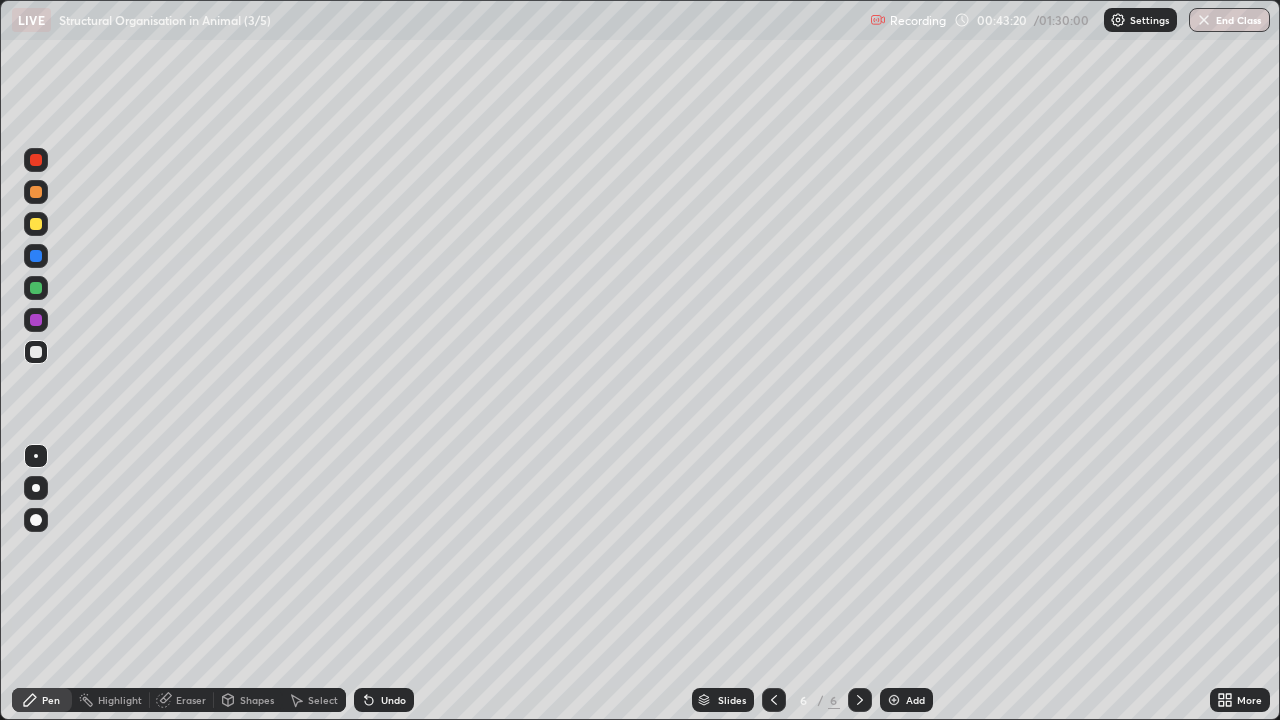 click at bounding box center [36, 288] 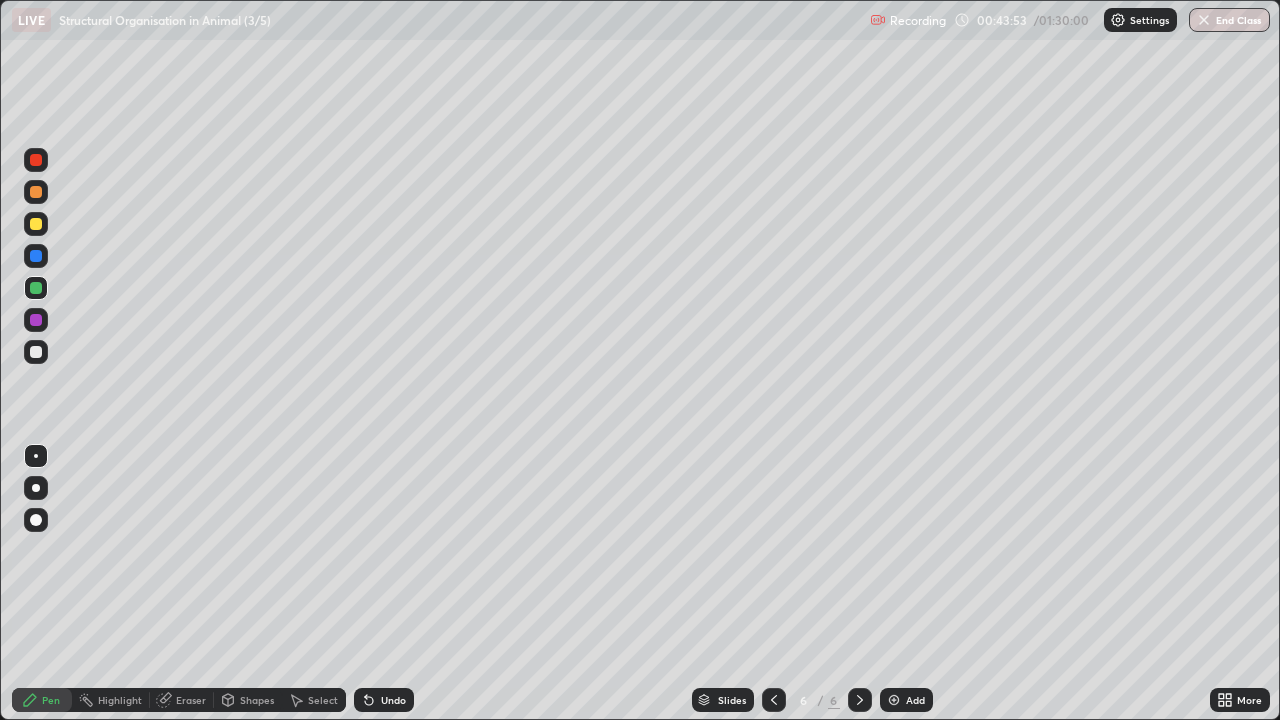 click at bounding box center [36, 352] 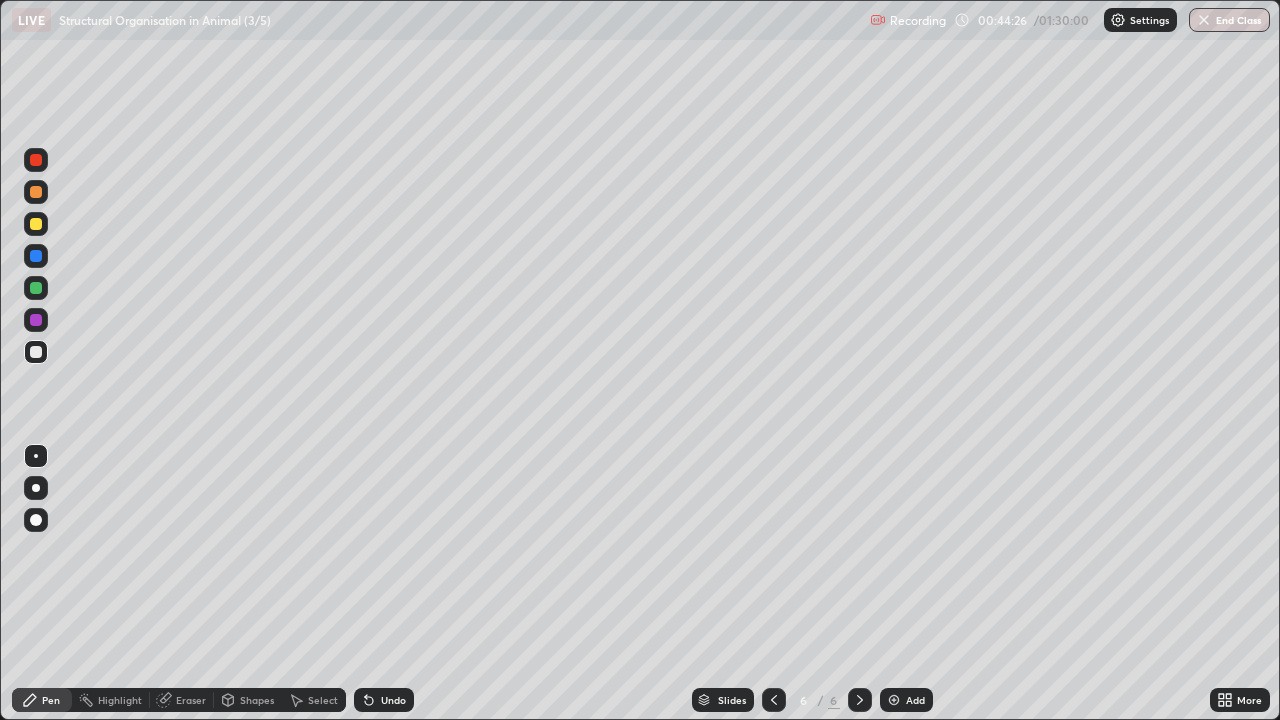 click at bounding box center (36, 288) 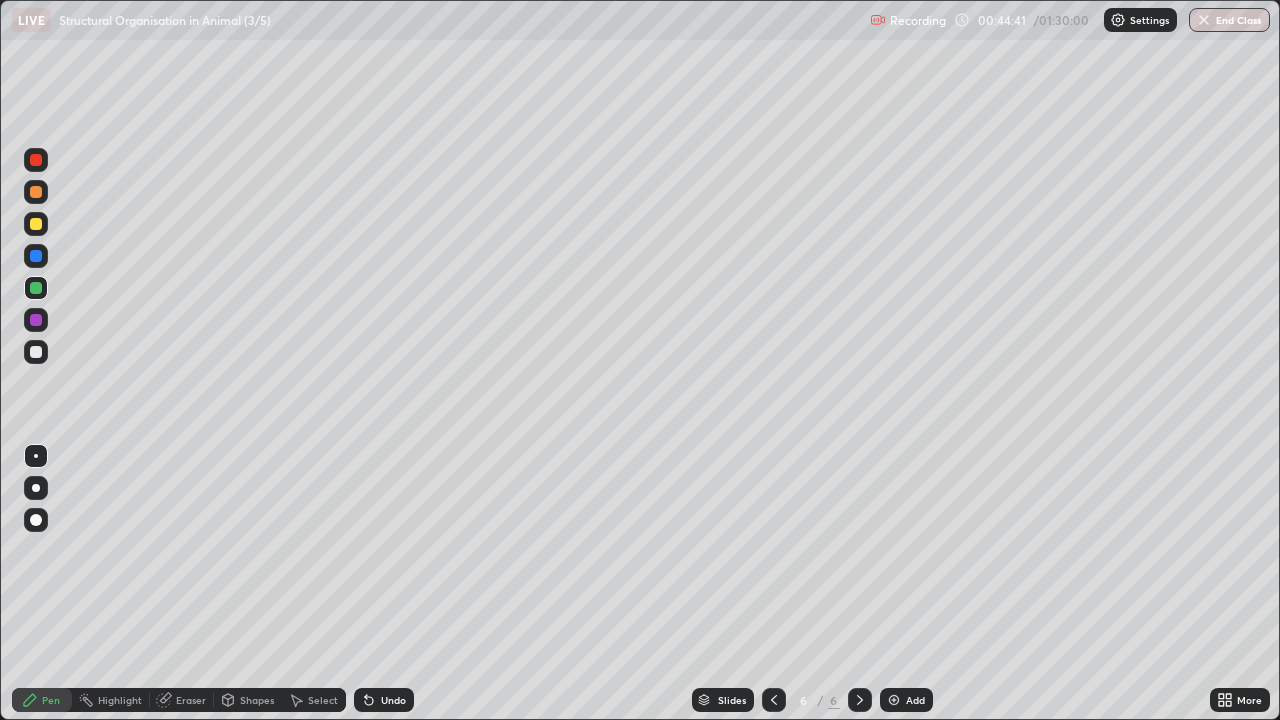 click at bounding box center [36, 352] 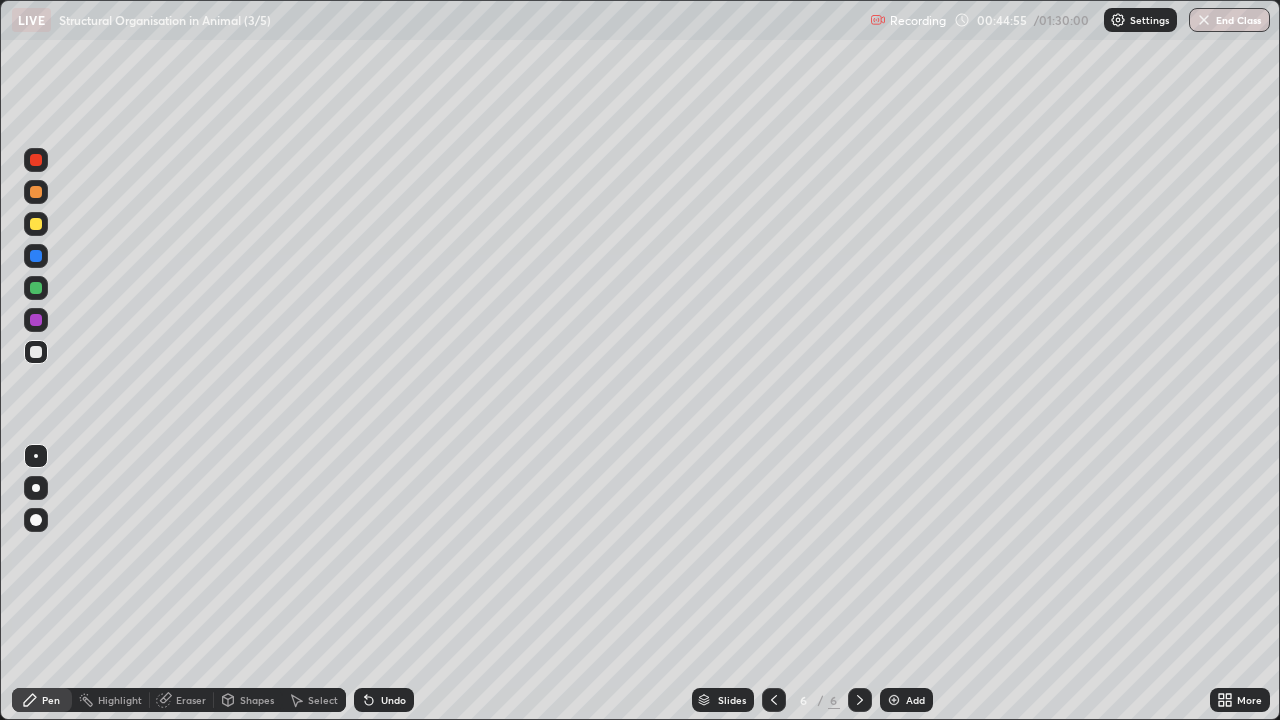 click at bounding box center [36, 352] 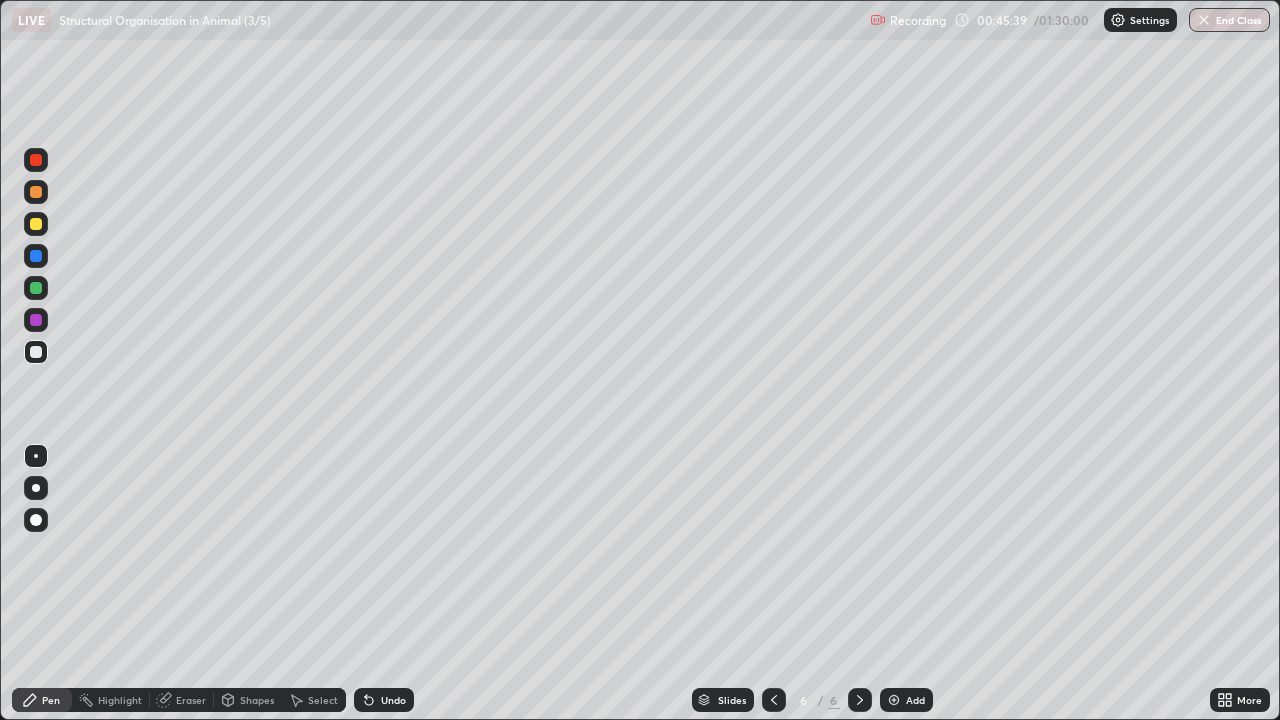 click at bounding box center (36, 288) 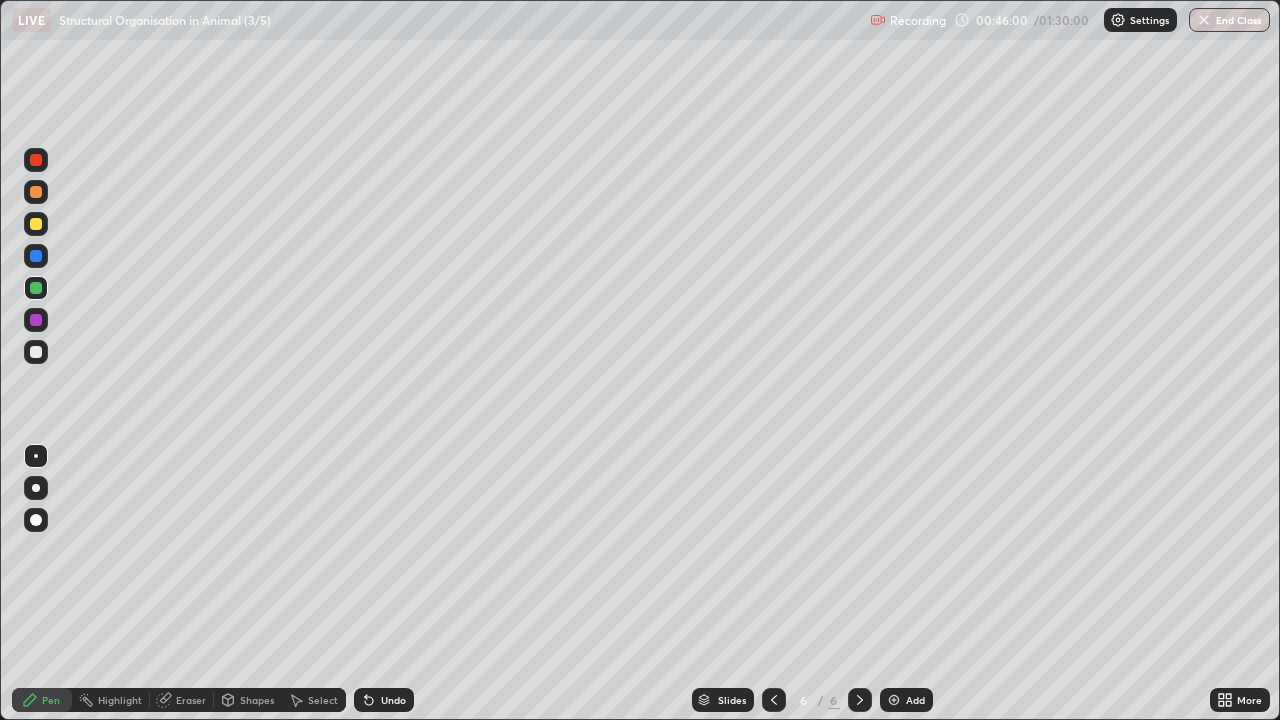 click at bounding box center (36, 352) 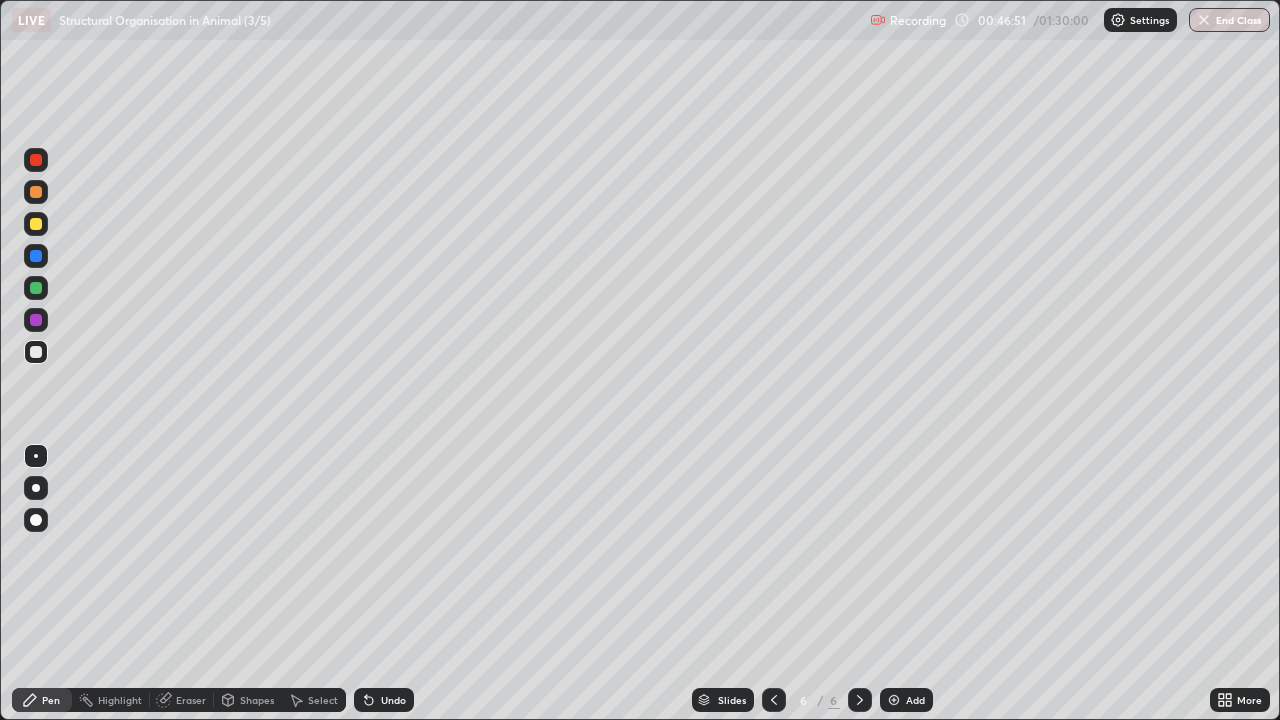 click at bounding box center (36, 160) 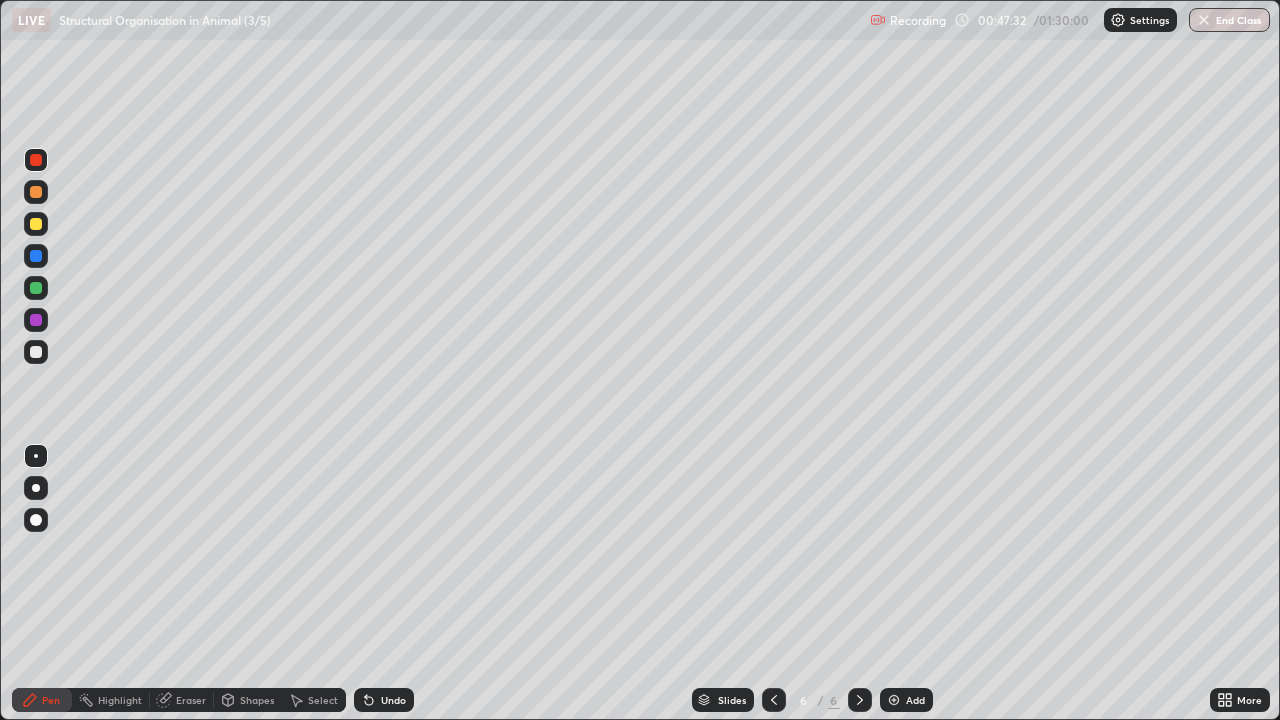 click at bounding box center (36, 224) 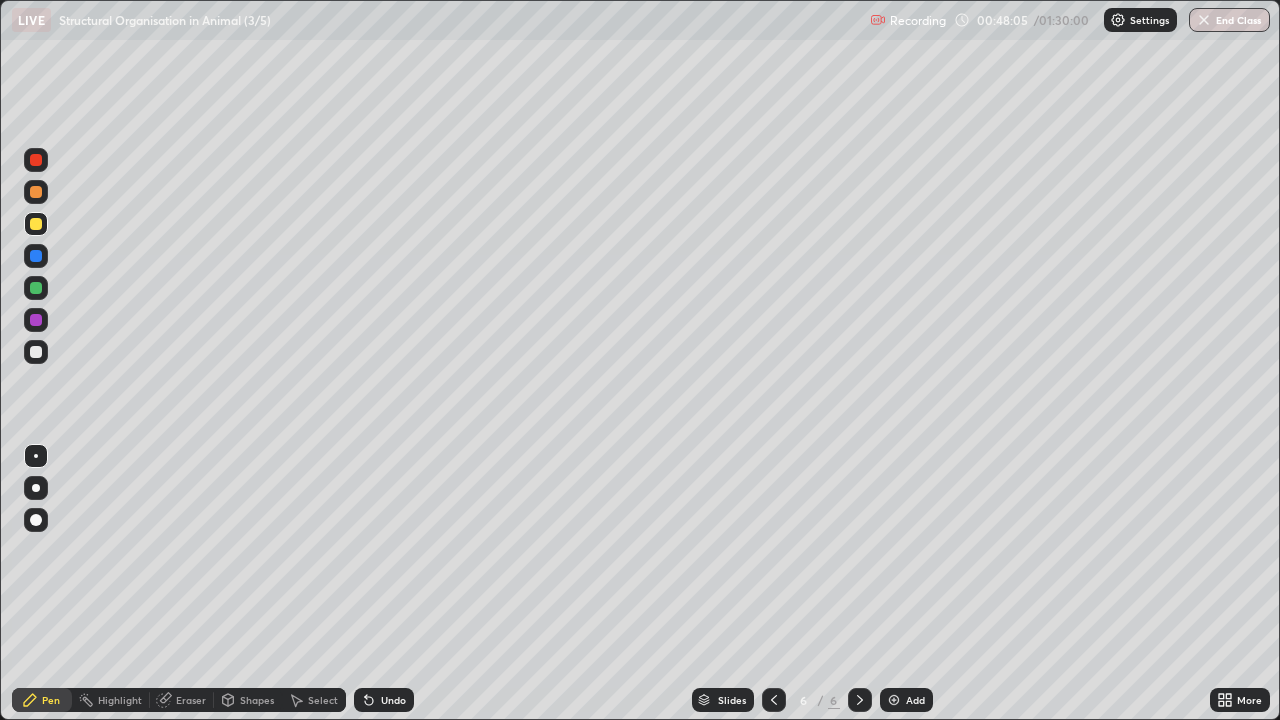 click at bounding box center [36, 160] 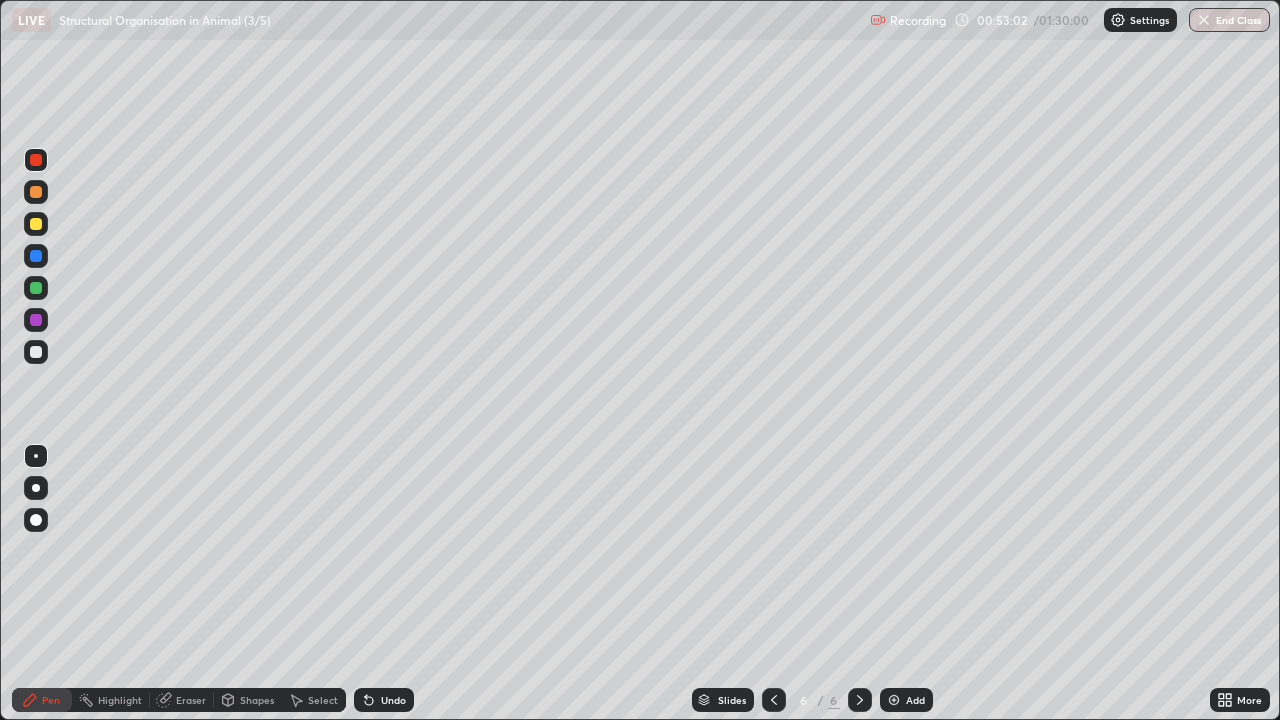 click at bounding box center [36, 288] 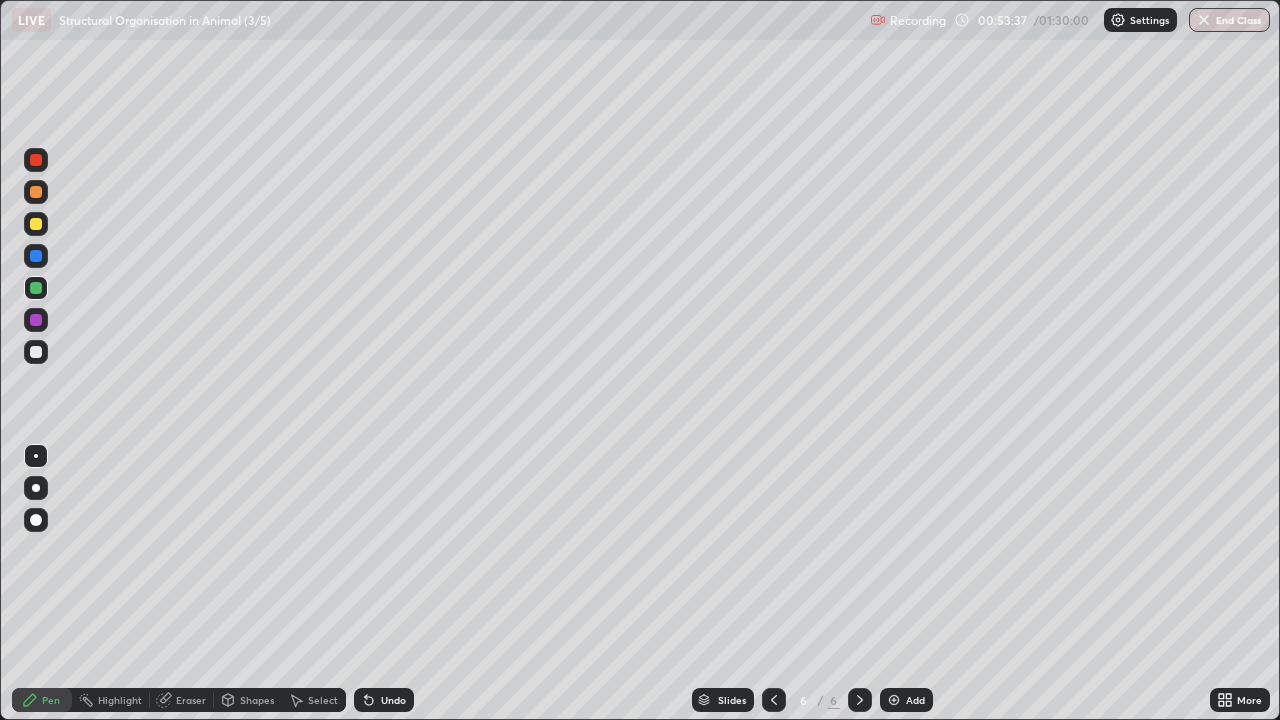 click on "Add" at bounding box center [915, 700] 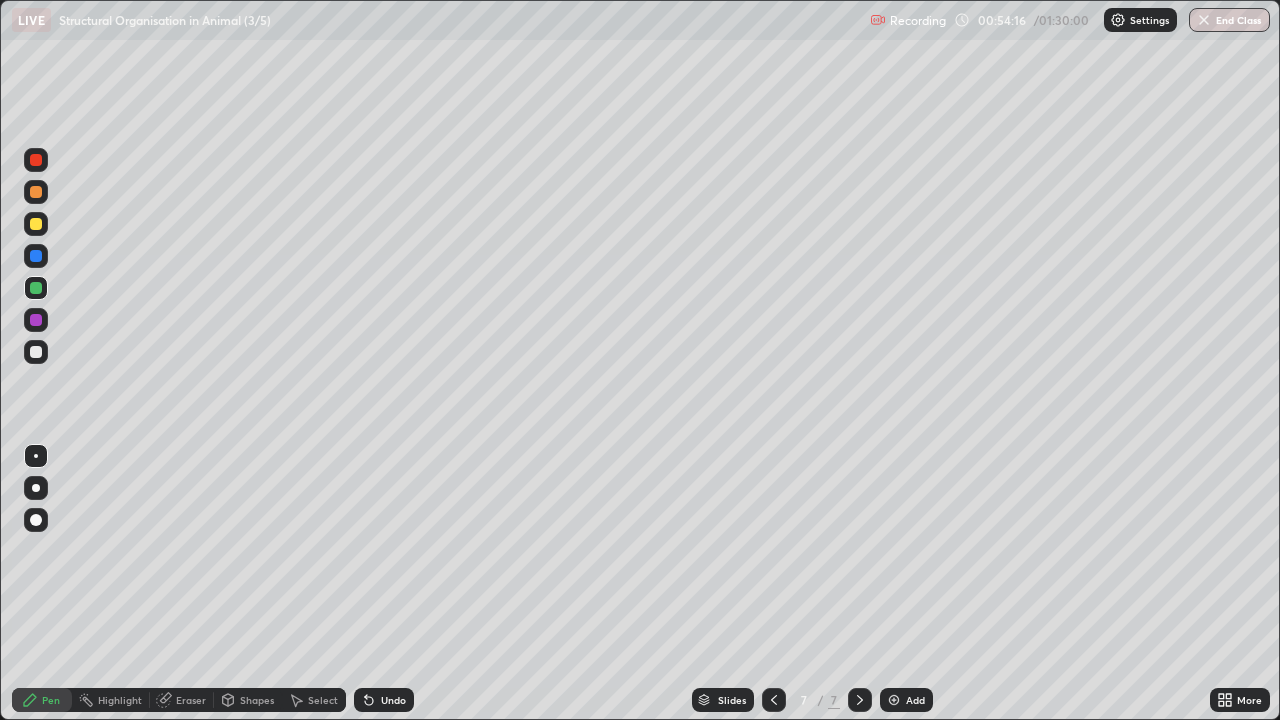 click at bounding box center (36, 352) 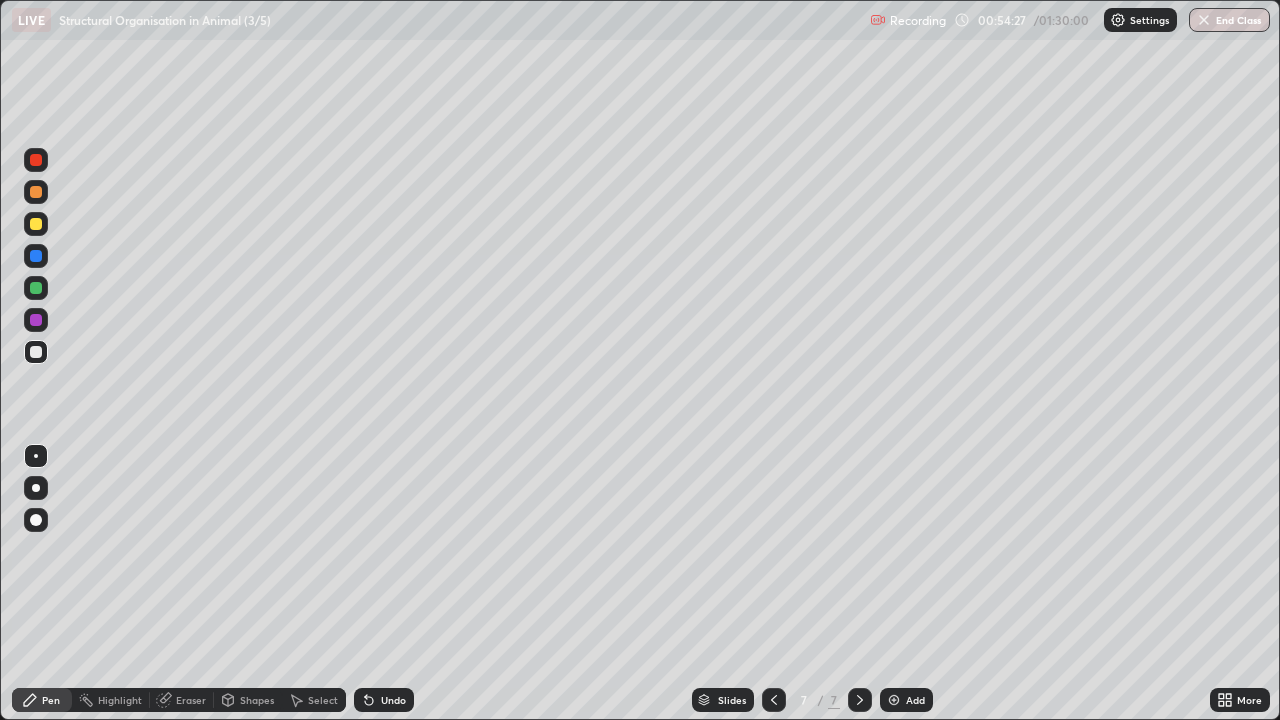 click at bounding box center (36, 160) 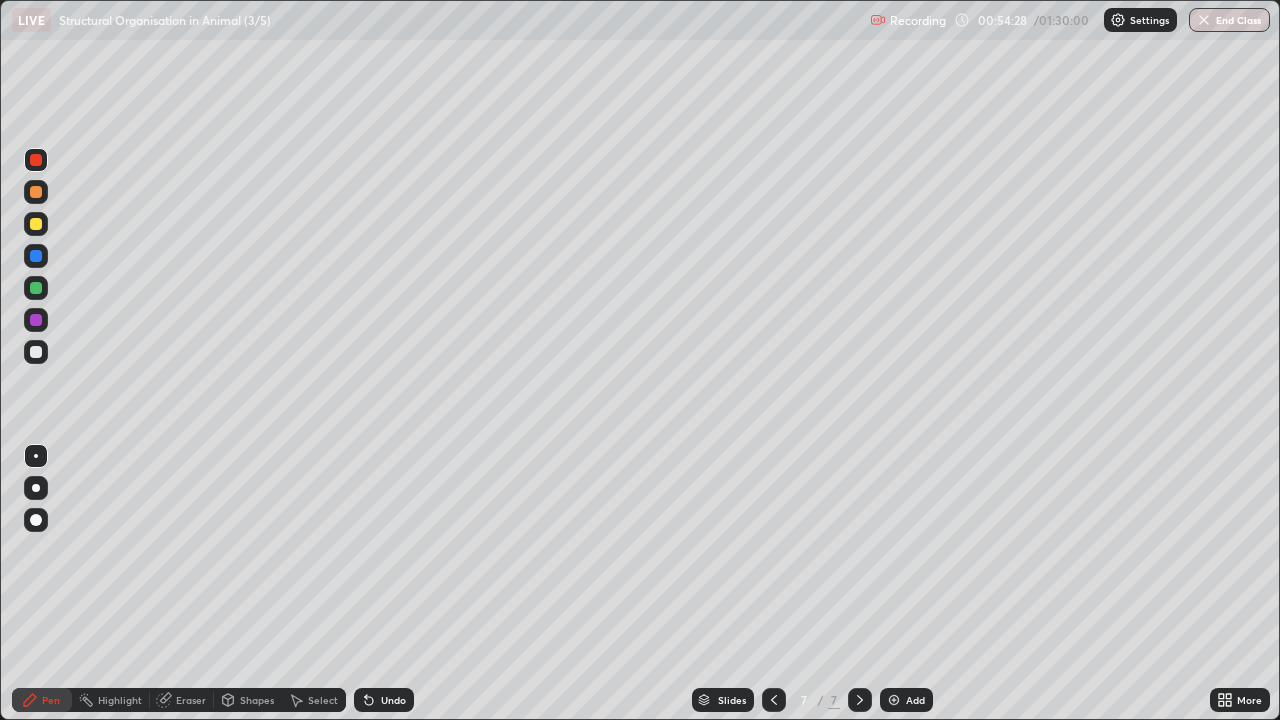 click at bounding box center [36, 288] 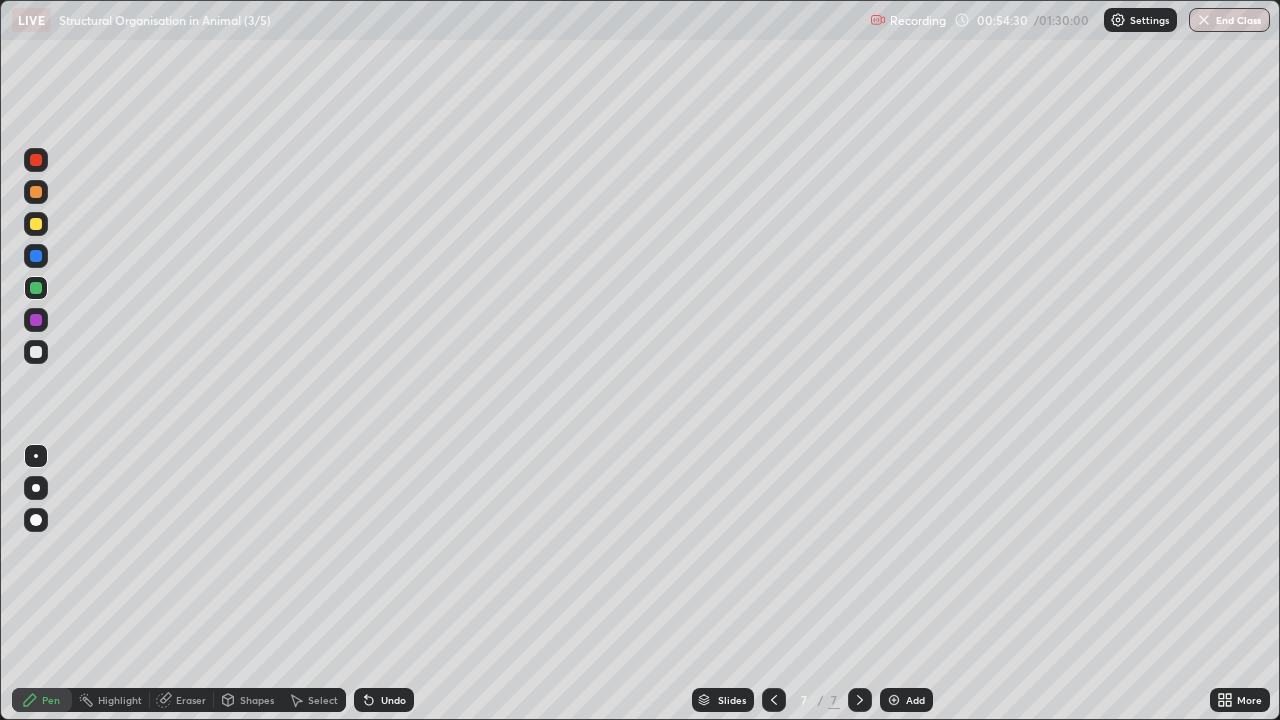 click at bounding box center (36, 160) 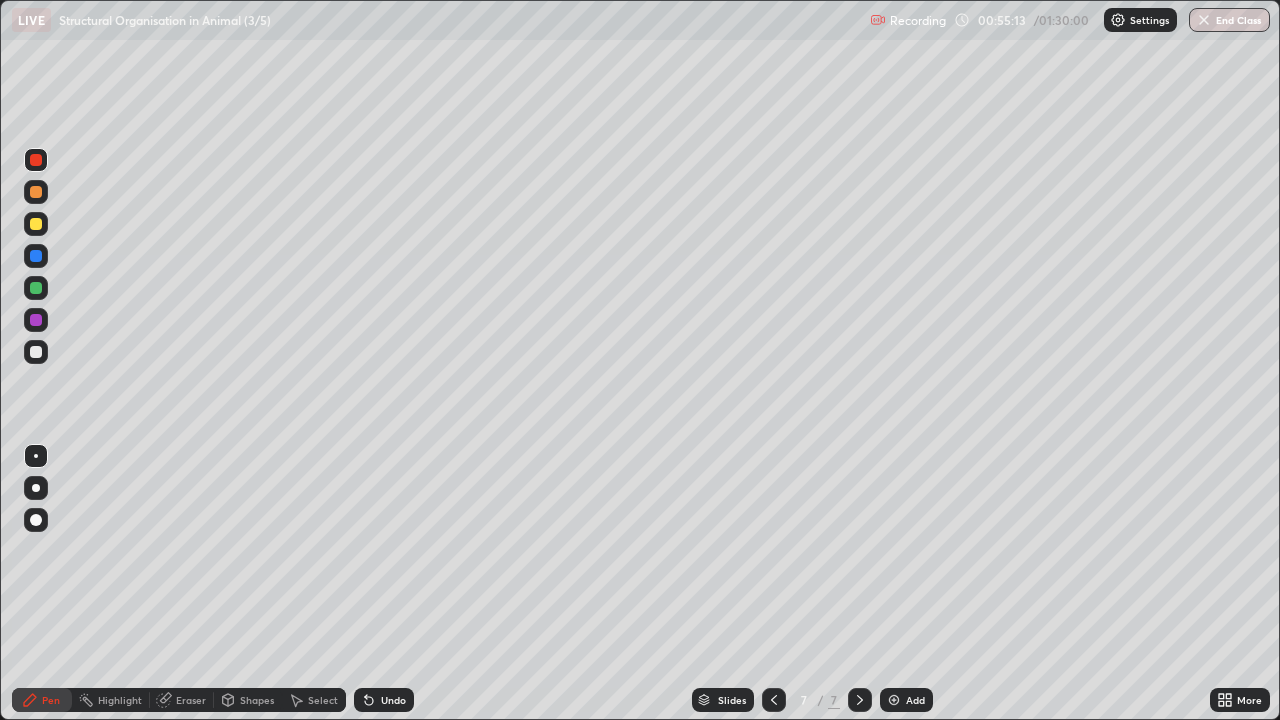 click at bounding box center [36, 288] 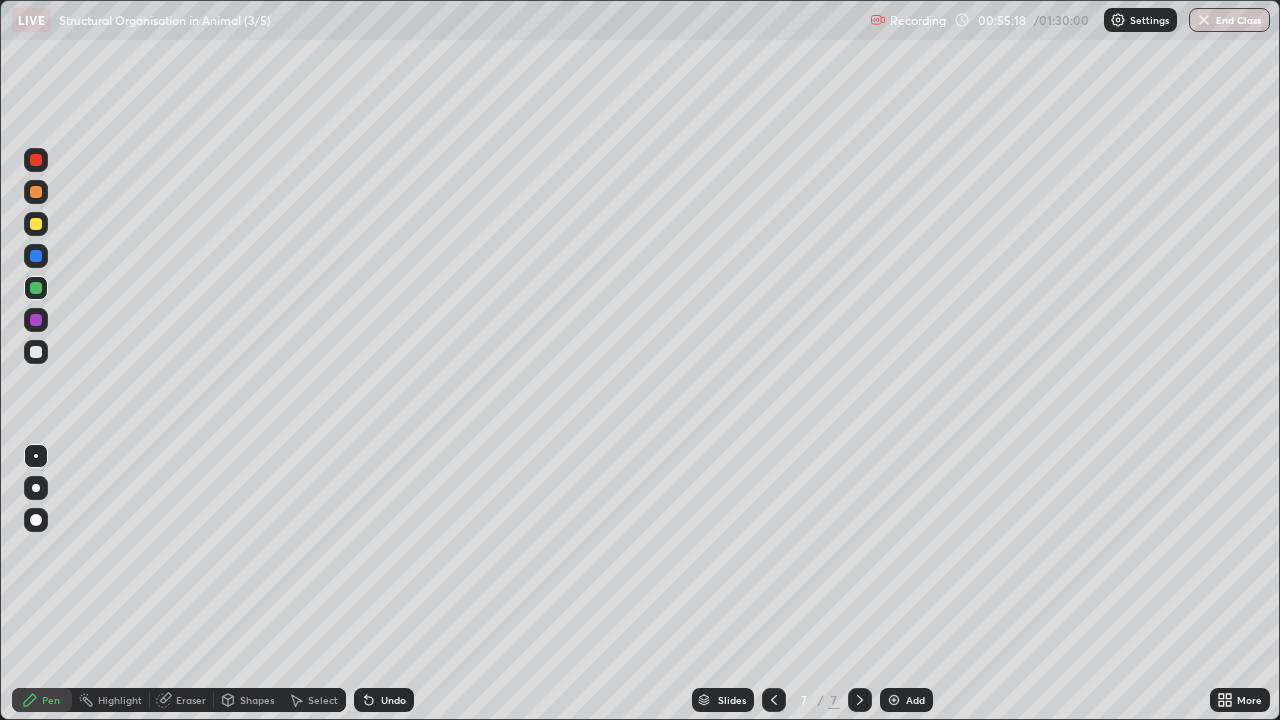 click at bounding box center [36, 352] 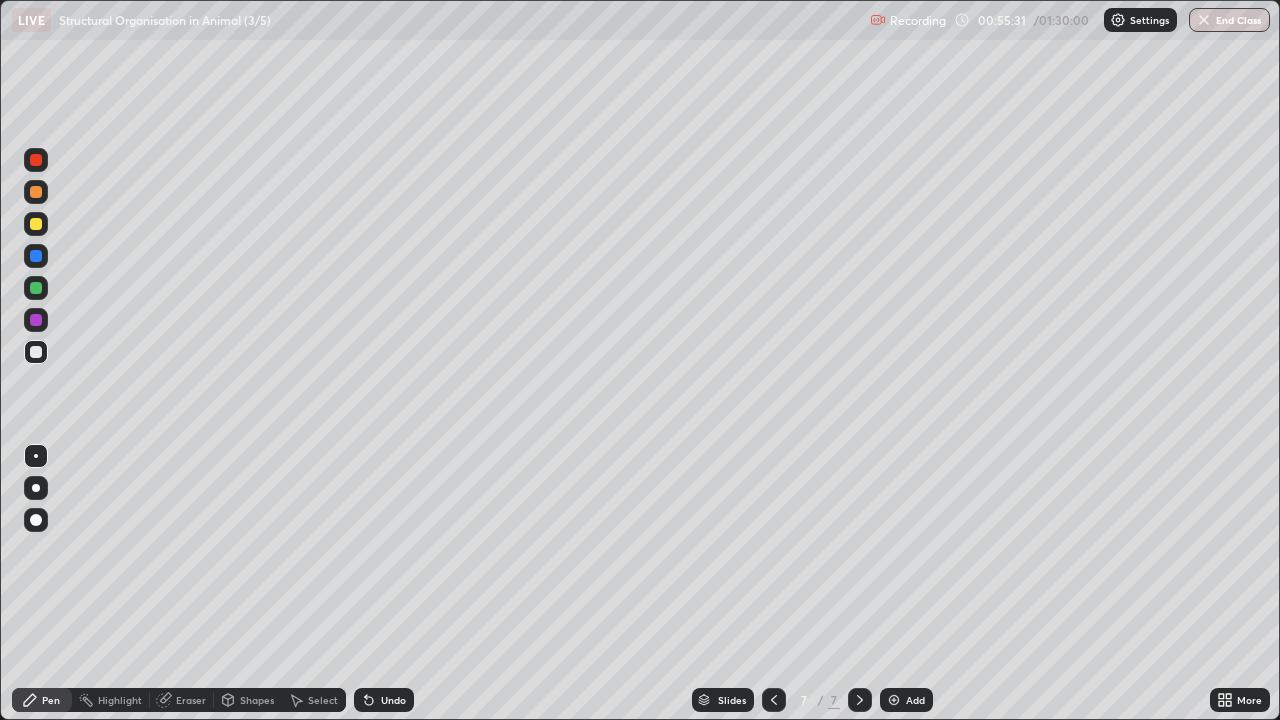 click at bounding box center [36, 288] 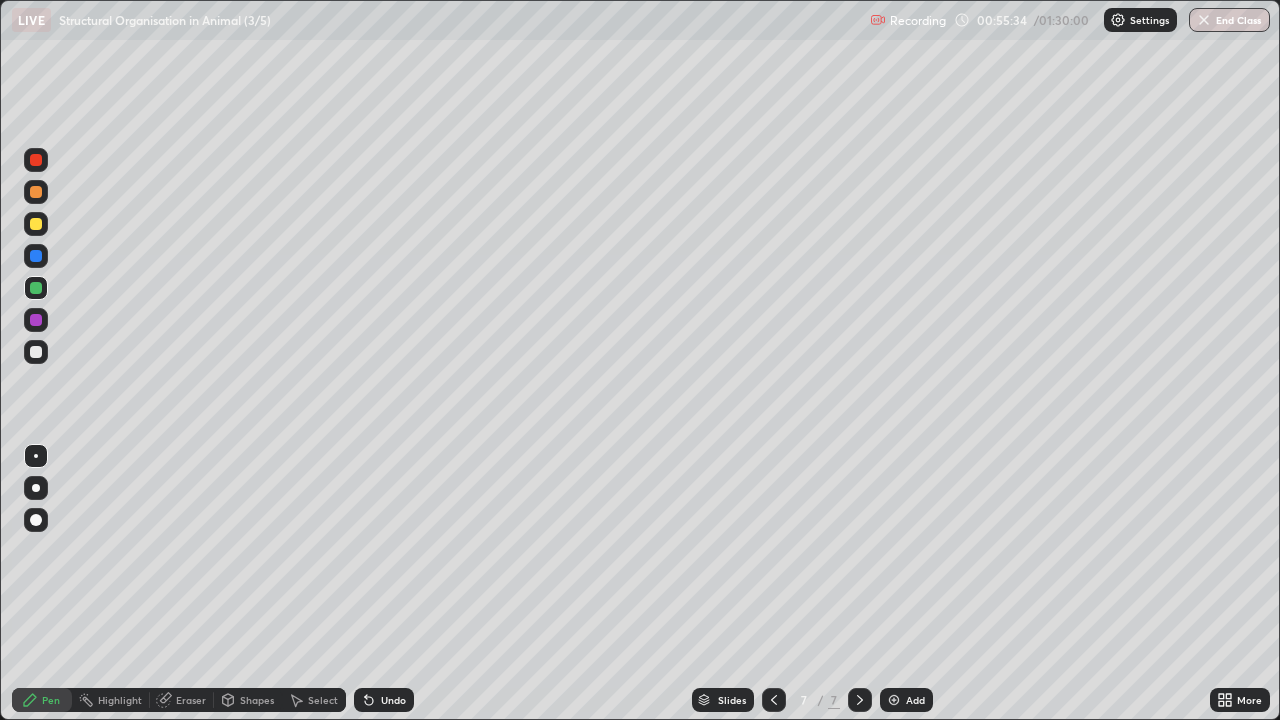 click at bounding box center (36, 352) 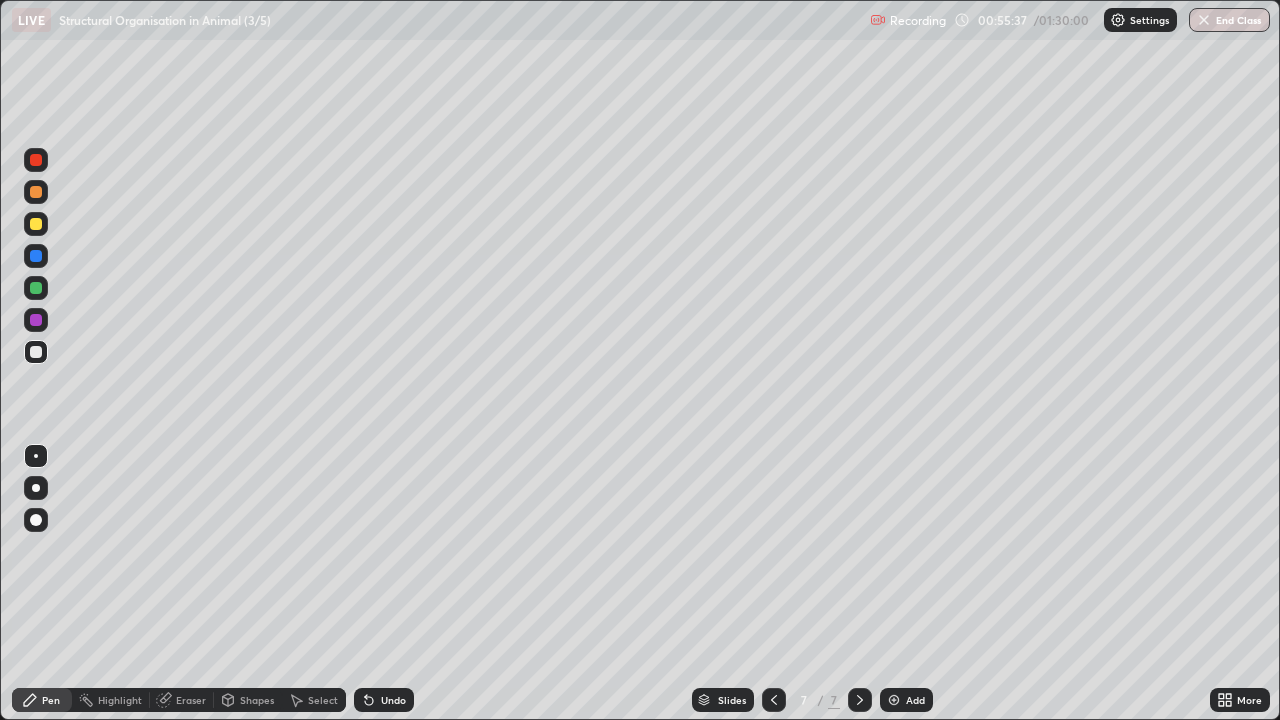 click at bounding box center (36, 288) 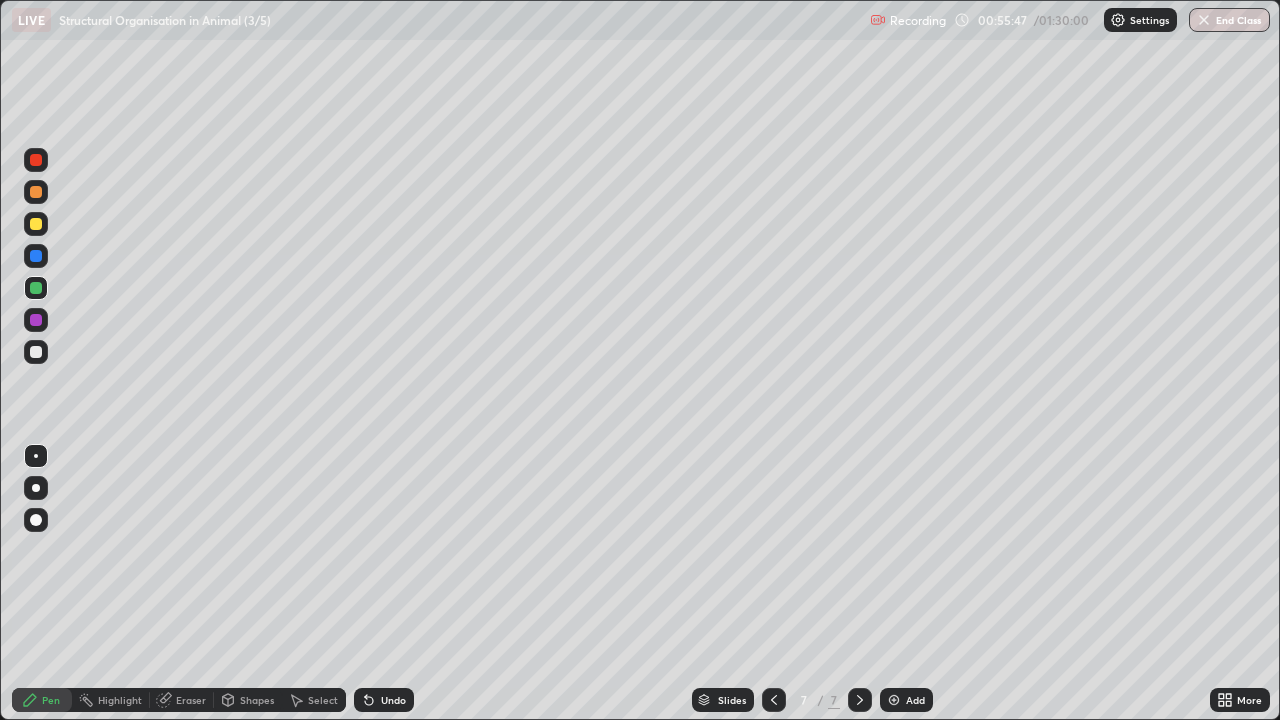 click on "Eraser" at bounding box center (191, 700) 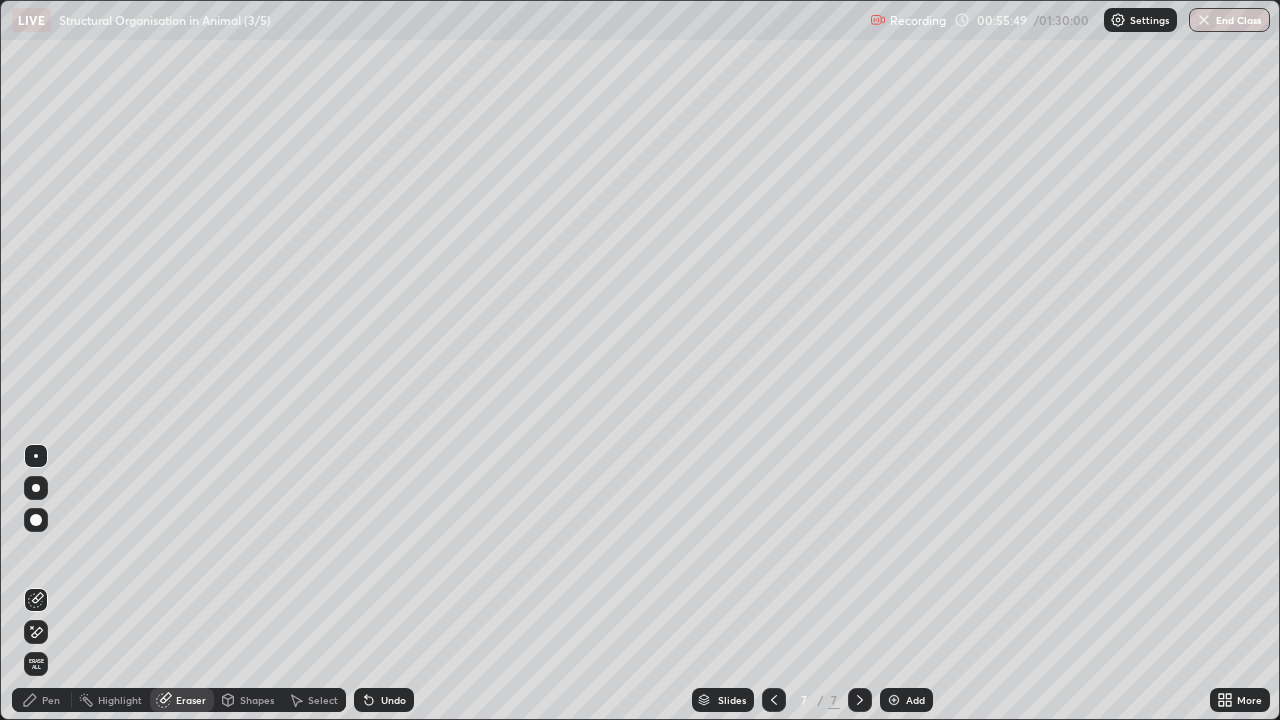 click on "Pen" at bounding box center (42, 700) 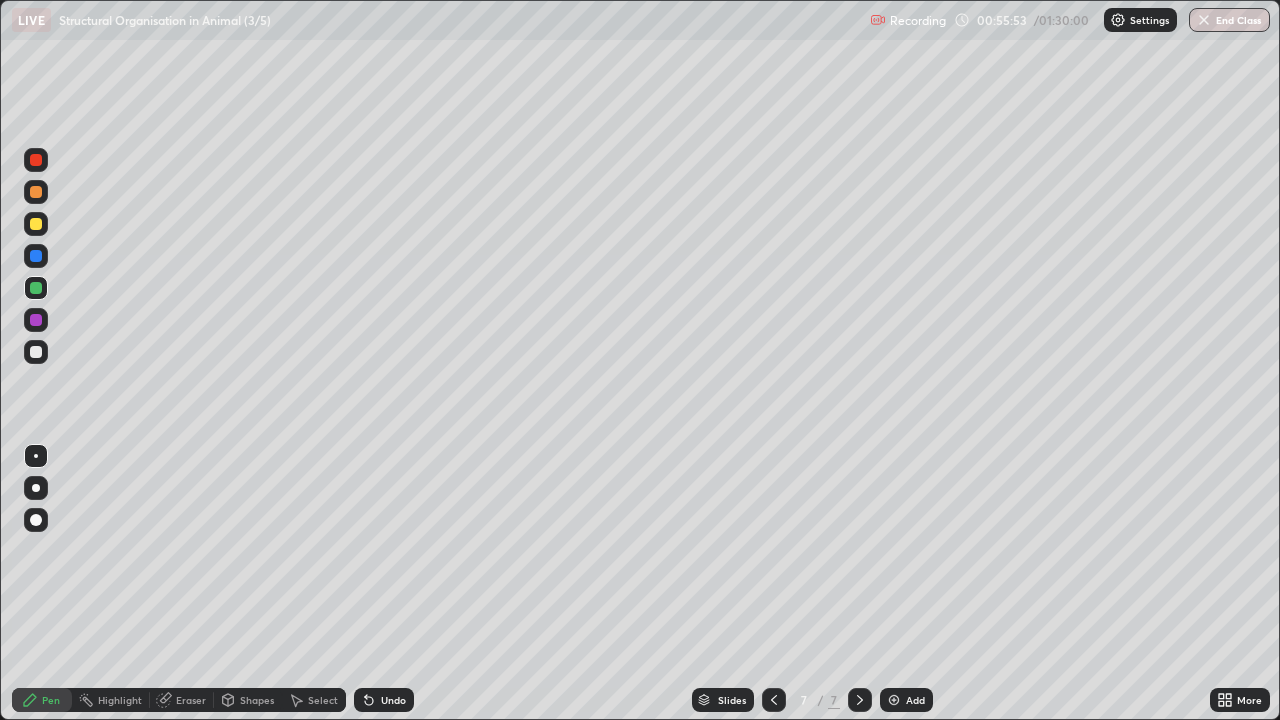 click at bounding box center [36, 224] 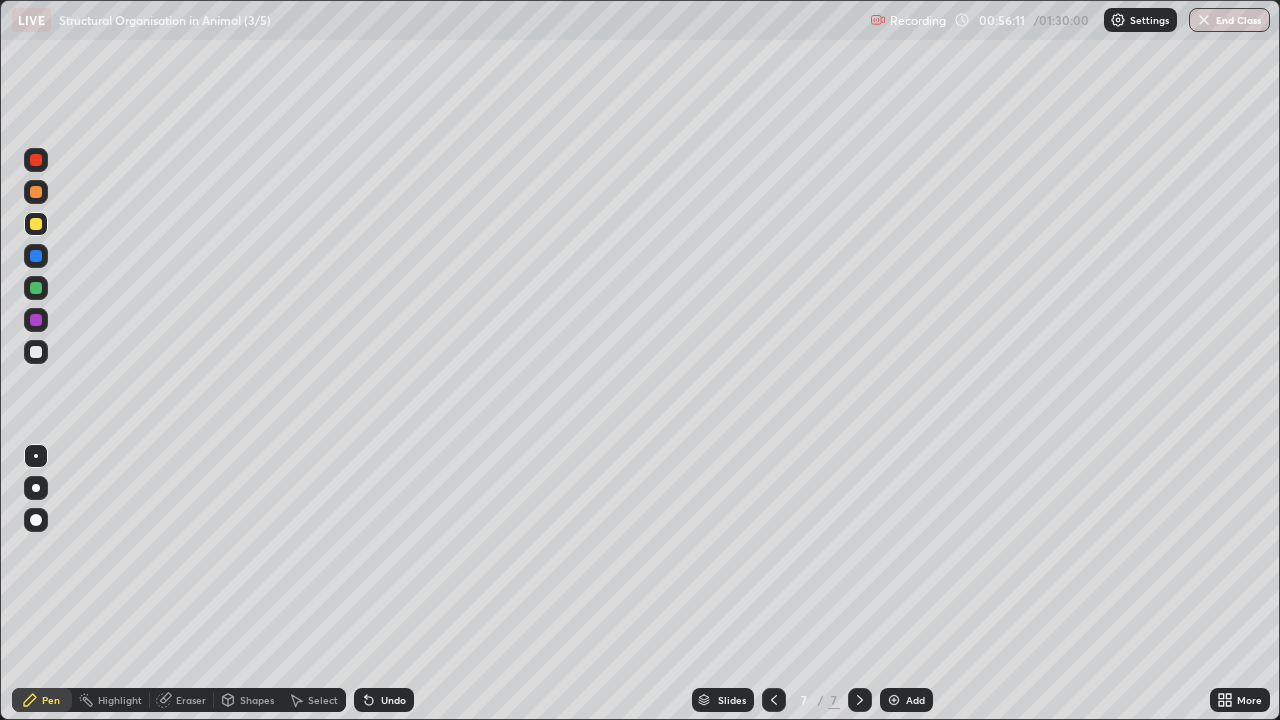 click at bounding box center (36, 288) 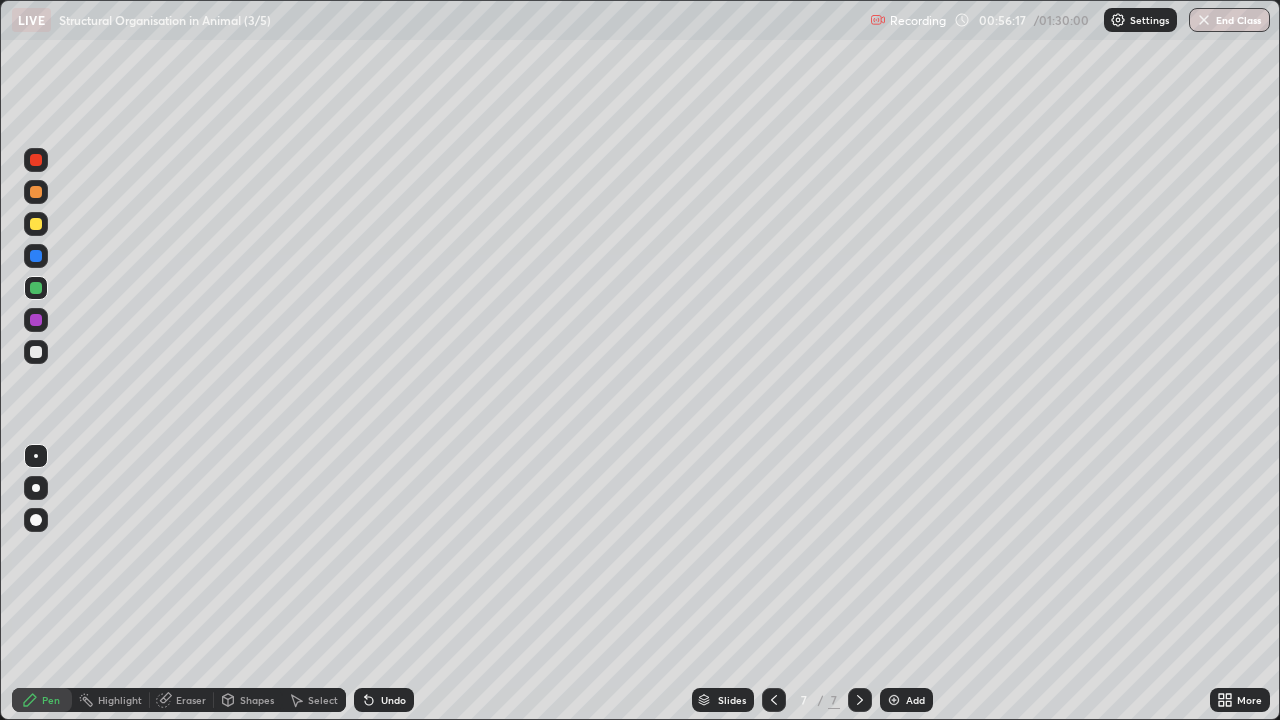 click at bounding box center [36, 288] 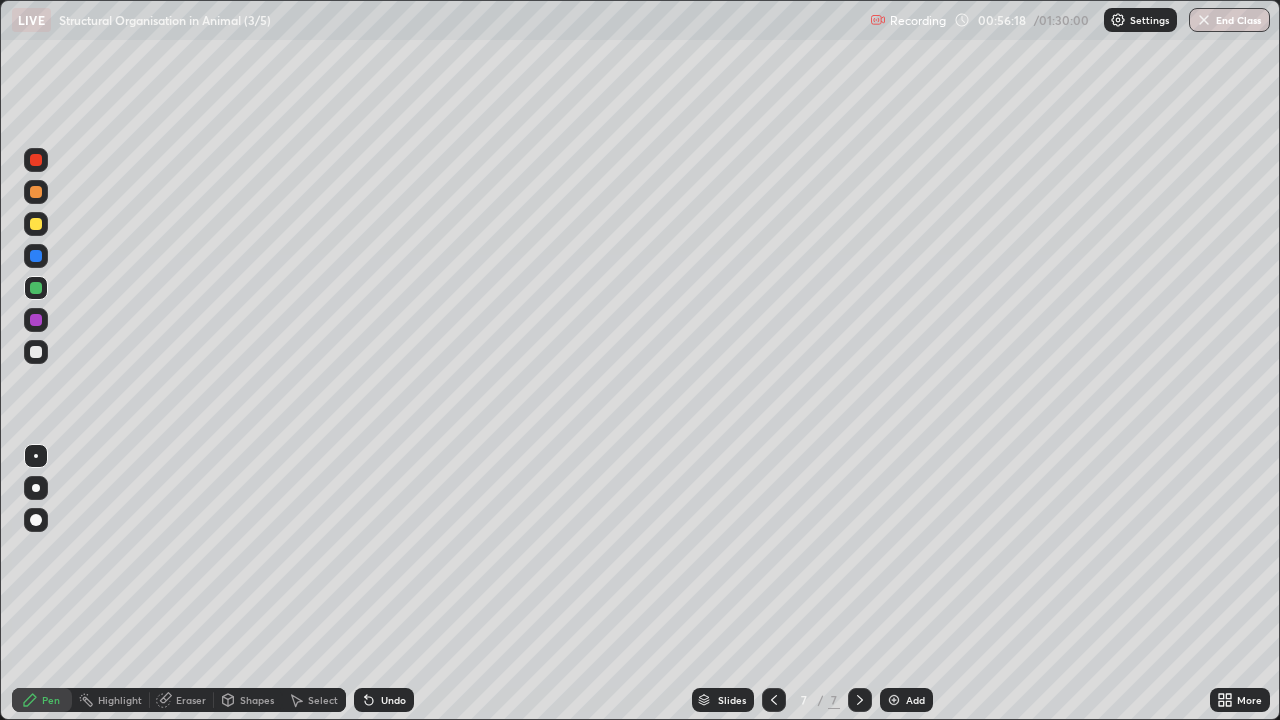 click at bounding box center [36, 352] 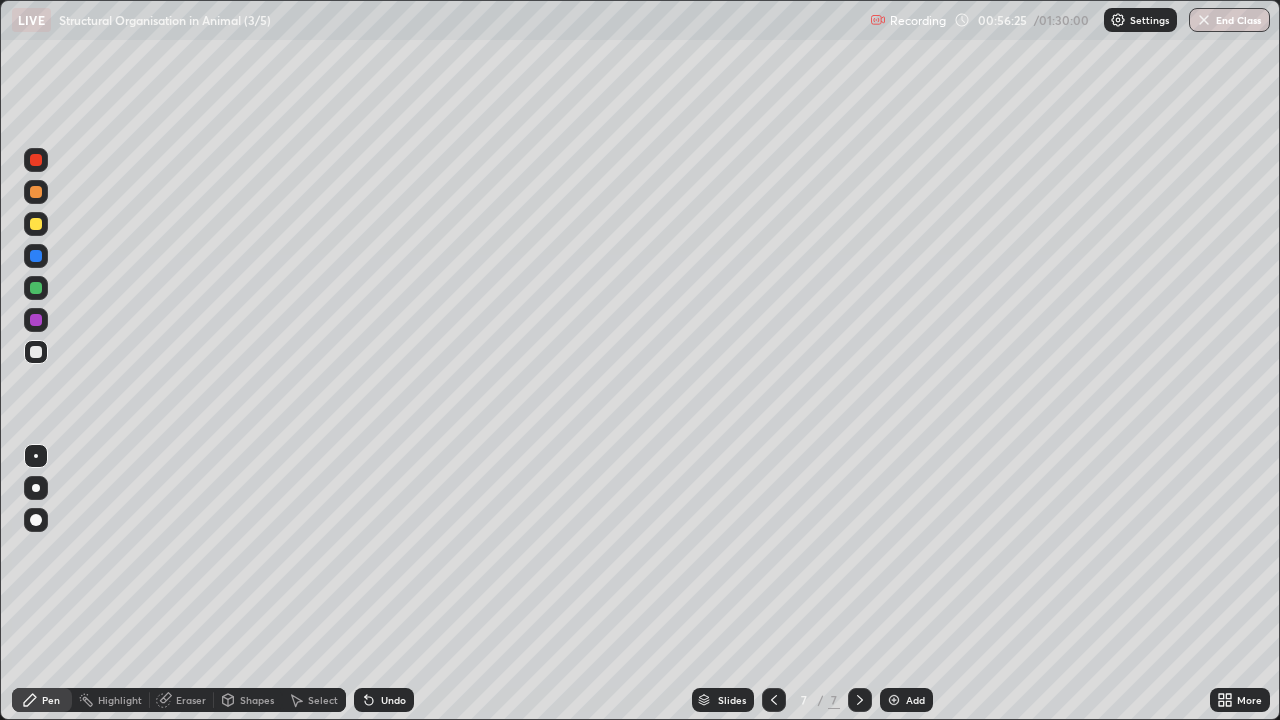 click at bounding box center [36, 288] 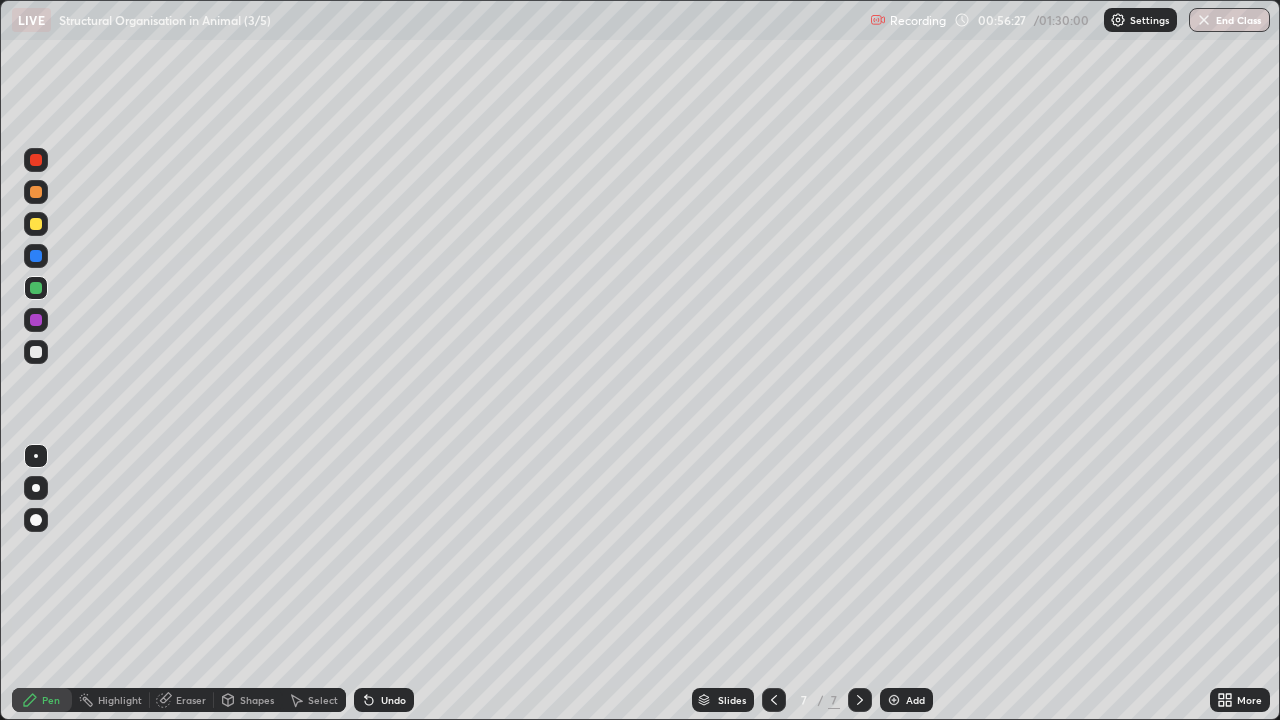 click at bounding box center [36, 352] 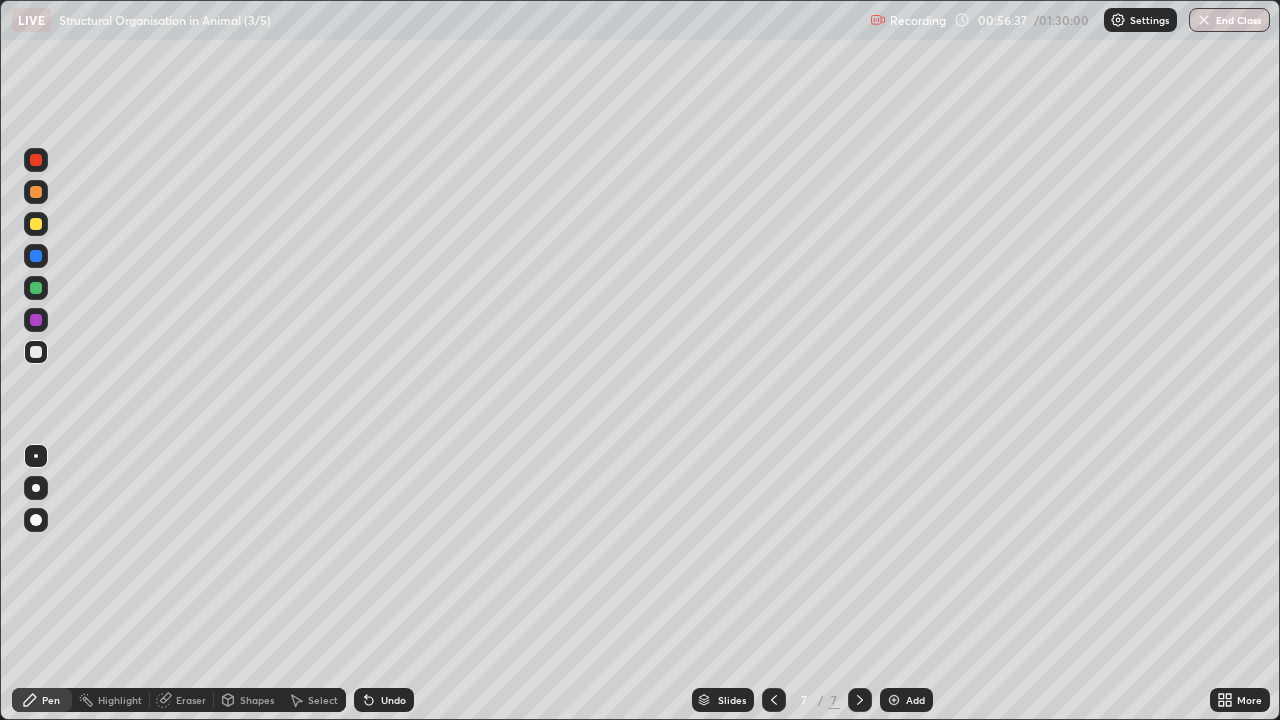 click at bounding box center (36, 288) 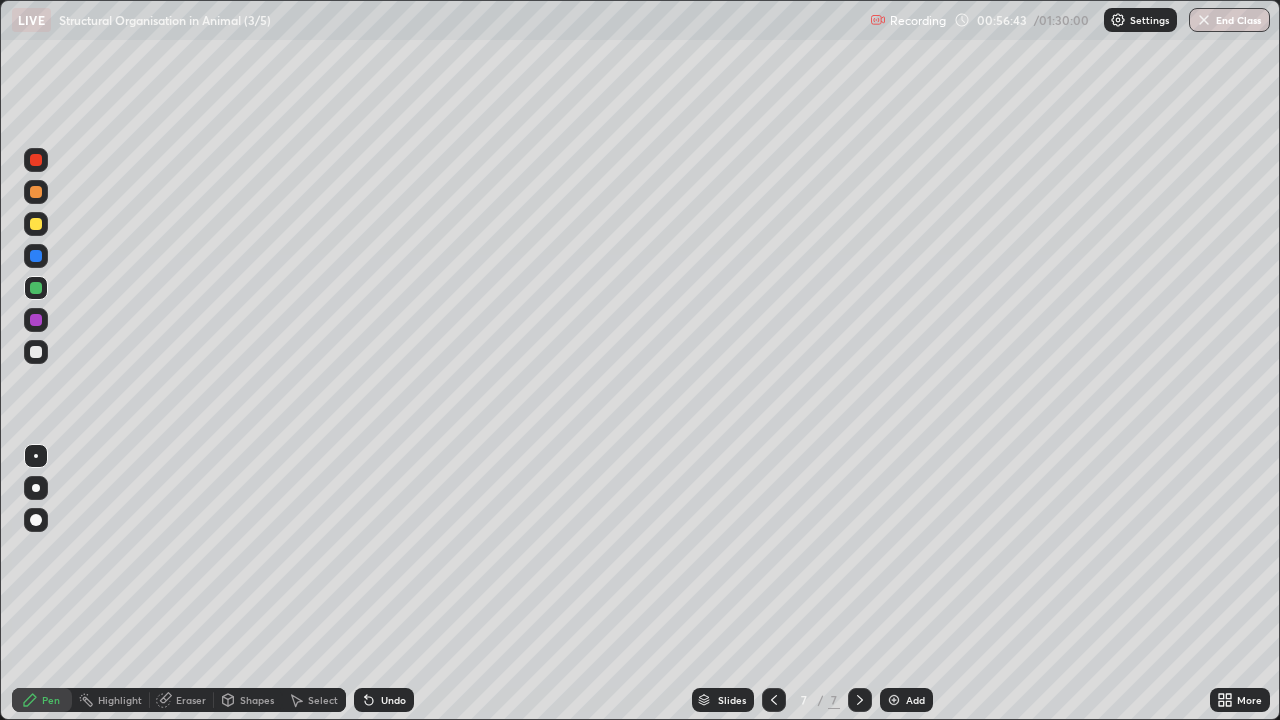click at bounding box center [36, 224] 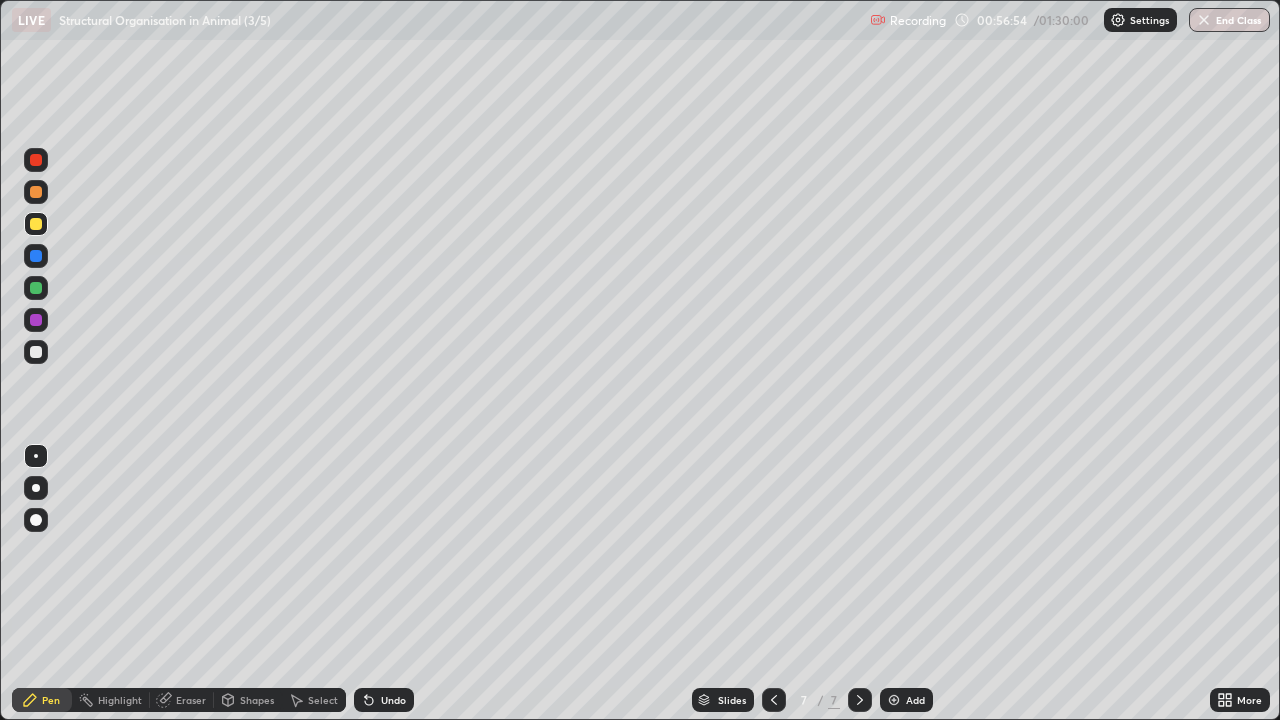 click at bounding box center [36, 352] 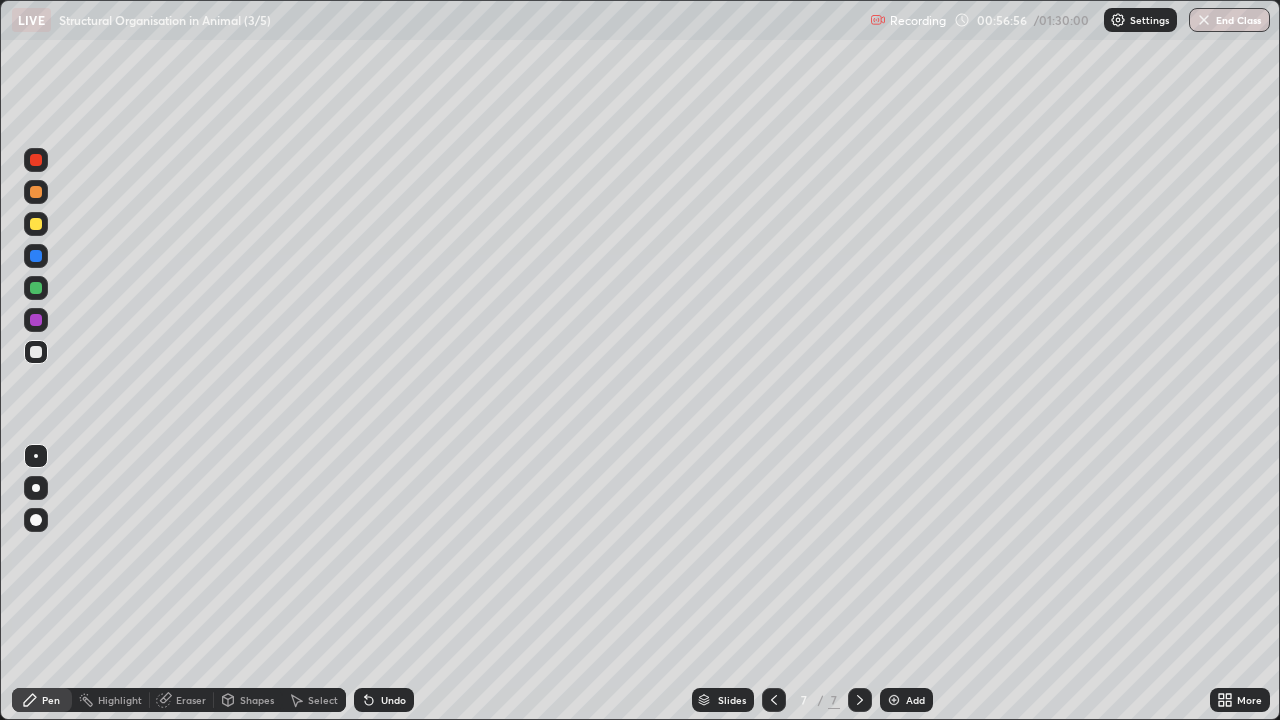 click at bounding box center (36, 224) 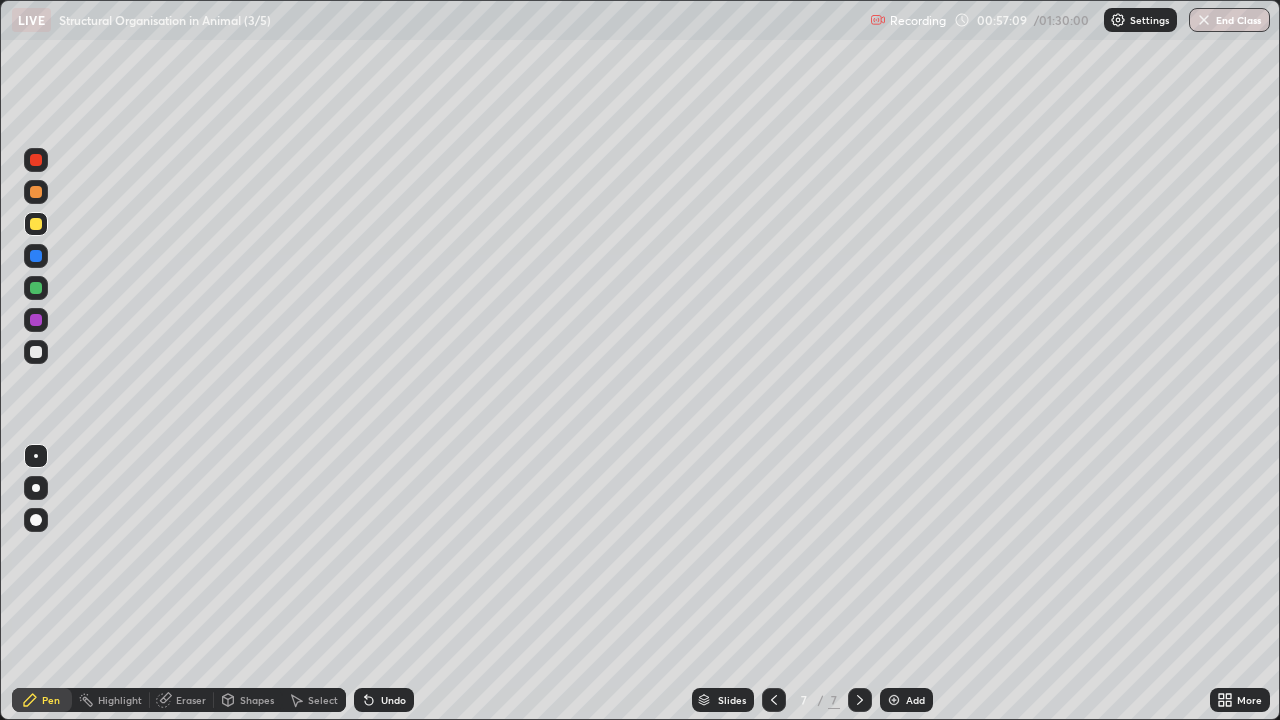 click at bounding box center (36, 320) 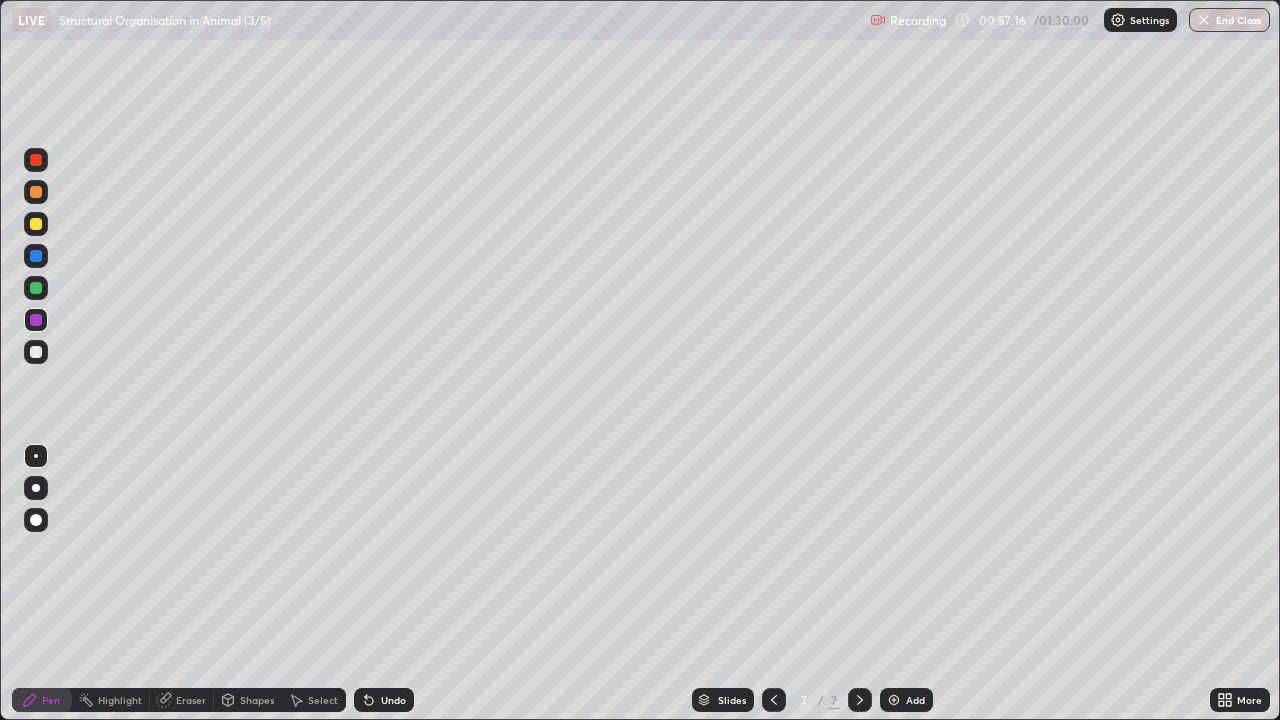 click at bounding box center [36, 352] 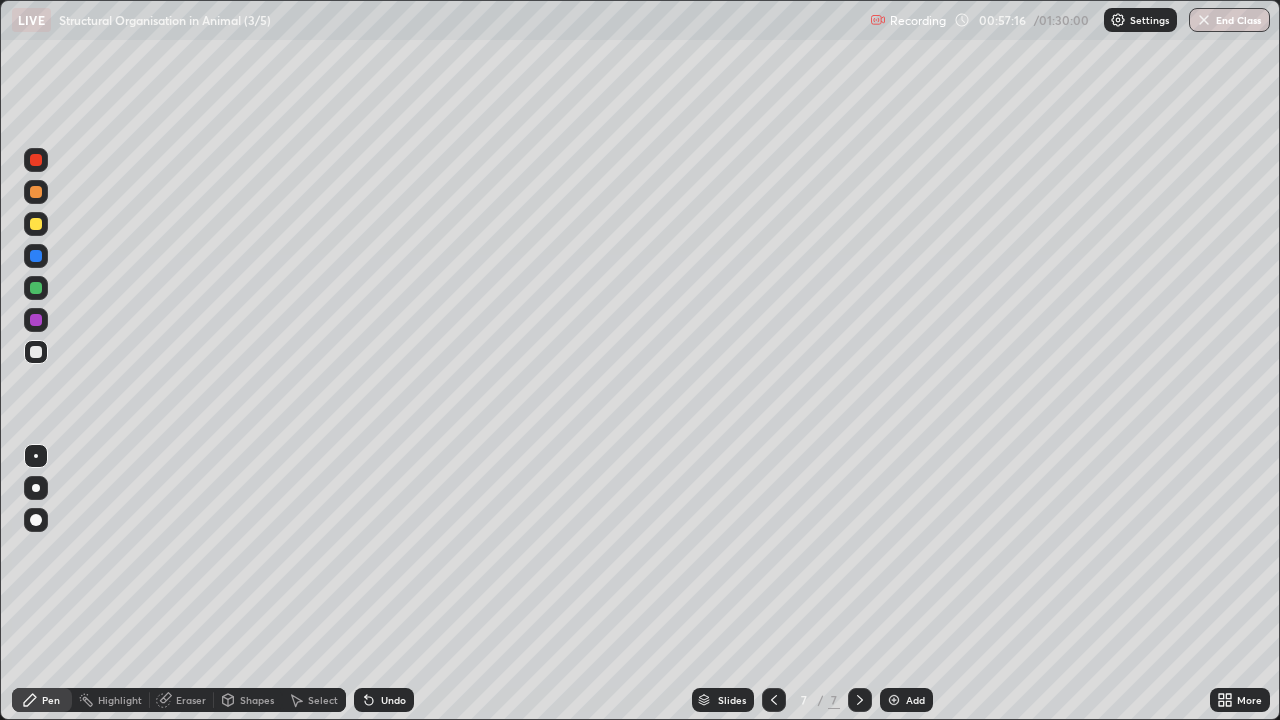 click at bounding box center [36, 224] 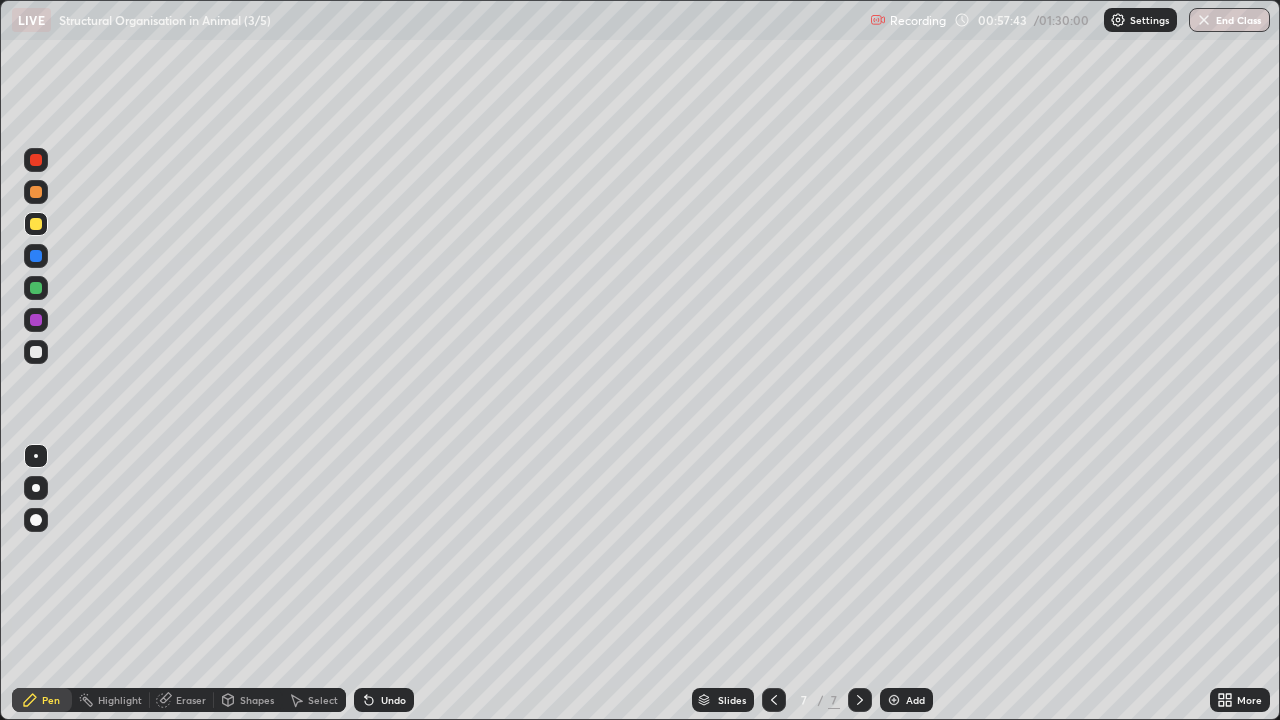 click at bounding box center [36, 288] 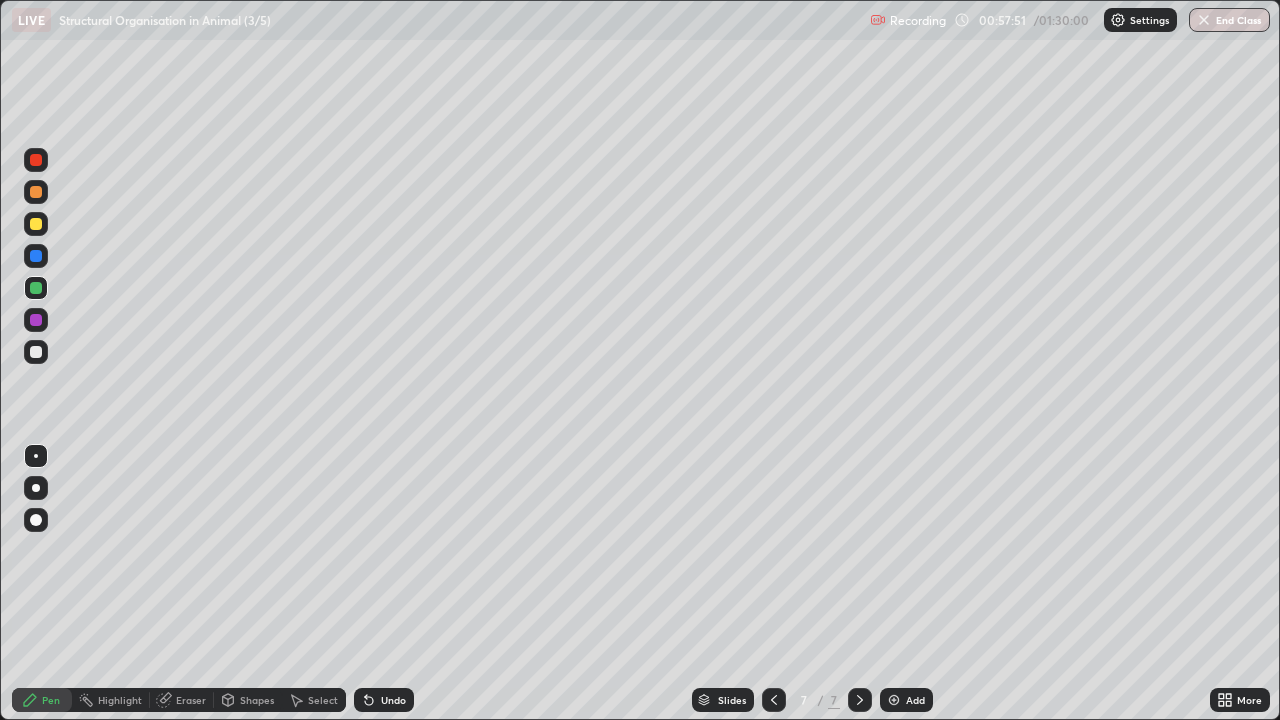 click at bounding box center [36, 352] 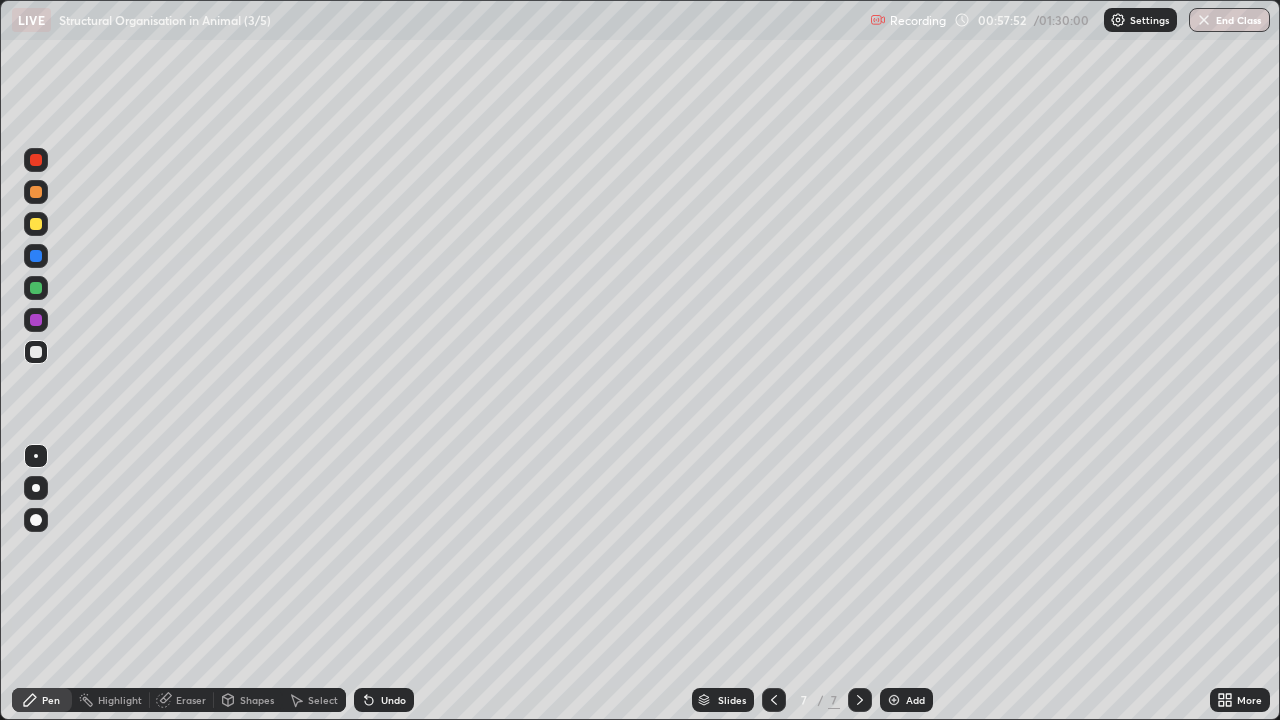 click at bounding box center (36, 160) 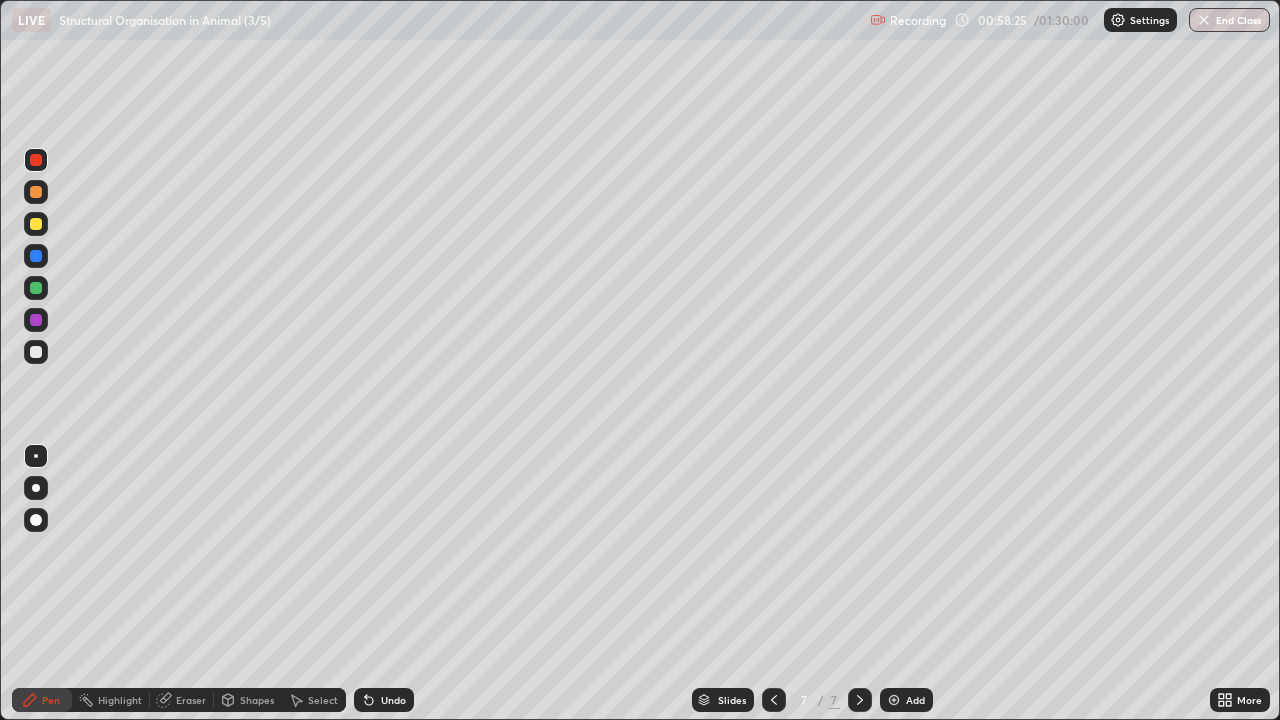 click 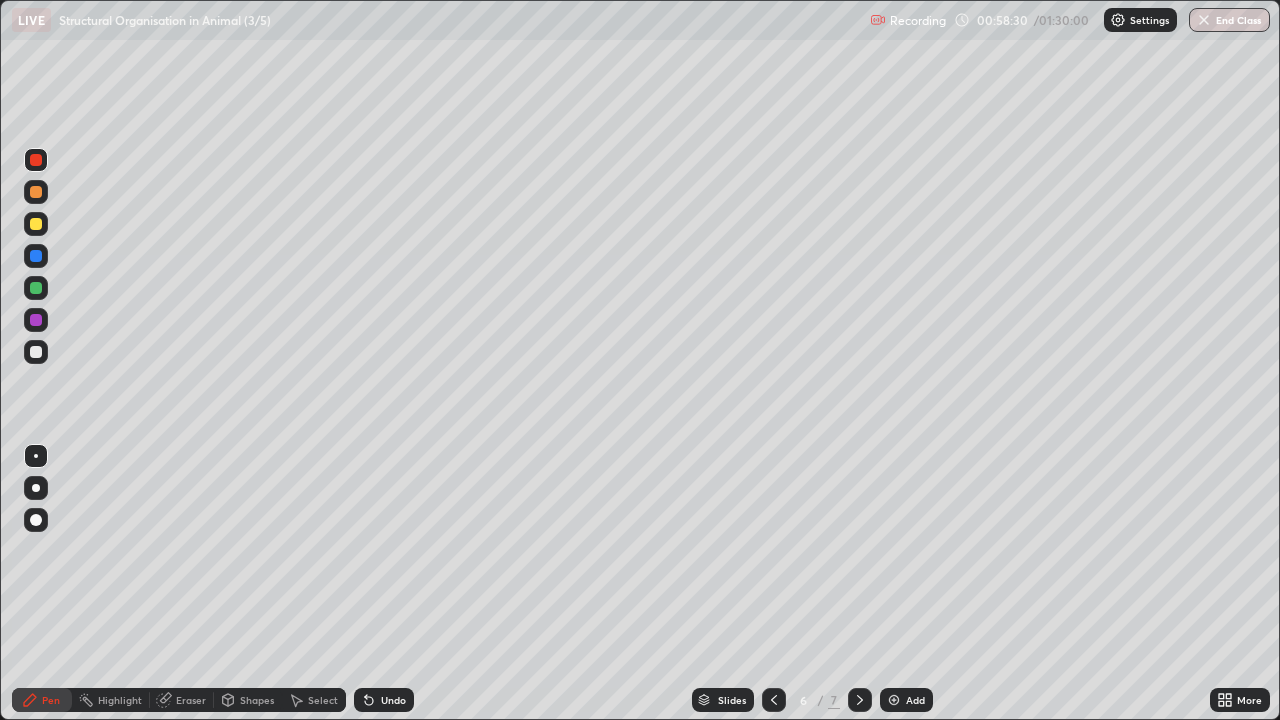 click 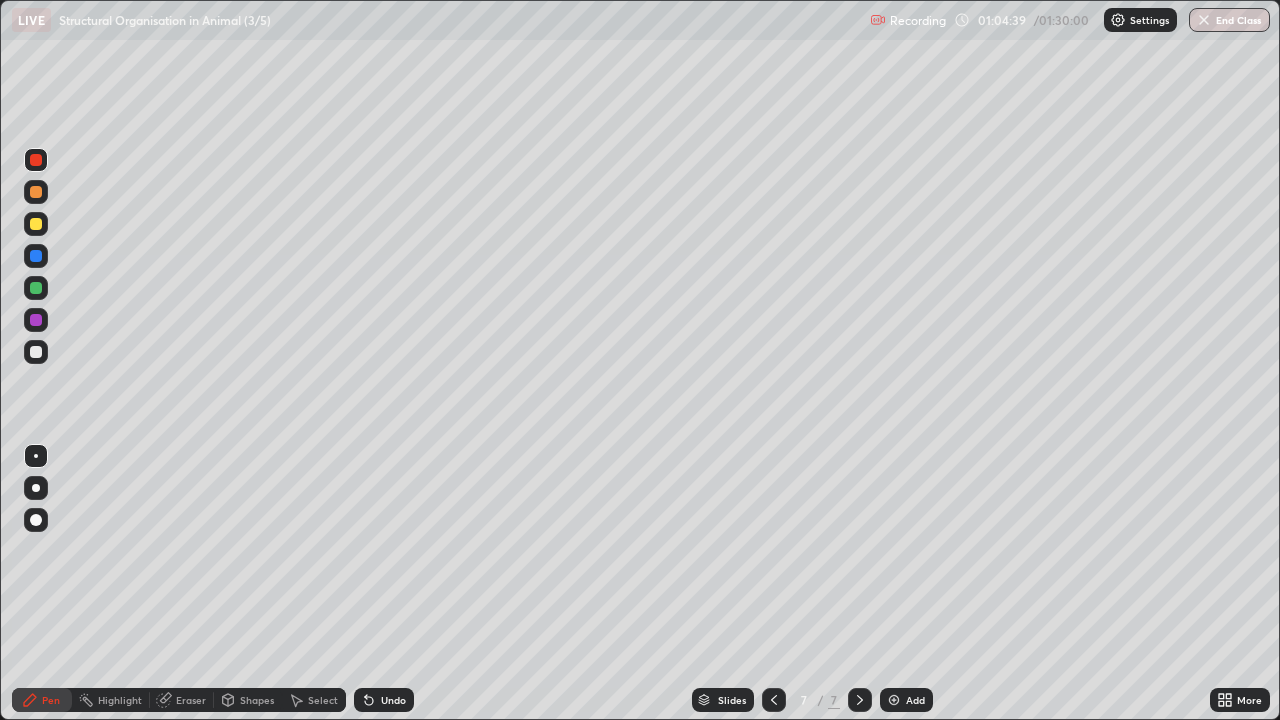 click on "Add" at bounding box center (906, 700) 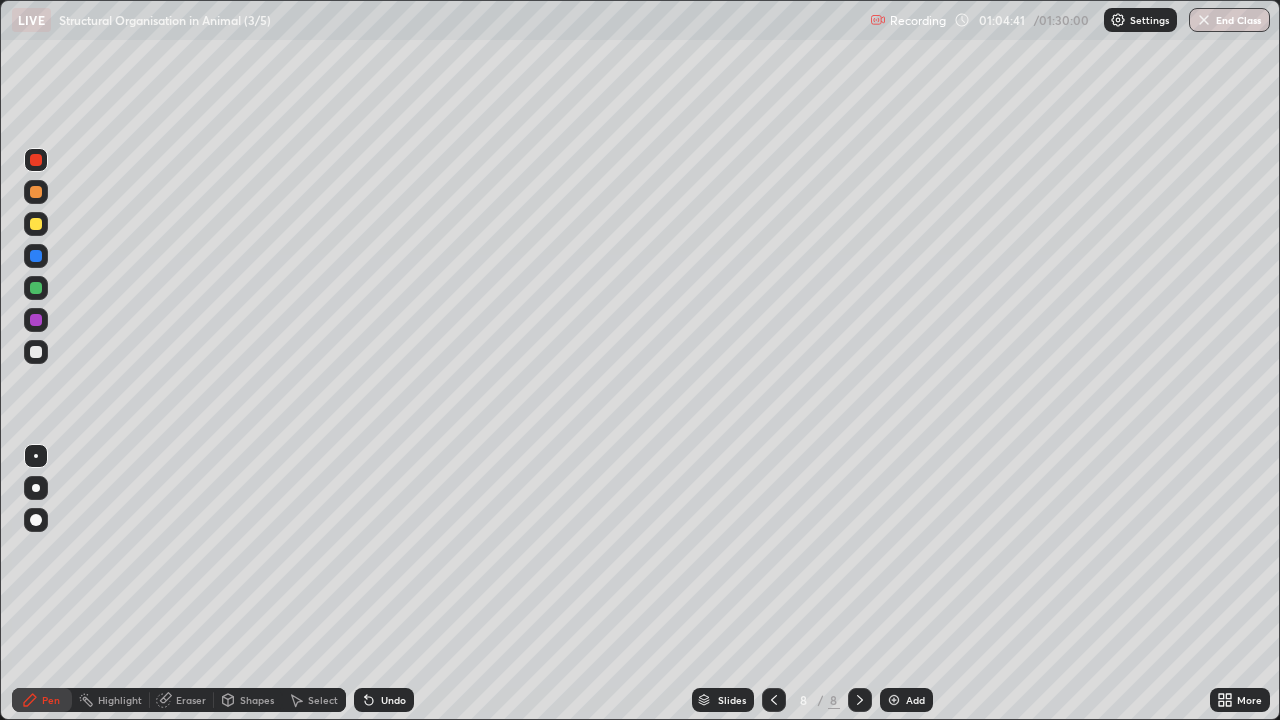 click at bounding box center (36, 288) 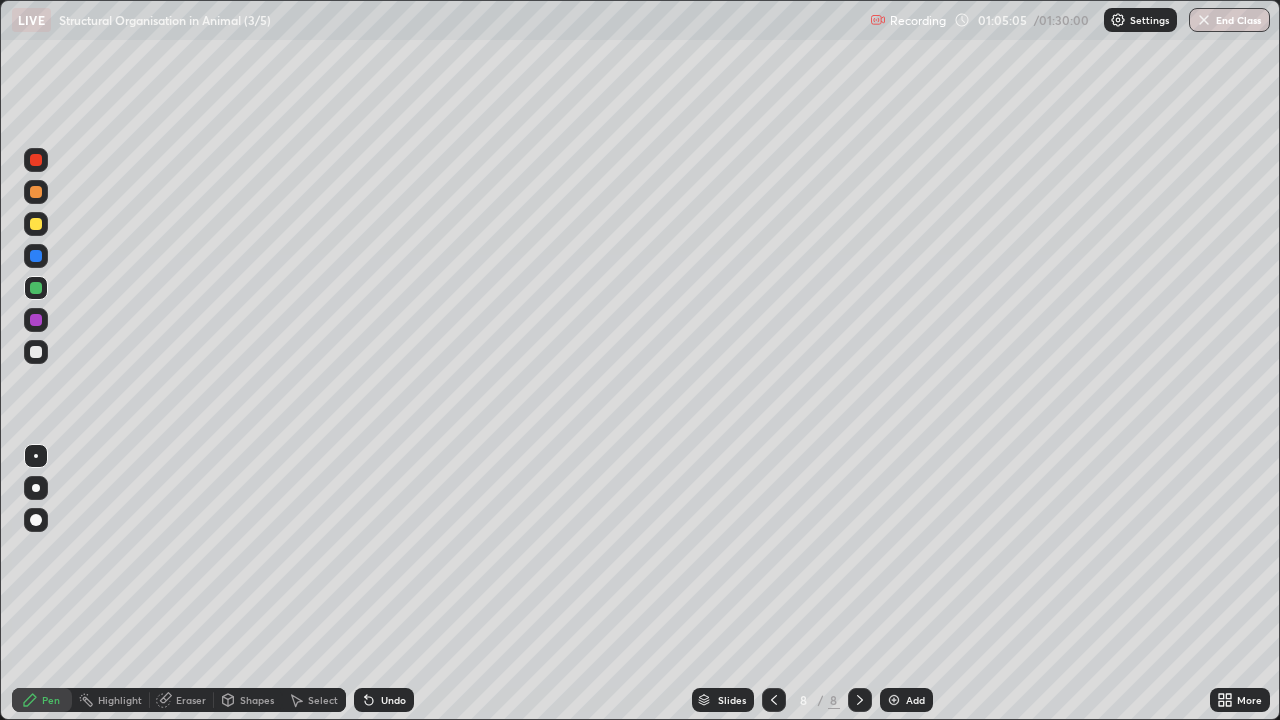 click at bounding box center [36, 288] 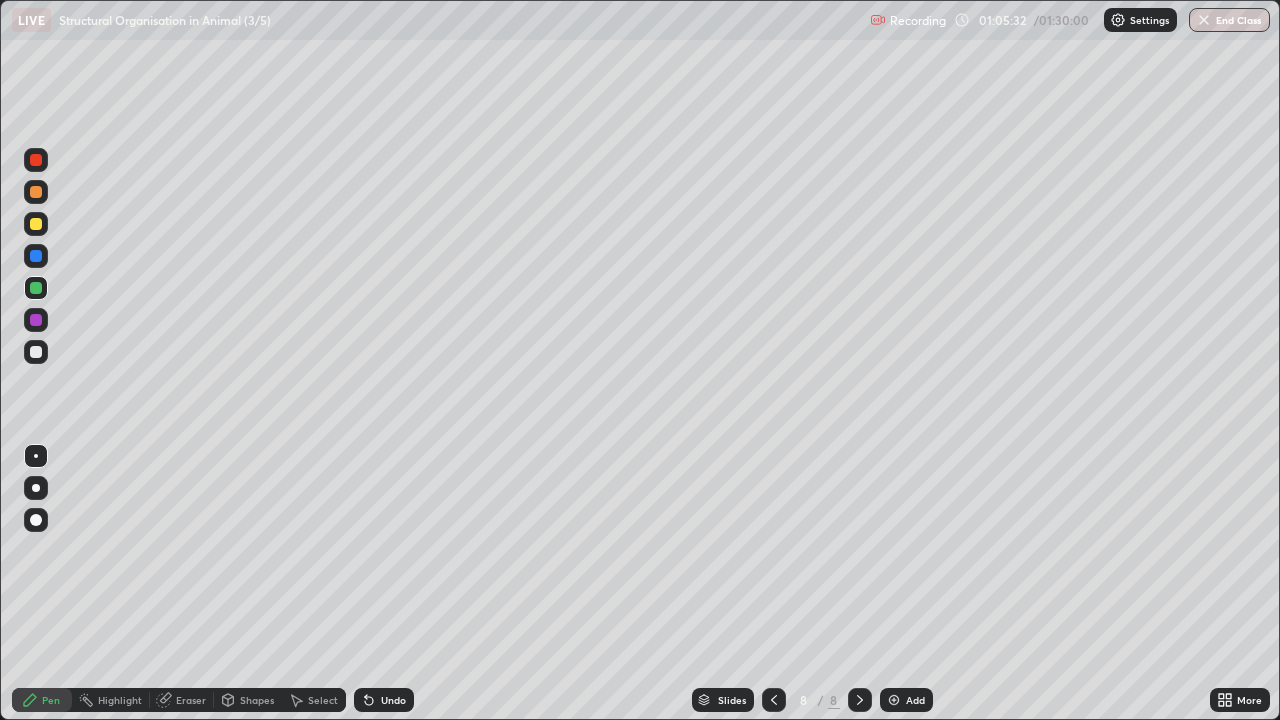 click at bounding box center [36, 160] 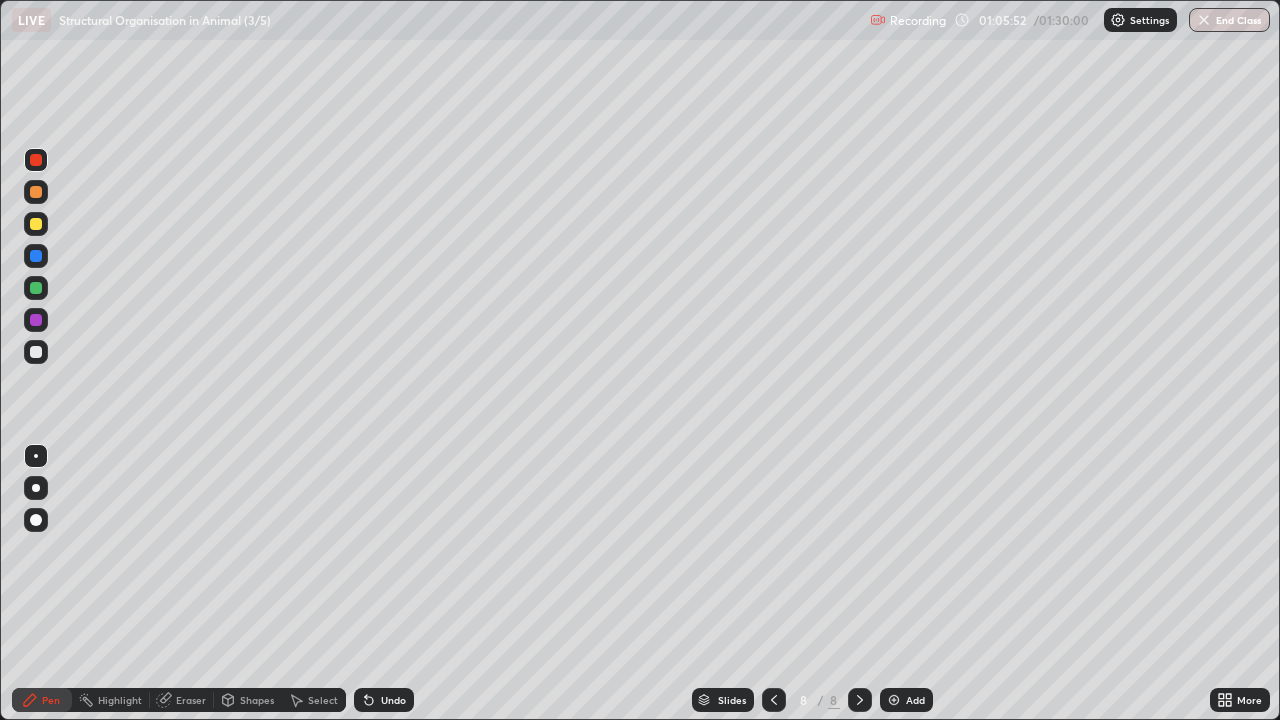click at bounding box center [36, 352] 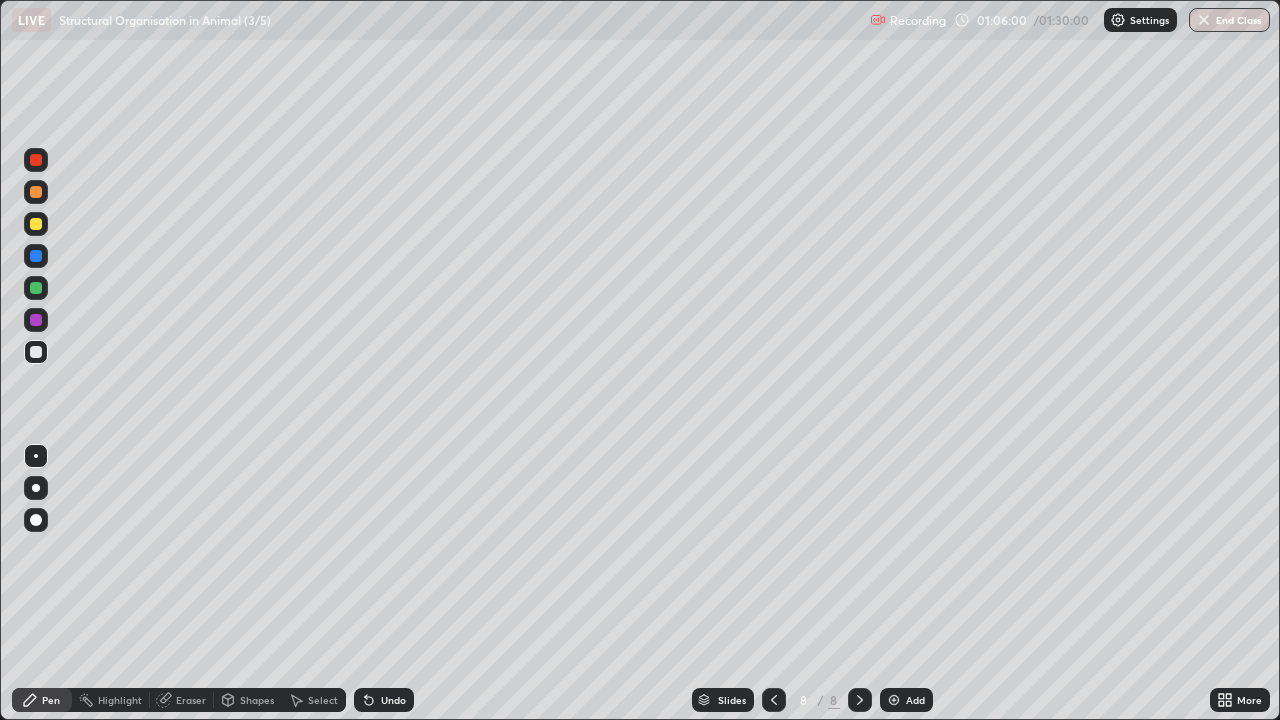 click at bounding box center (36, 288) 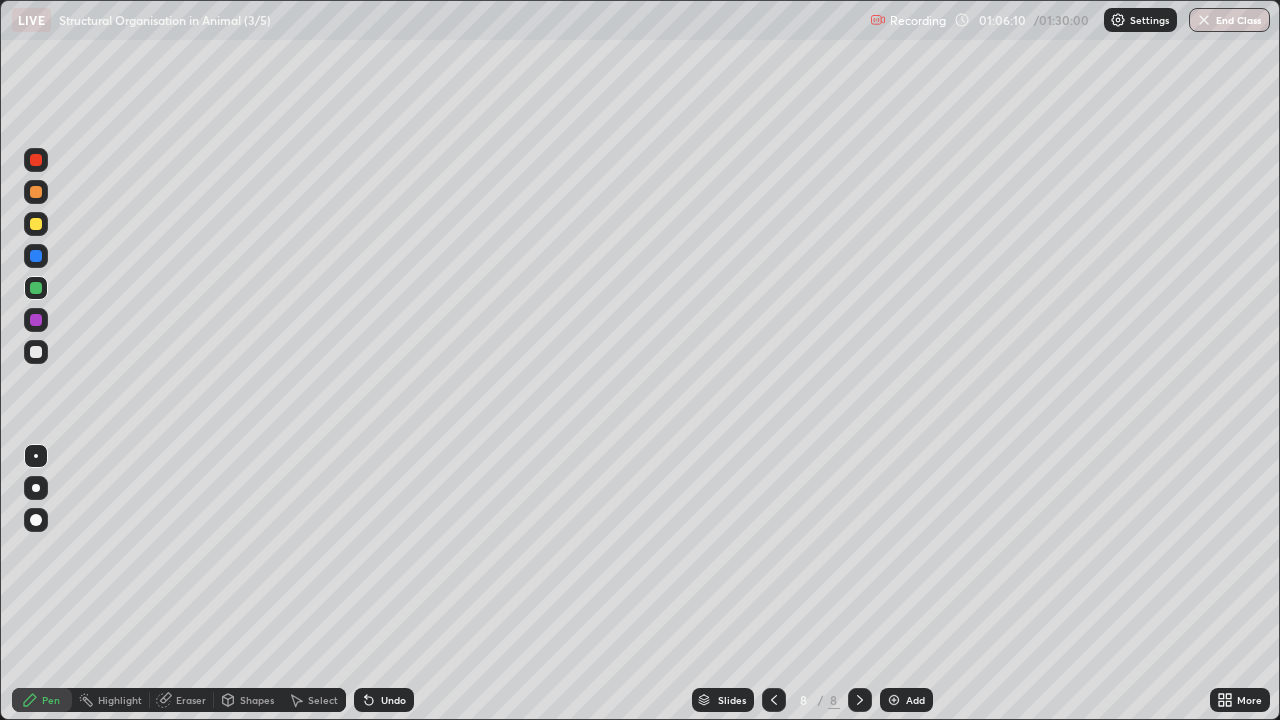 click at bounding box center (36, 160) 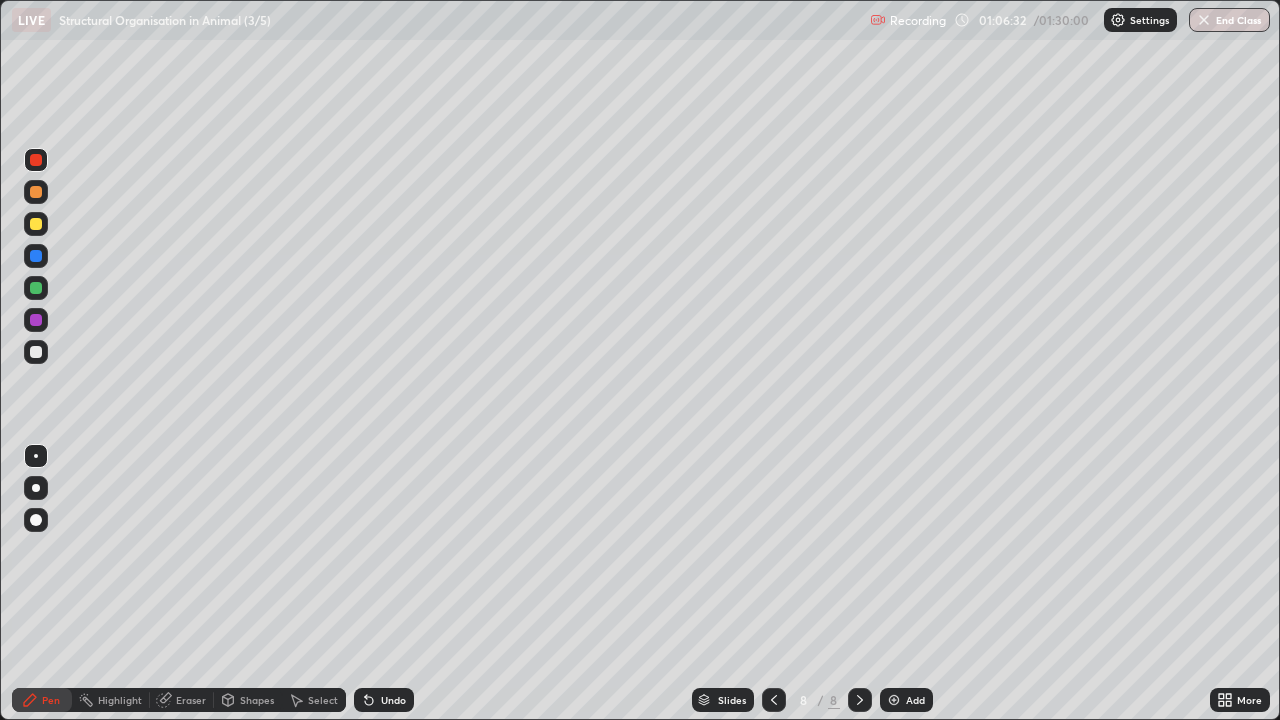 click on "Eraser" at bounding box center (191, 700) 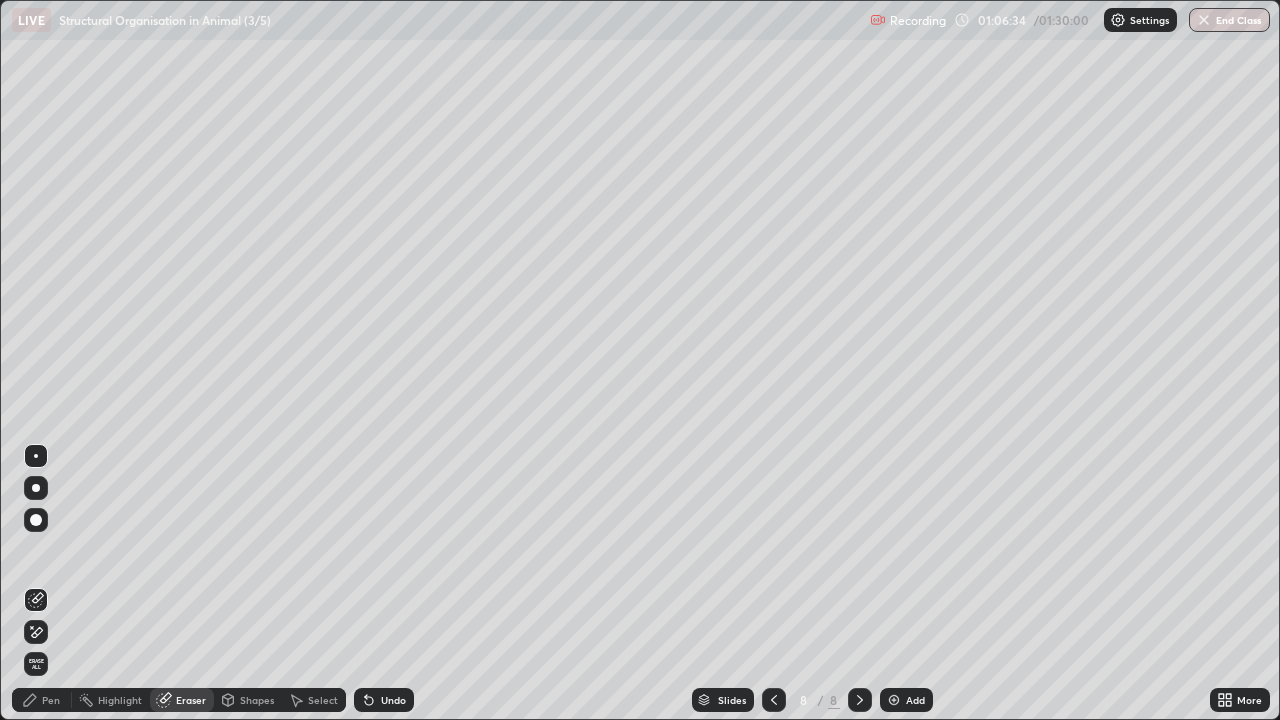 click on "Pen" at bounding box center (51, 700) 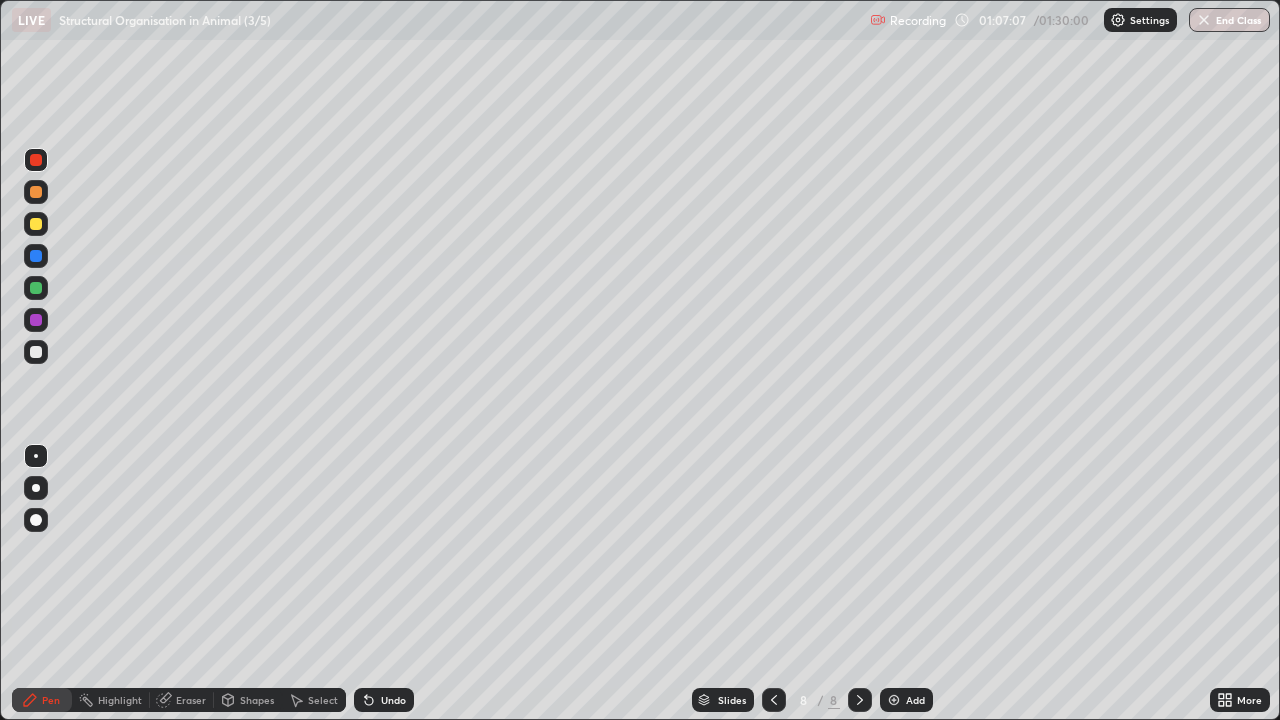 click at bounding box center (36, 288) 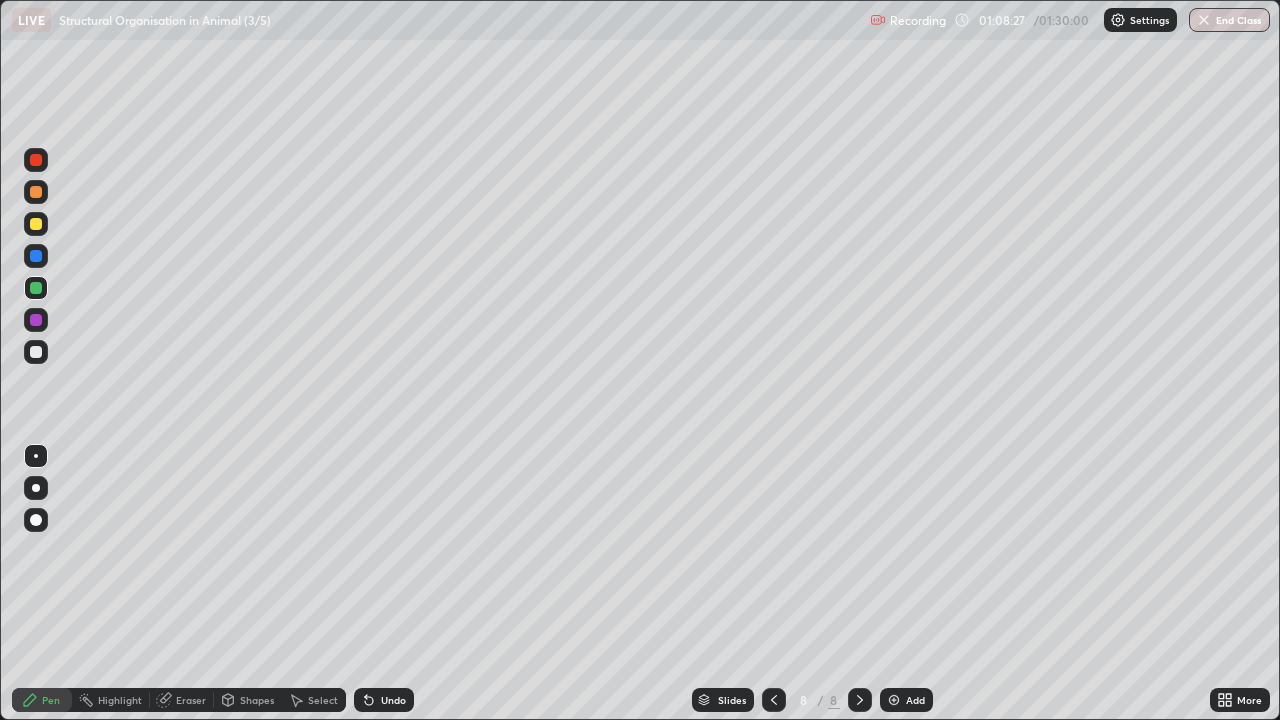 click at bounding box center [36, 352] 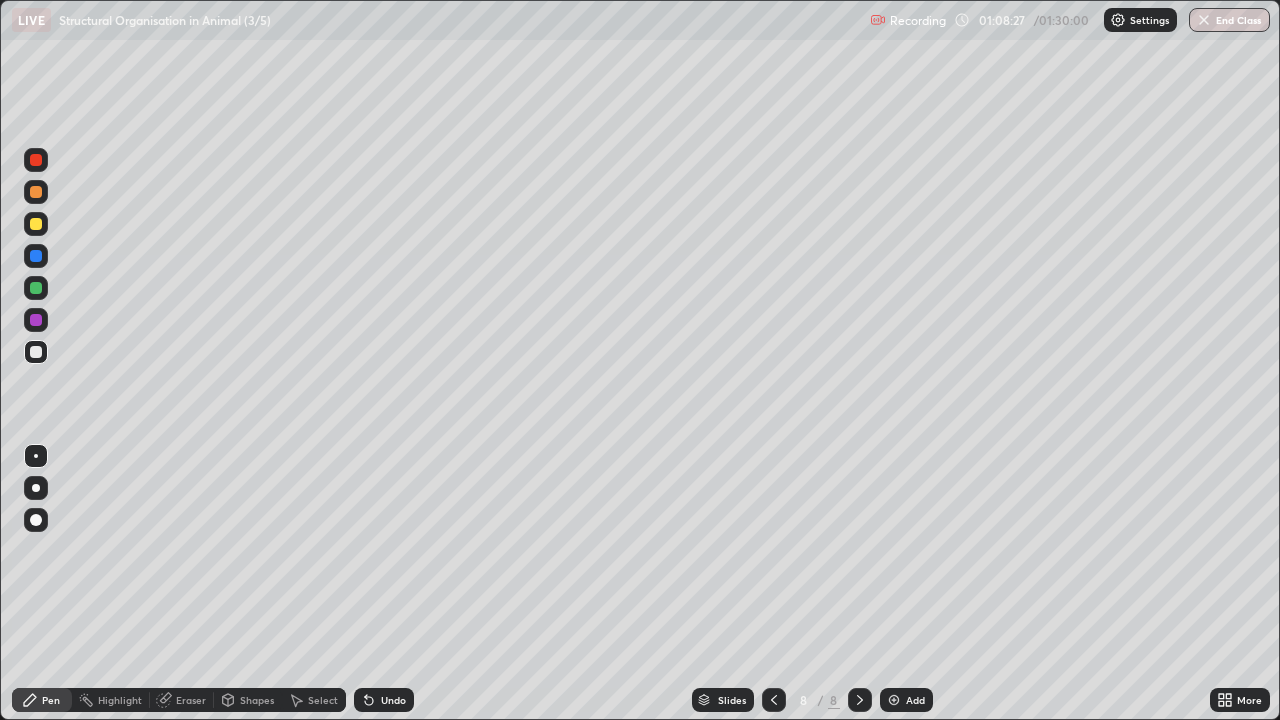 click at bounding box center [36, 224] 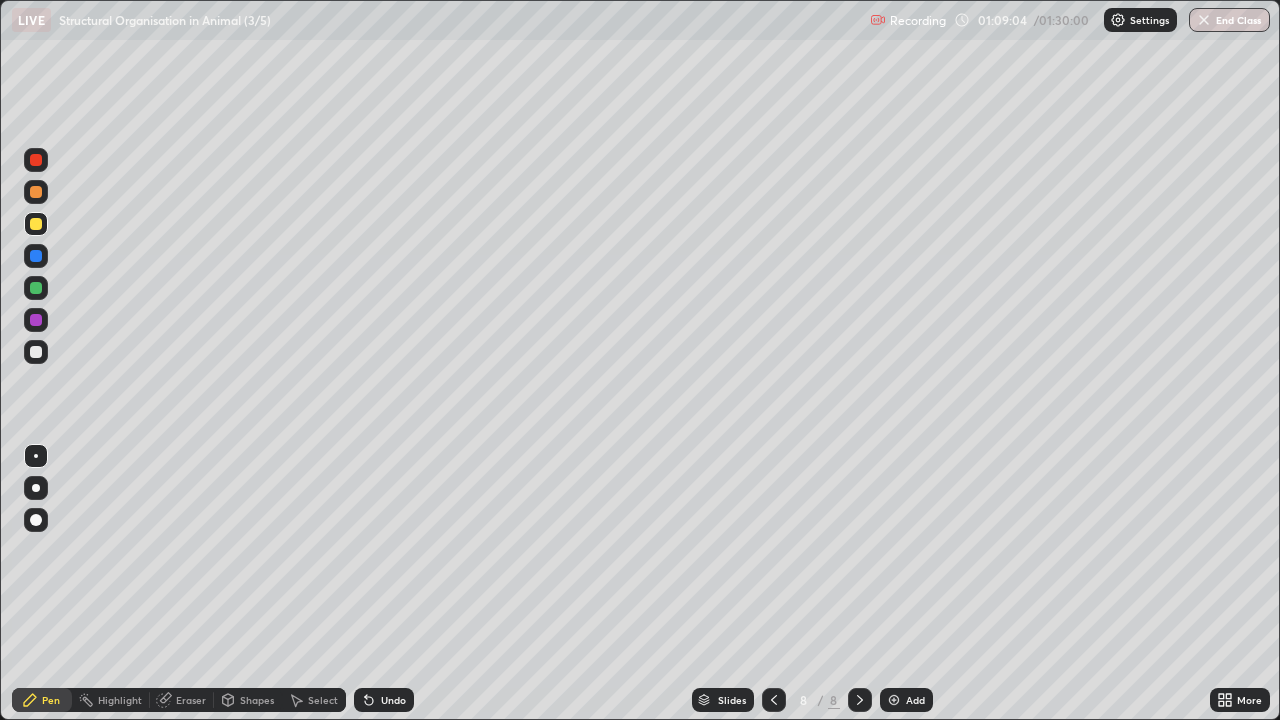 click at bounding box center (36, 256) 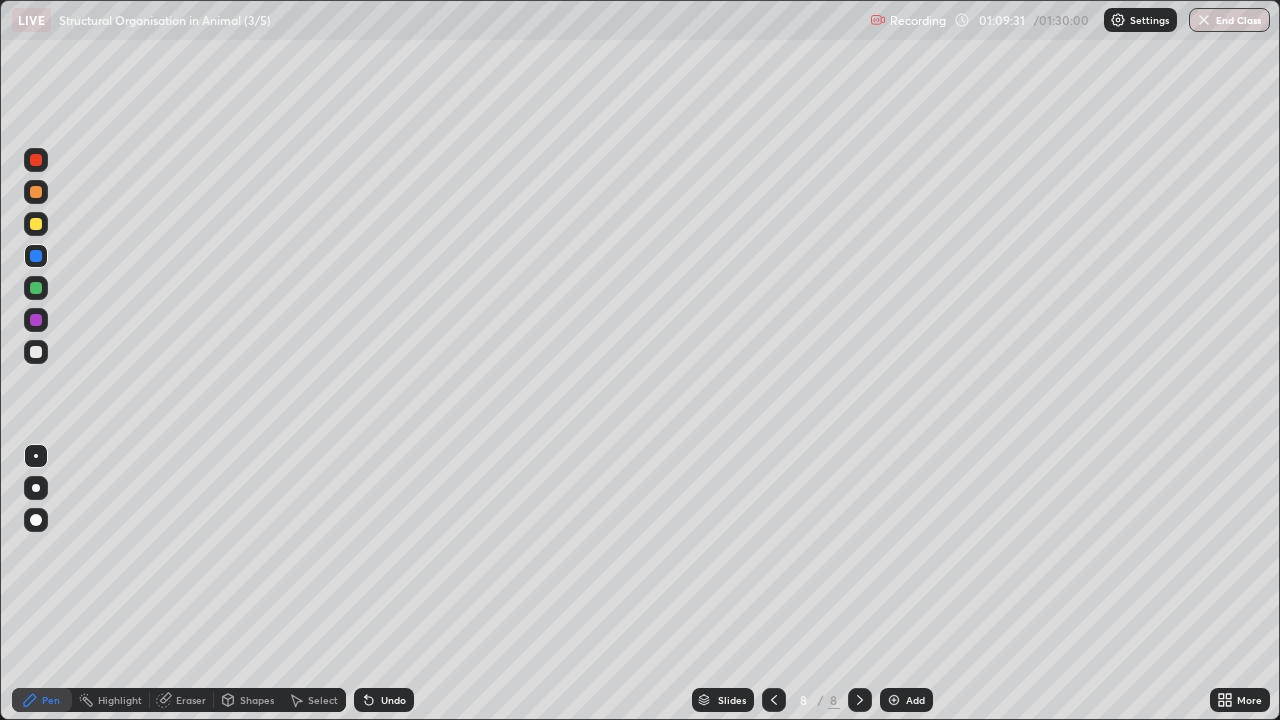 click at bounding box center (36, 224) 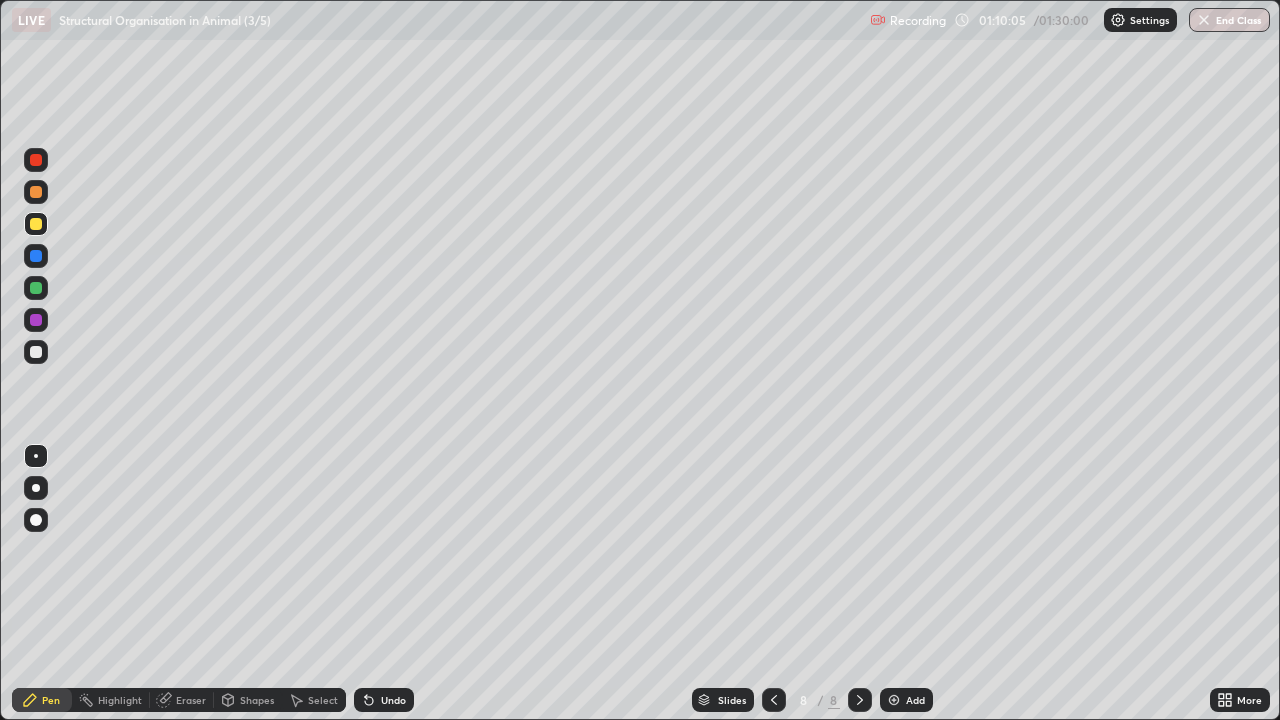 click at bounding box center [36, 256] 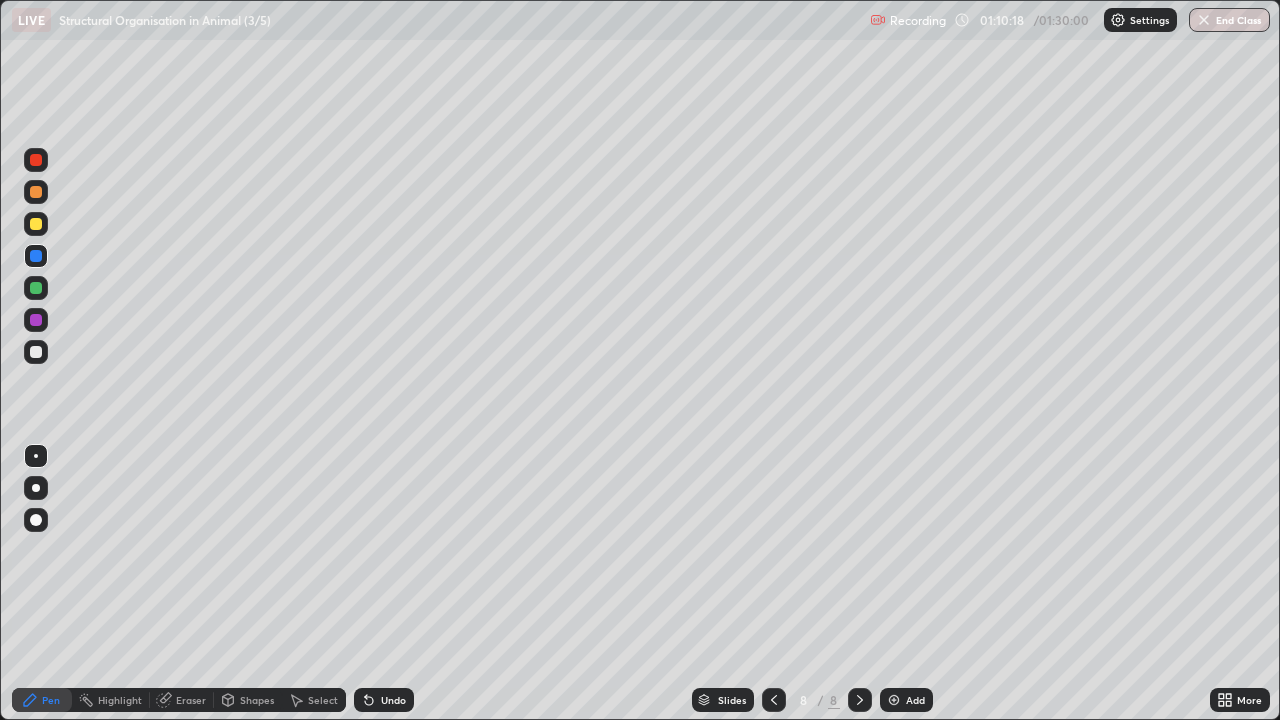 click at bounding box center (36, 224) 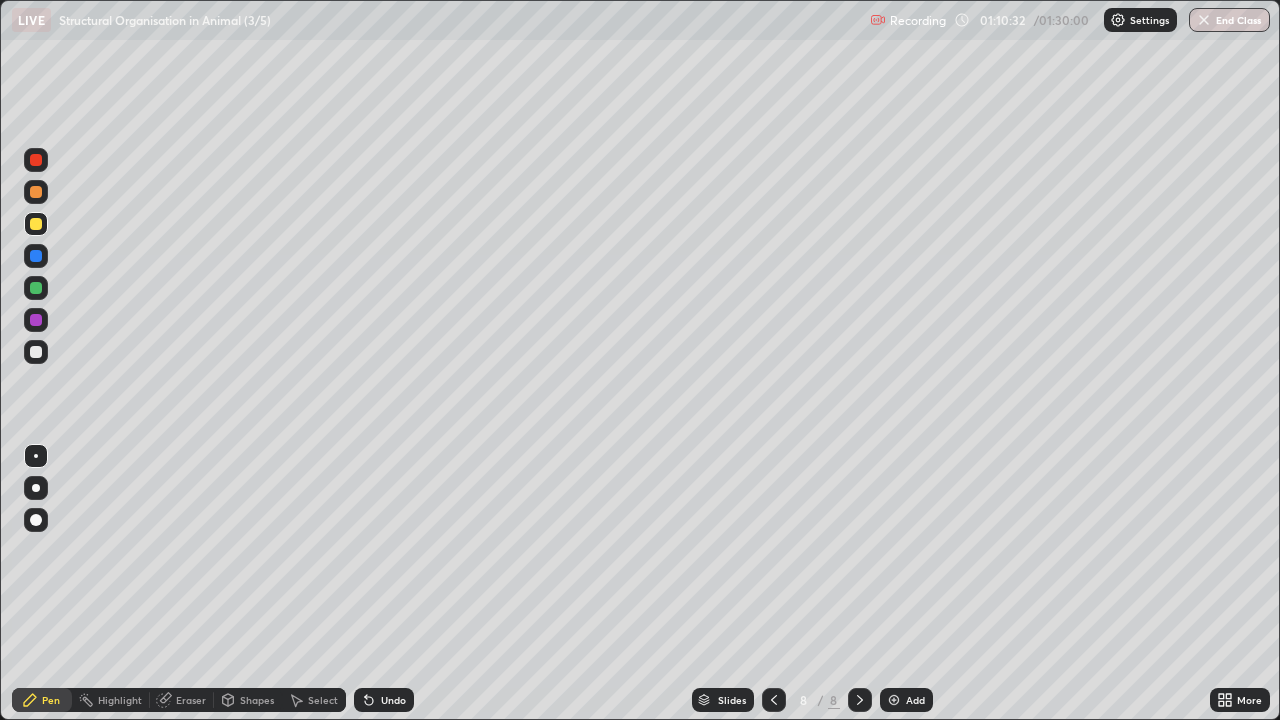 click at bounding box center [36, 288] 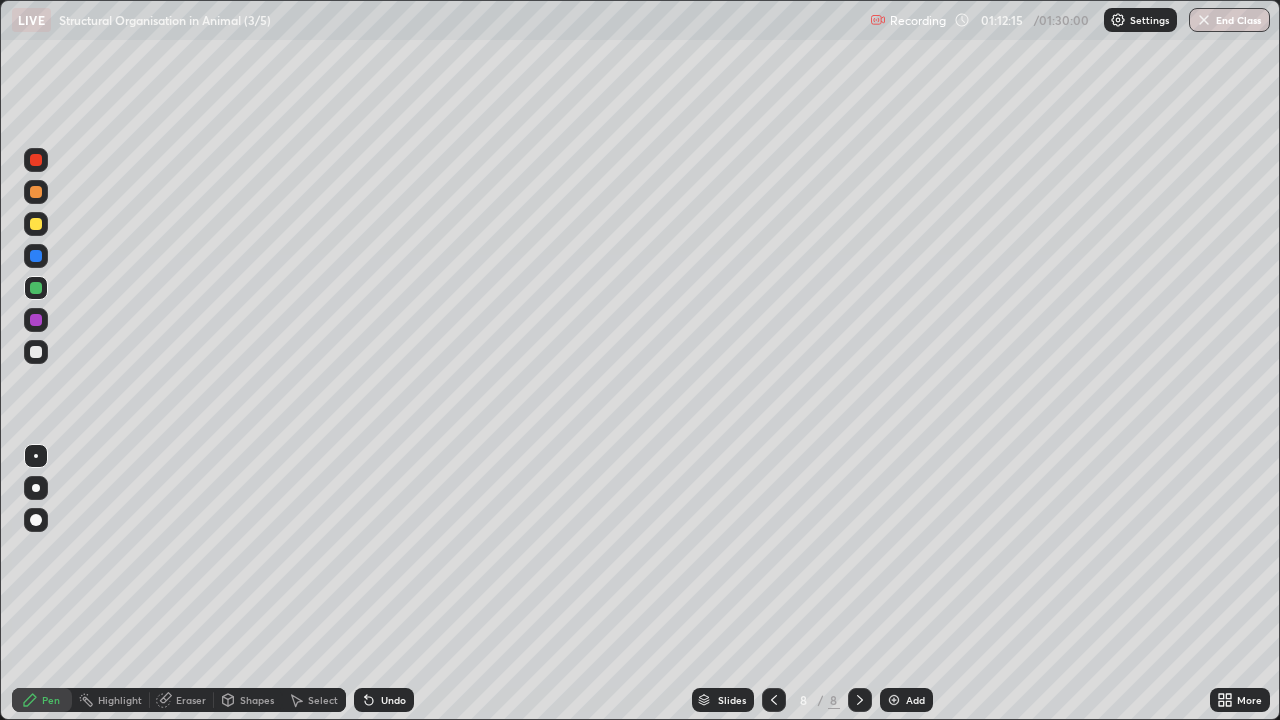 click at bounding box center (36, 224) 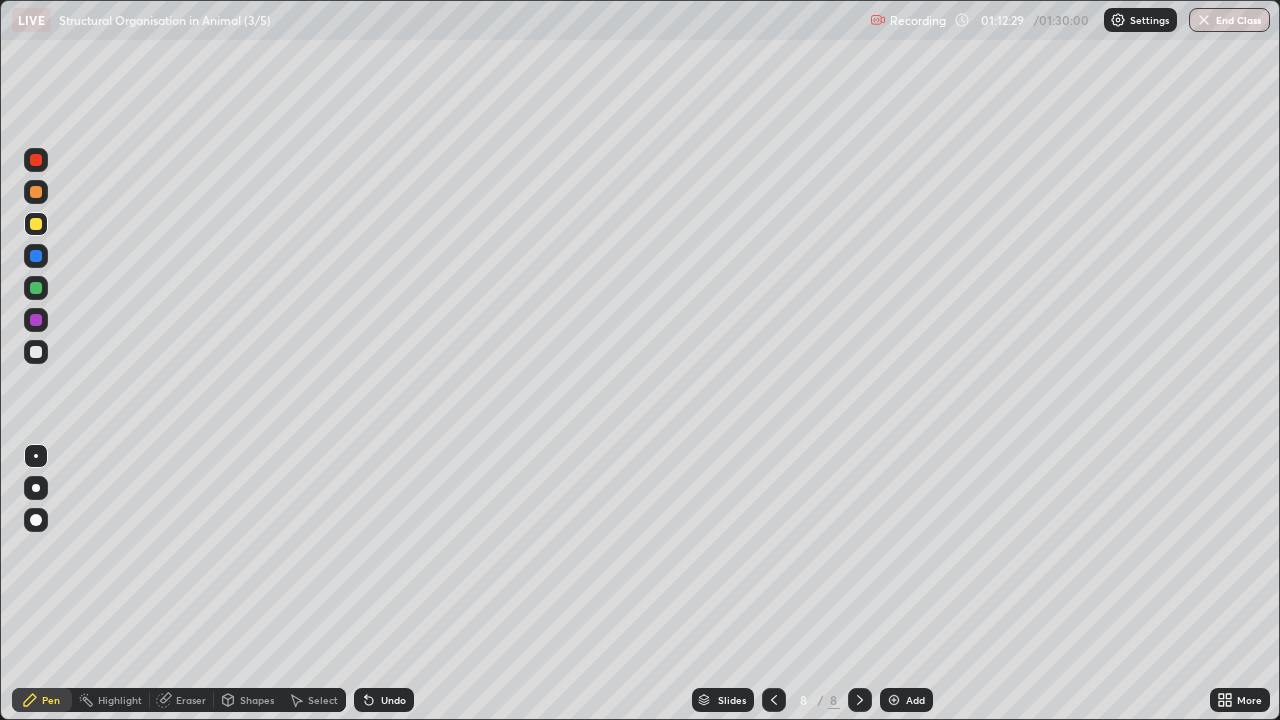 click at bounding box center [36, 288] 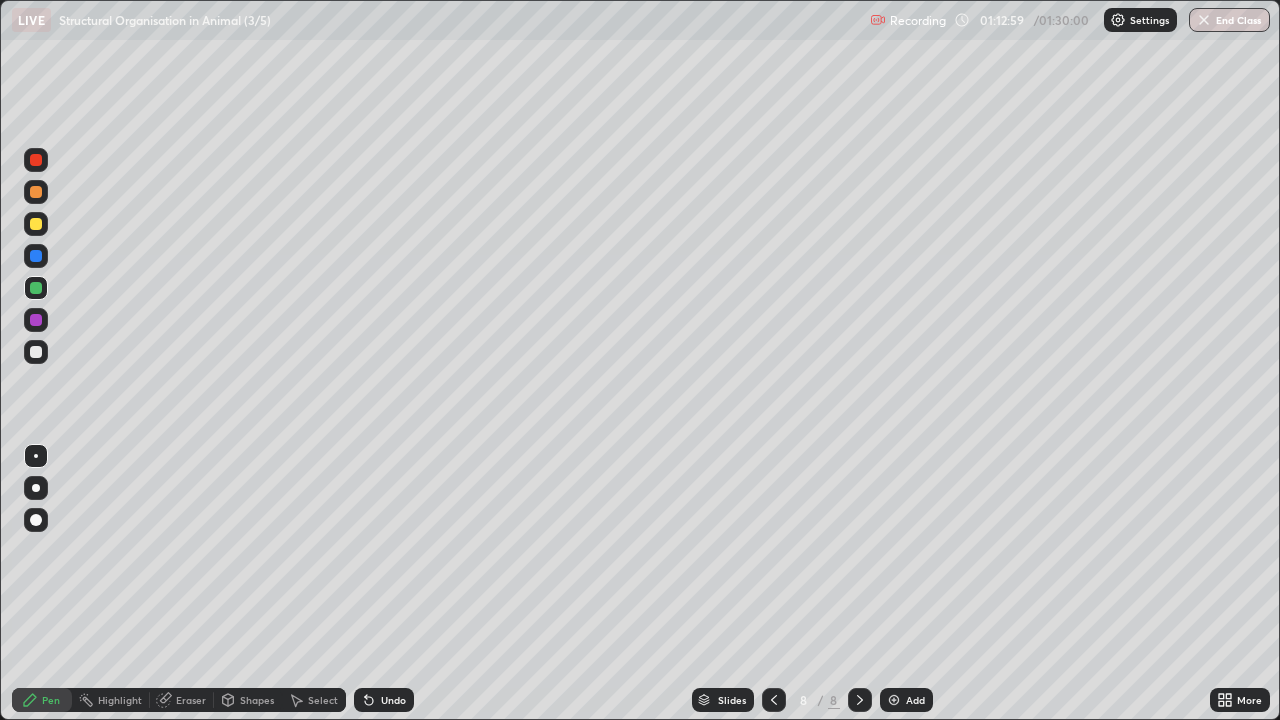 click at bounding box center [36, 256] 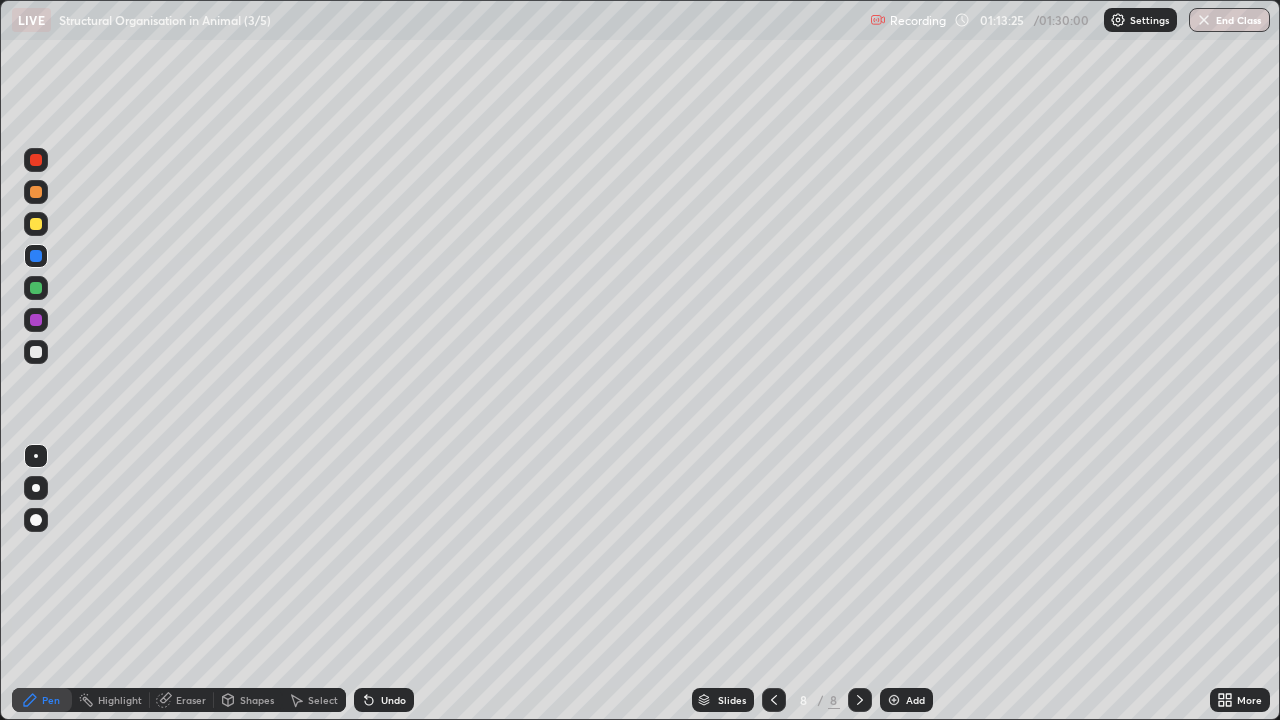 click at bounding box center (36, 160) 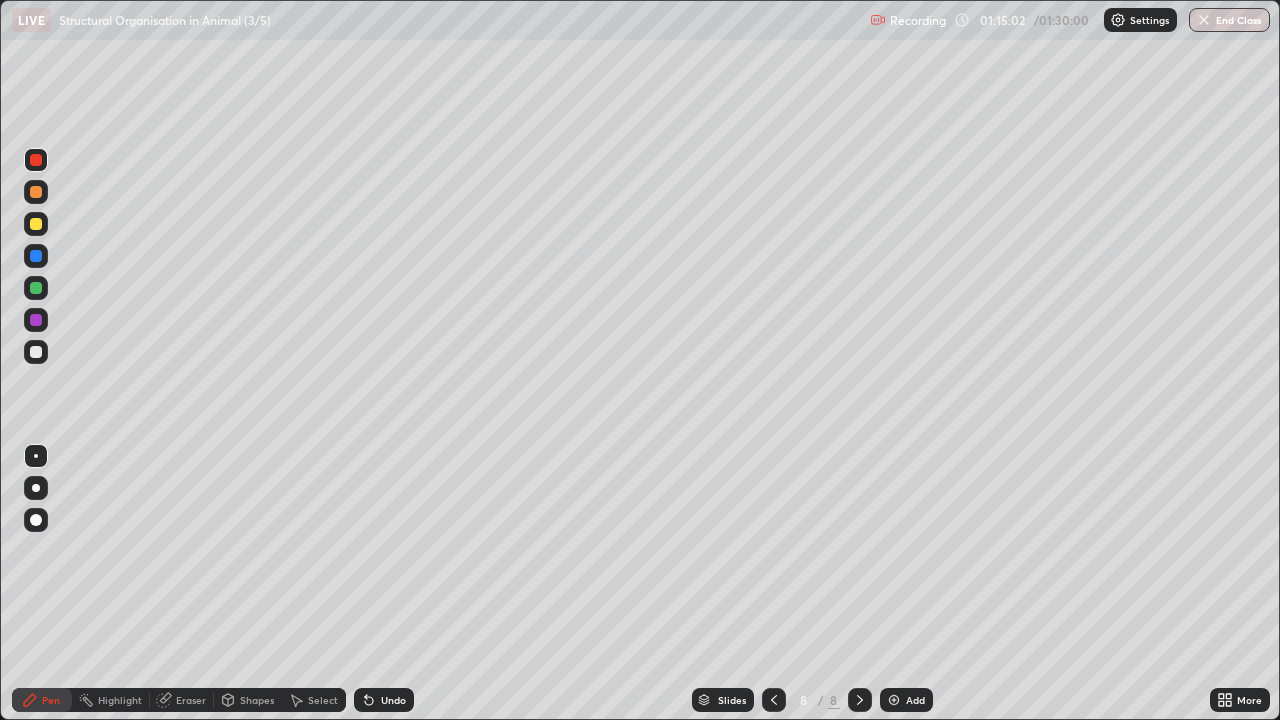 click at bounding box center [36, 288] 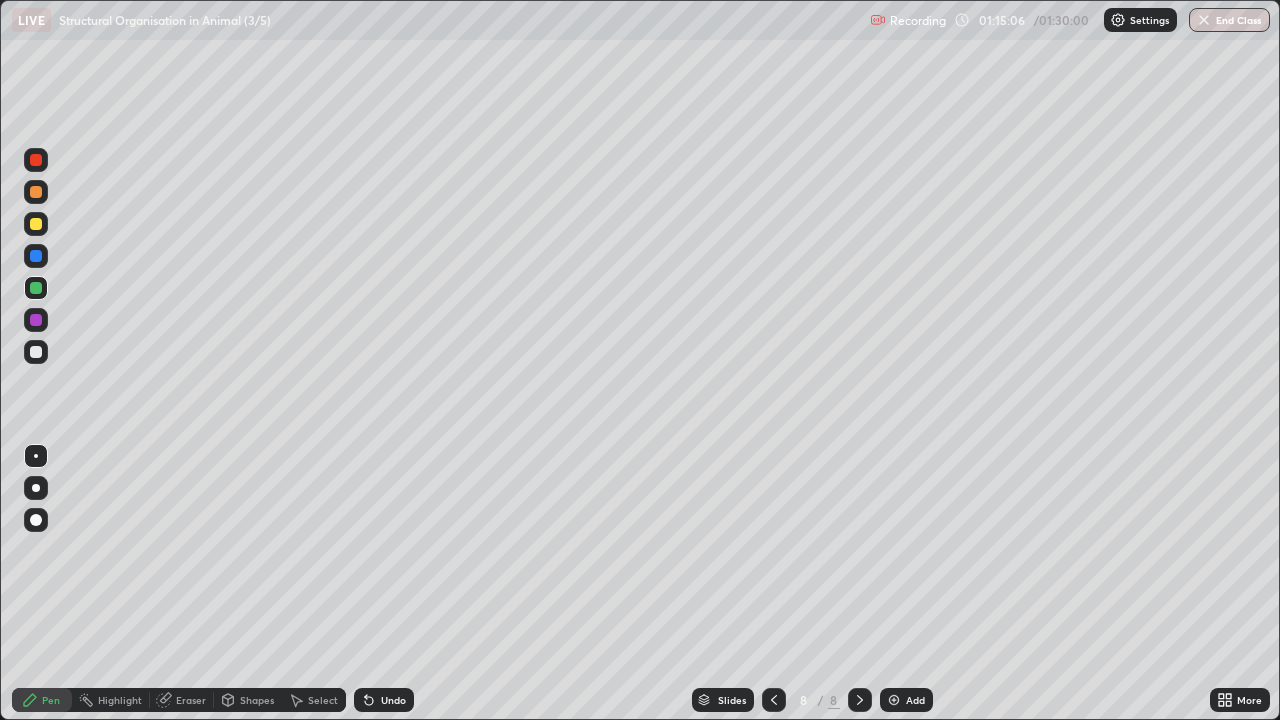 click on "Eraser" at bounding box center [191, 700] 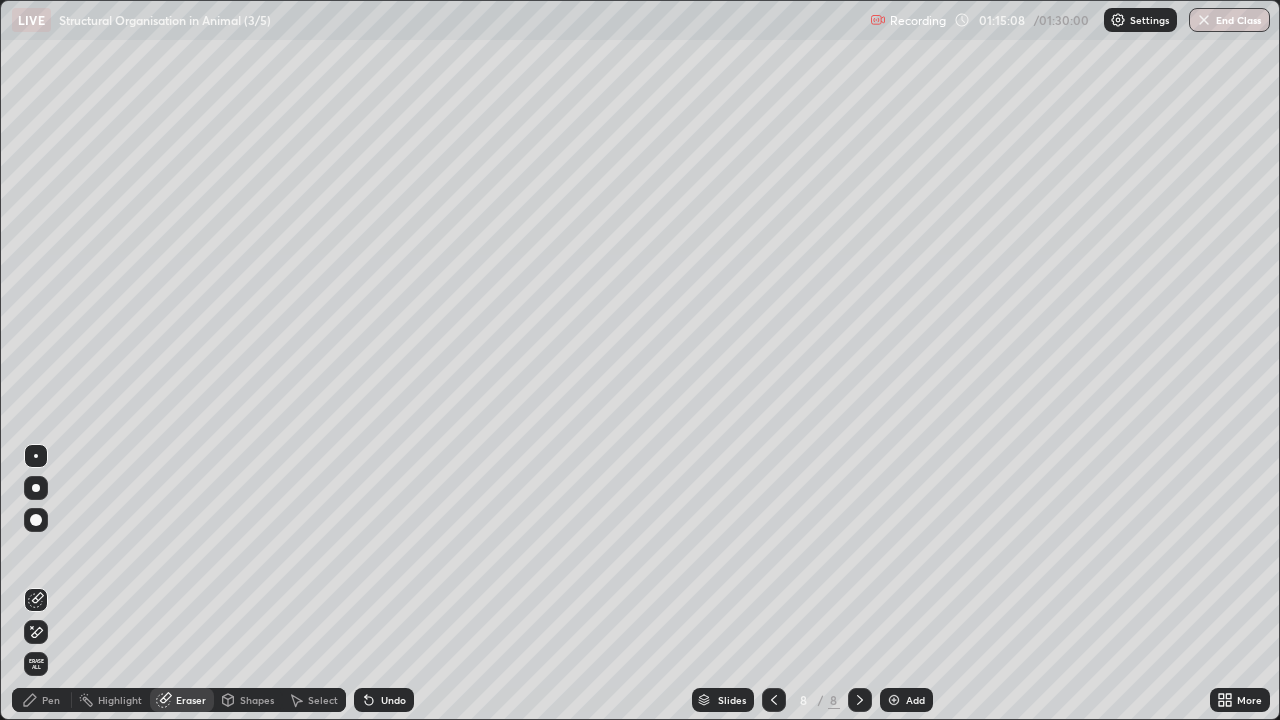 click on "Pen" at bounding box center (51, 700) 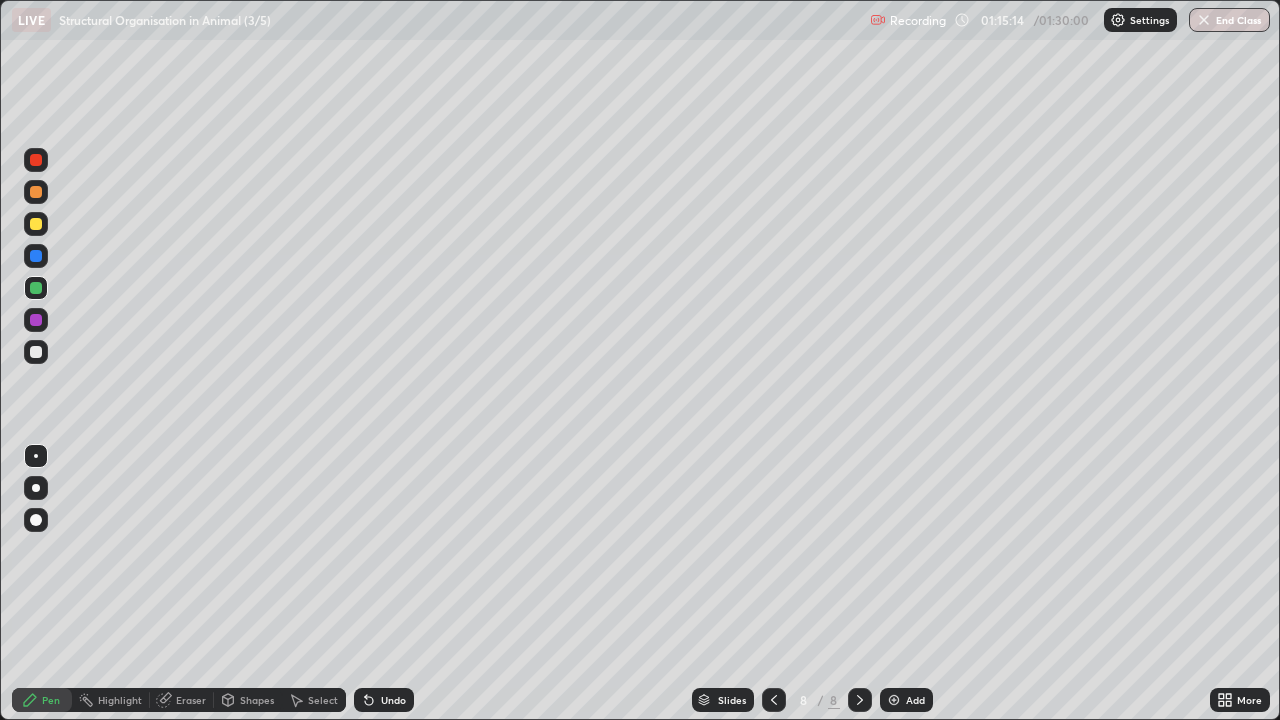 click at bounding box center (36, 352) 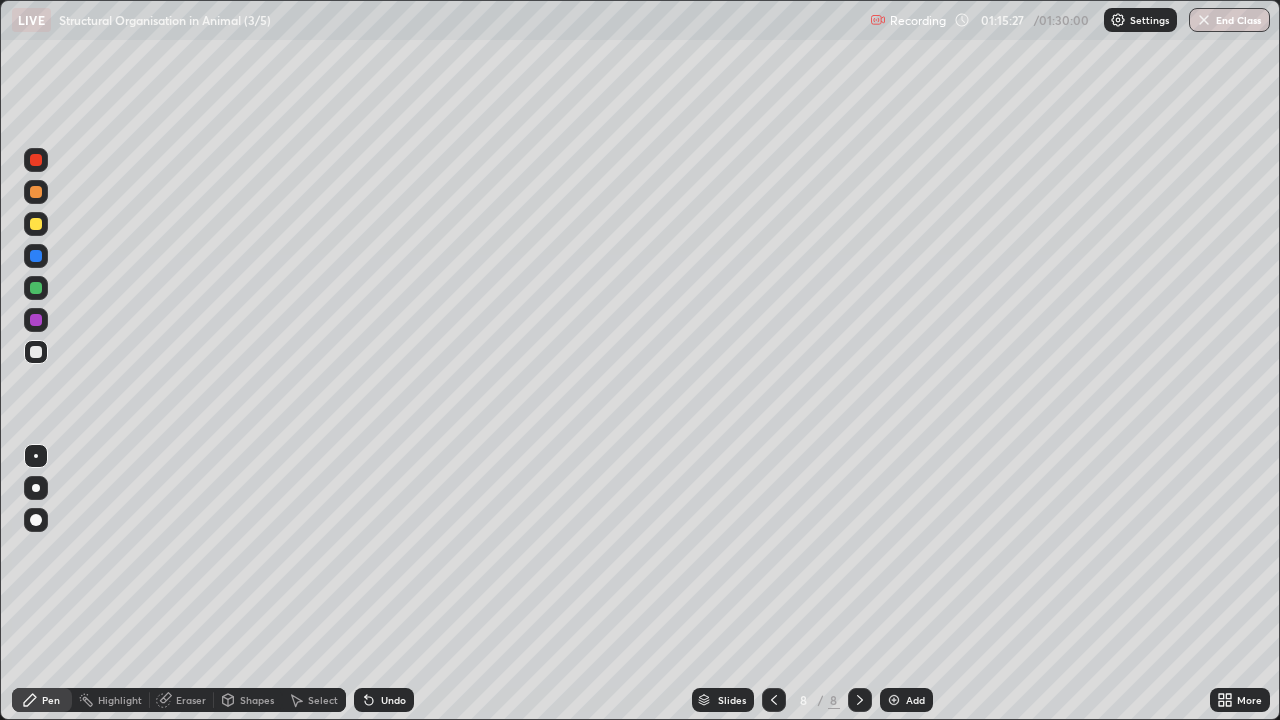 click at bounding box center (36, 288) 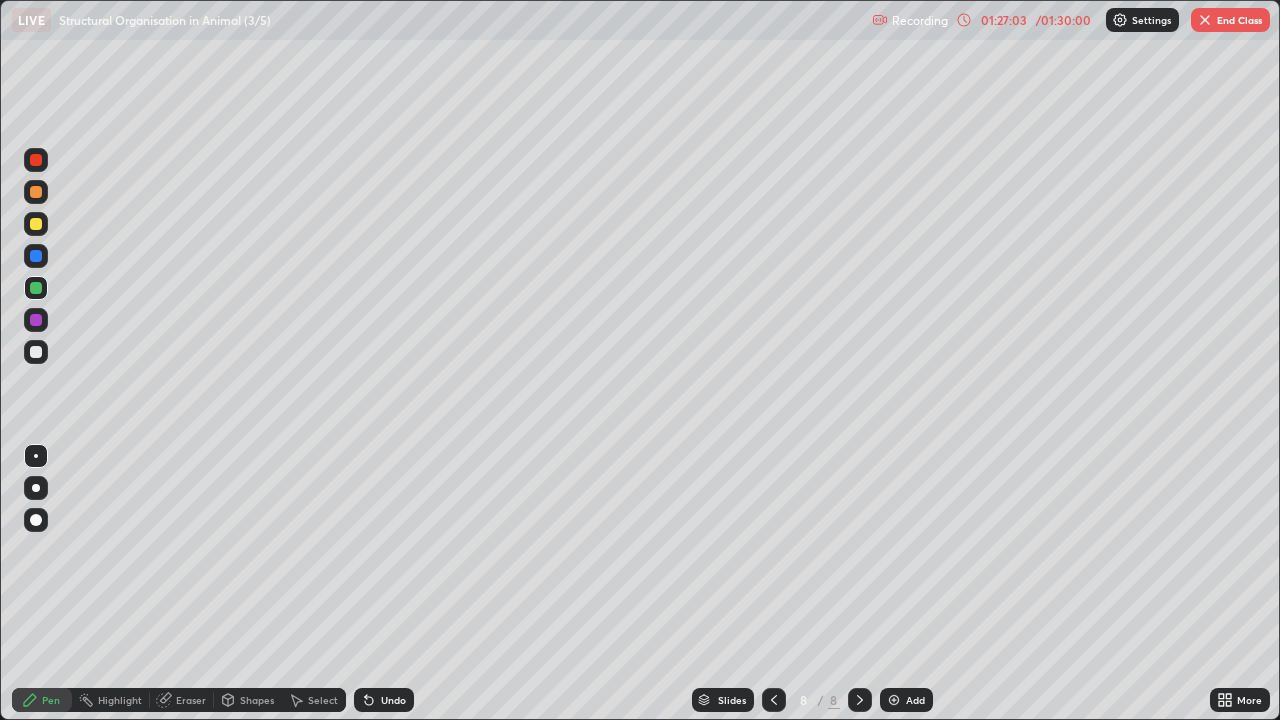 click on "Add" at bounding box center [906, 700] 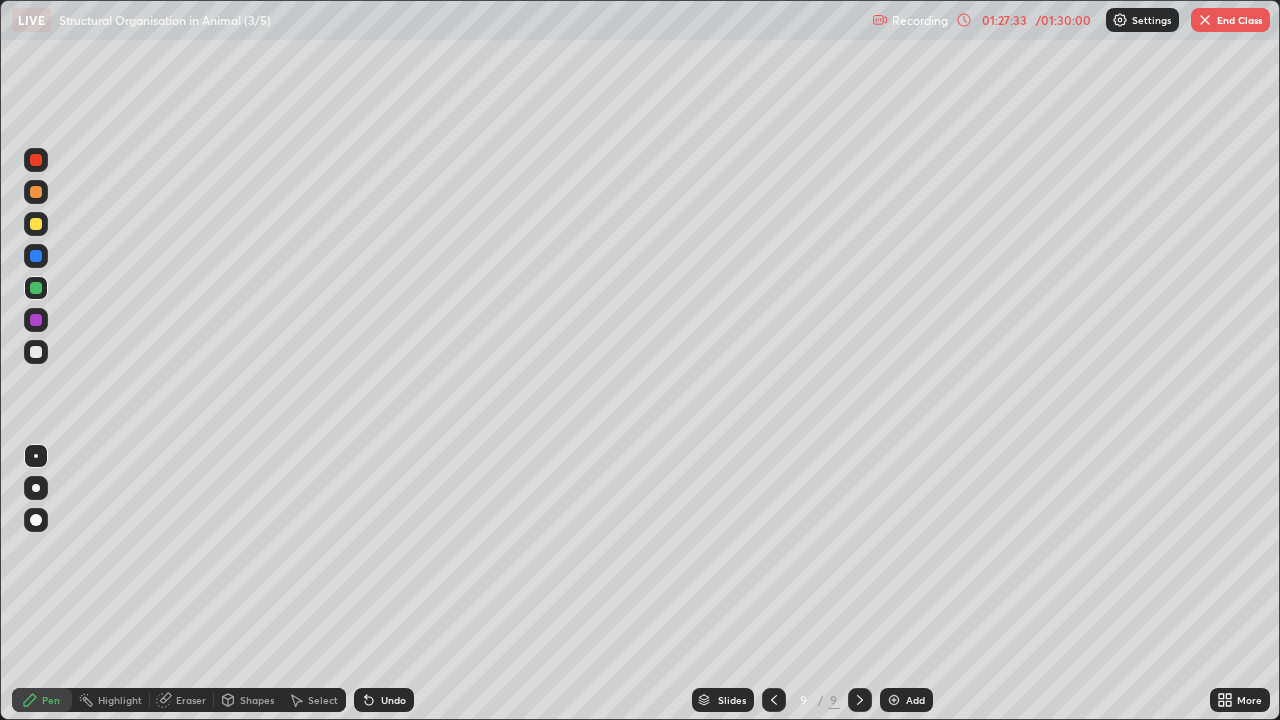 click on "End Class" at bounding box center (1230, 20) 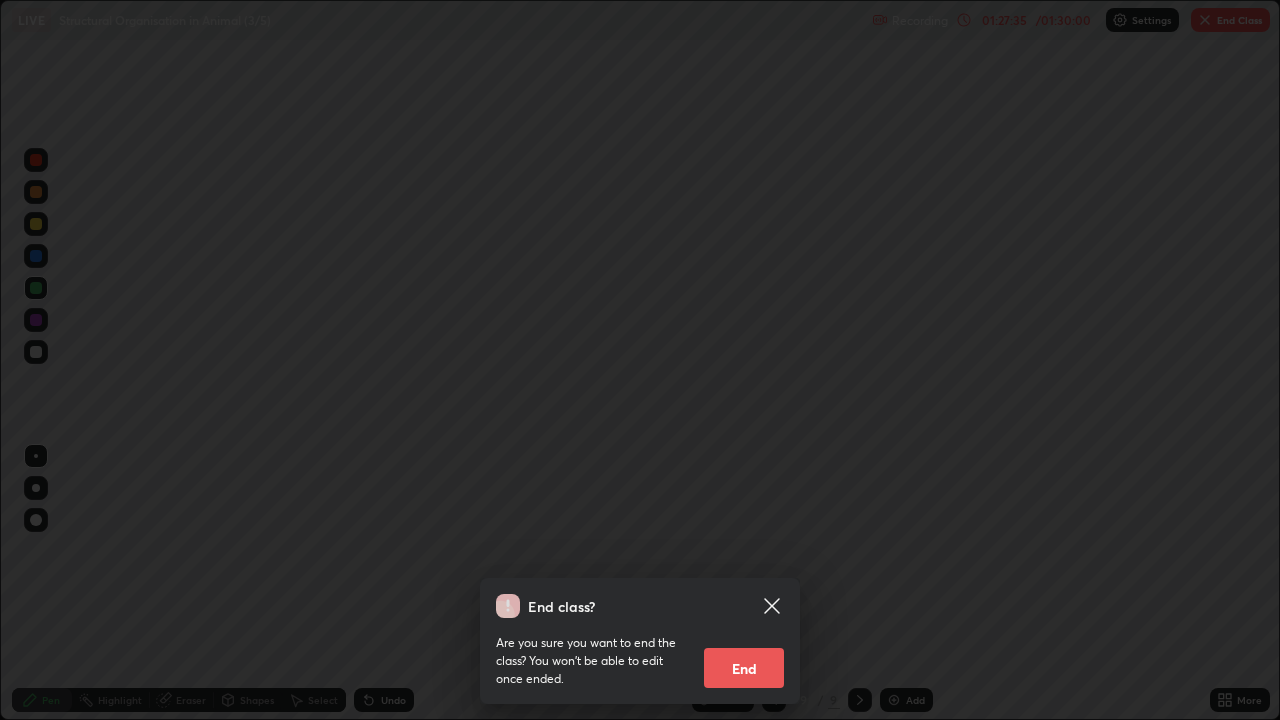 click on "End" at bounding box center (744, 668) 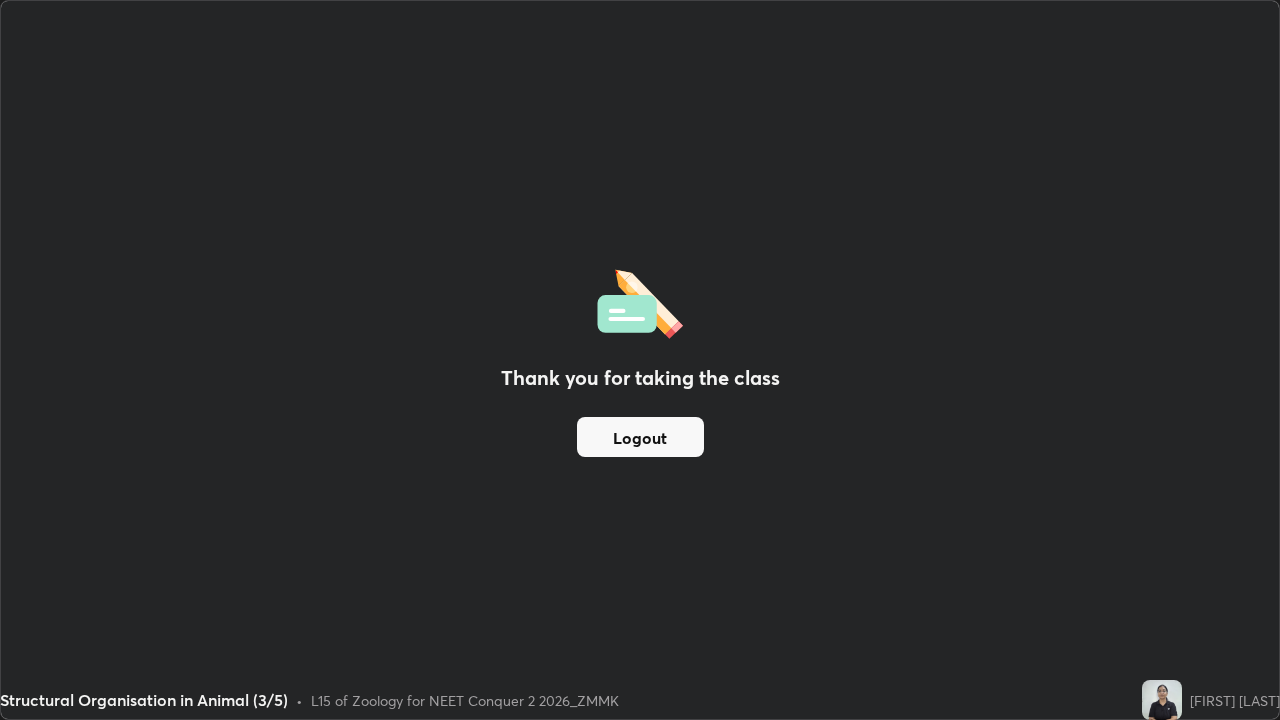 click on "Logout" at bounding box center [640, 437] 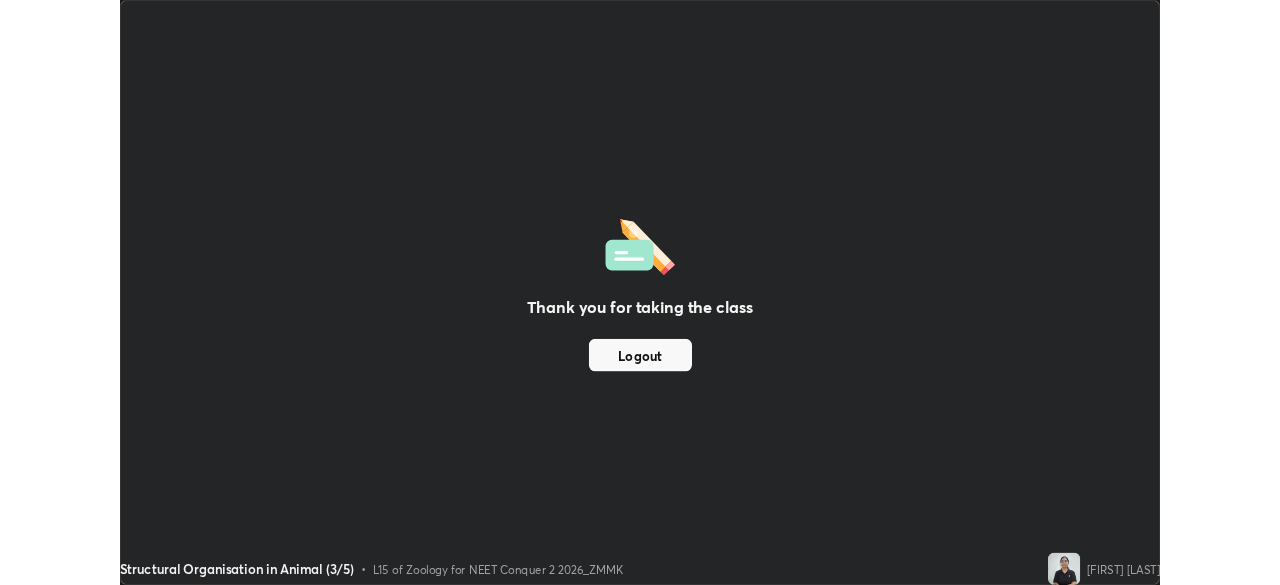 scroll, scrollTop: 585, scrollLeft: 1280, axis: both 